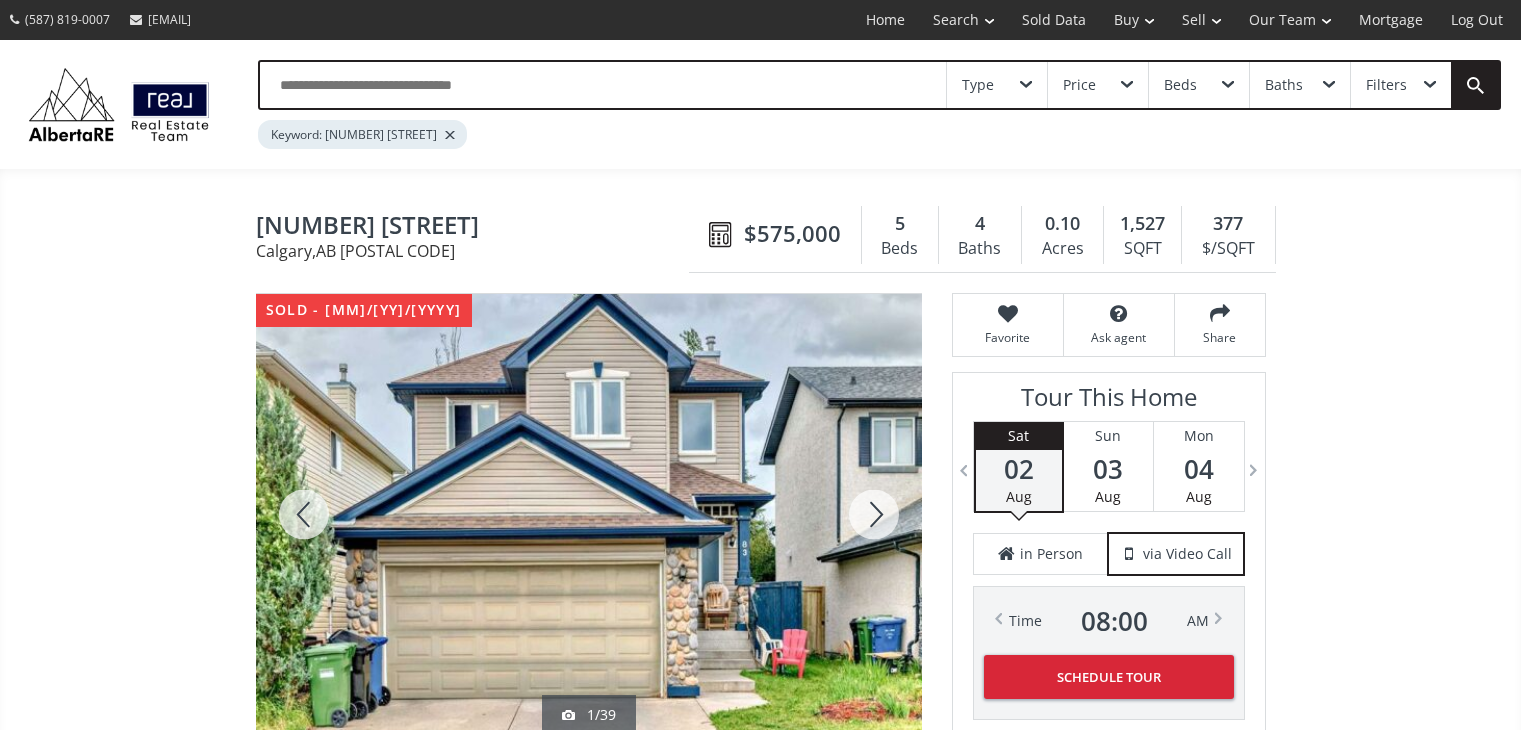 scroll, scrollTop: 200, scrollLeft: 0, axis: vertical 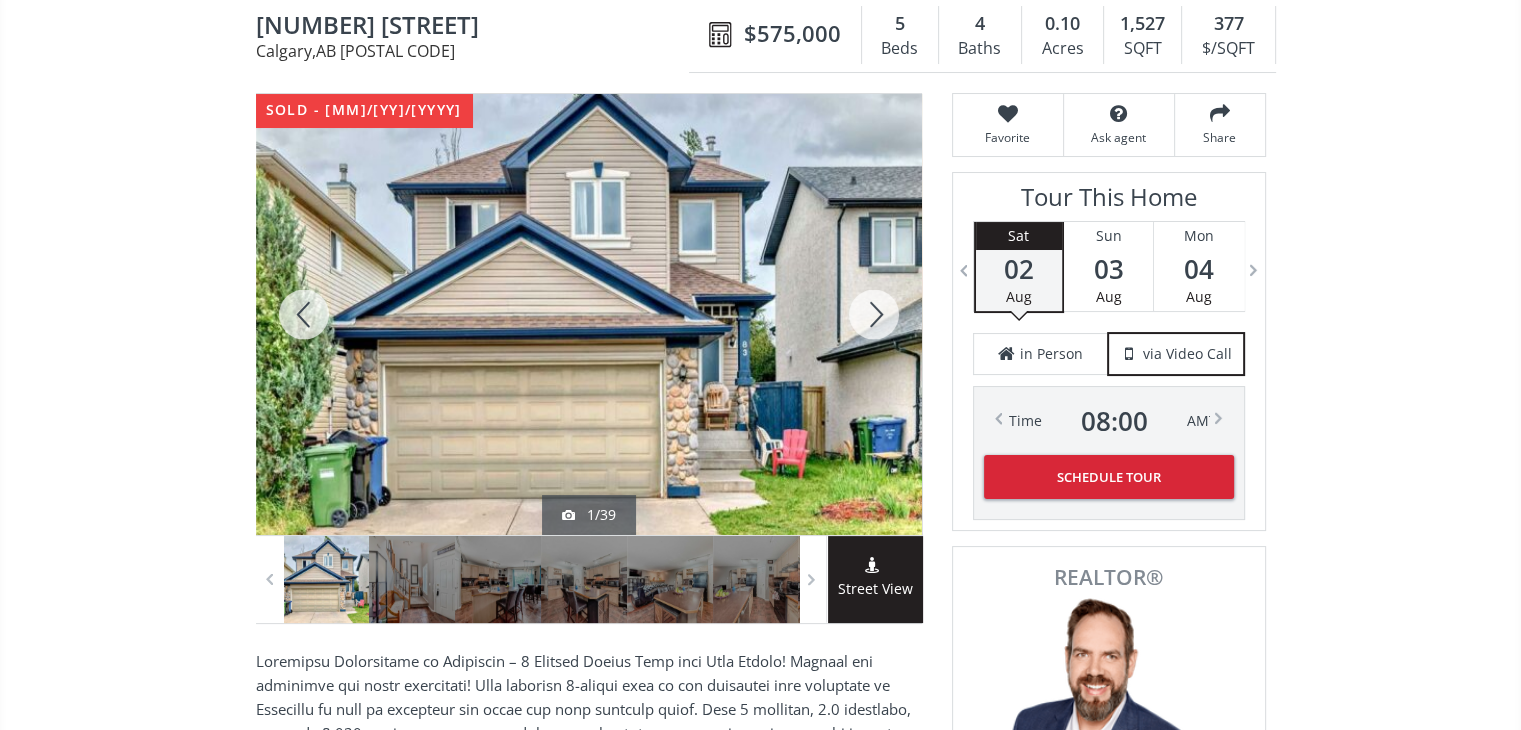 click at bounding box center [874, 314] 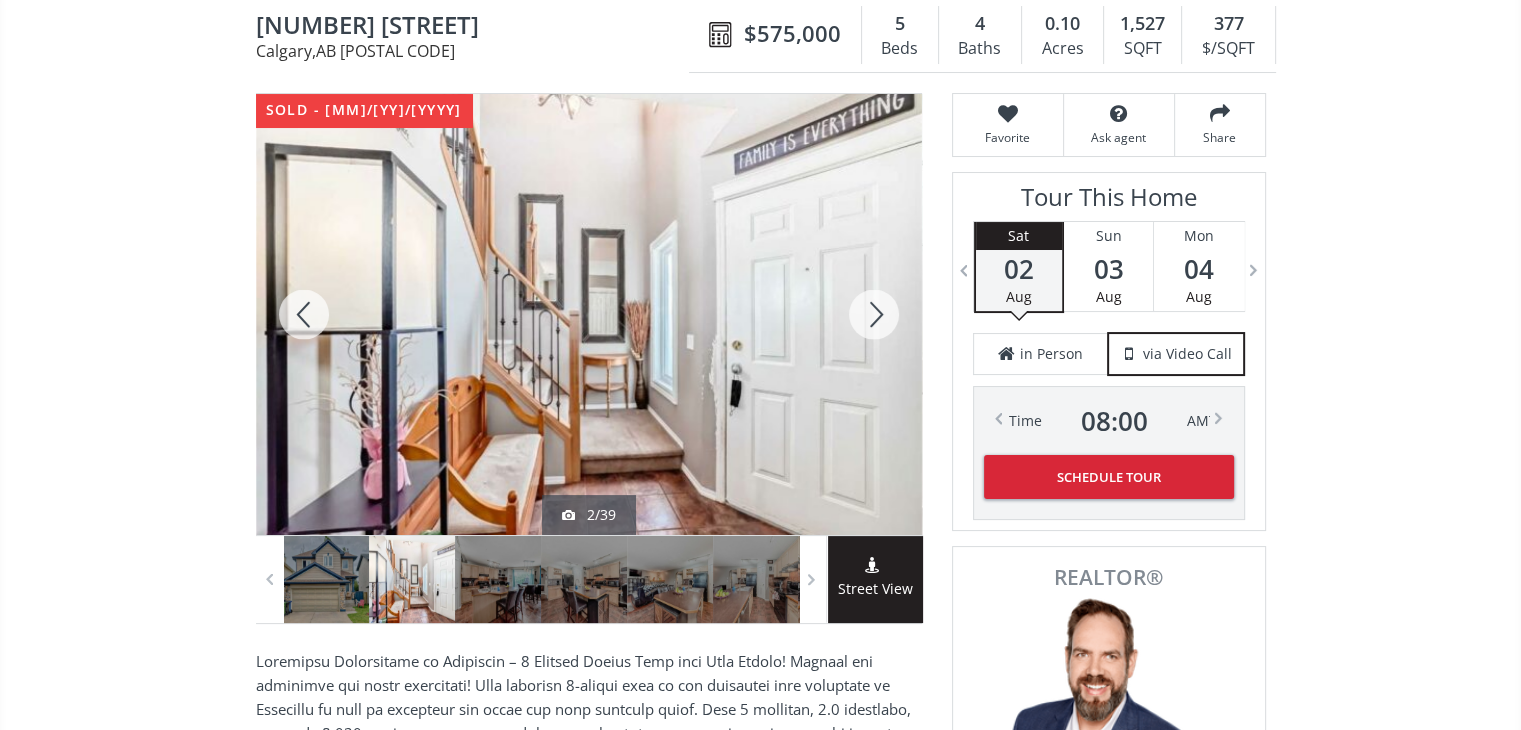 click at bounding box center [874, 314] 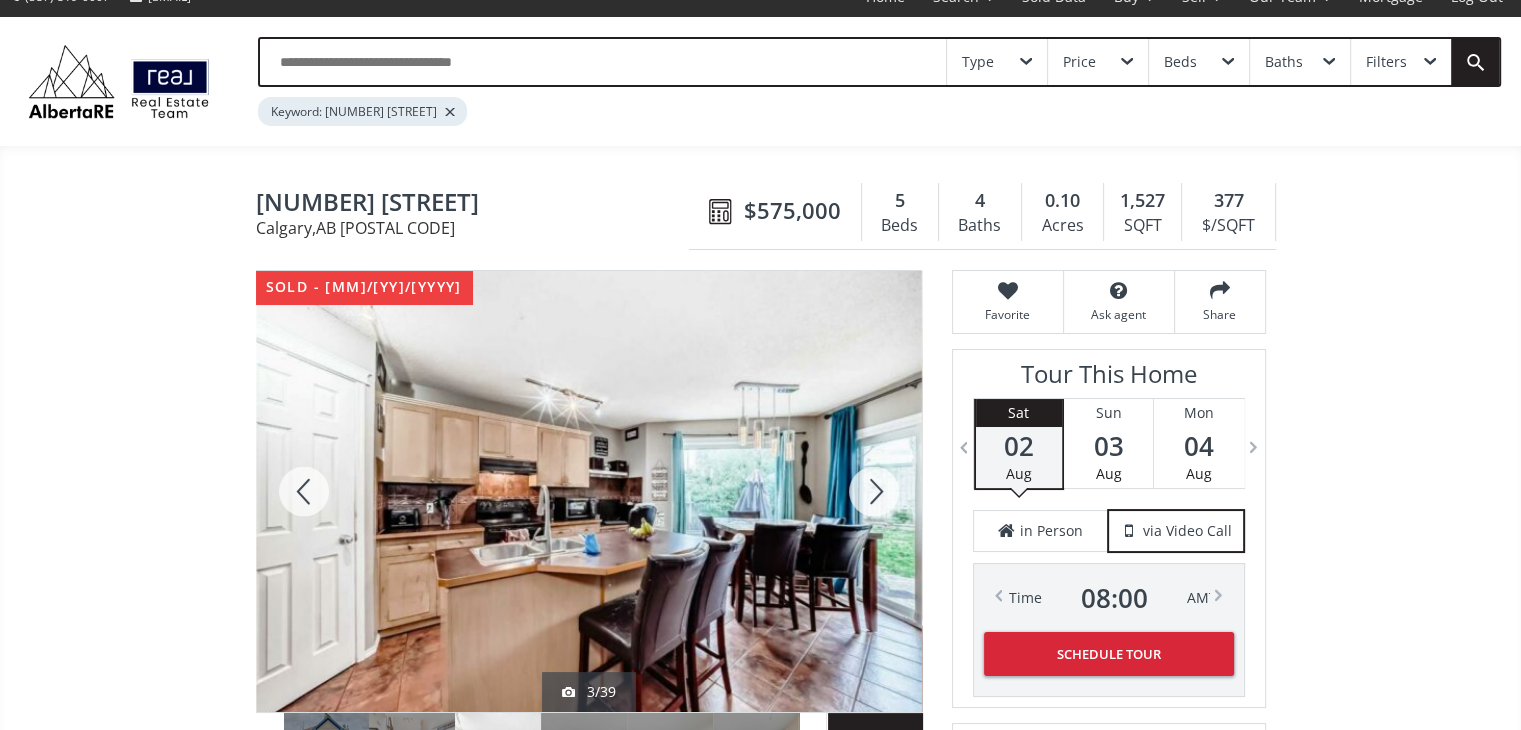 scroll, scrollTop: 0, scrollLeft: 0, axis: both 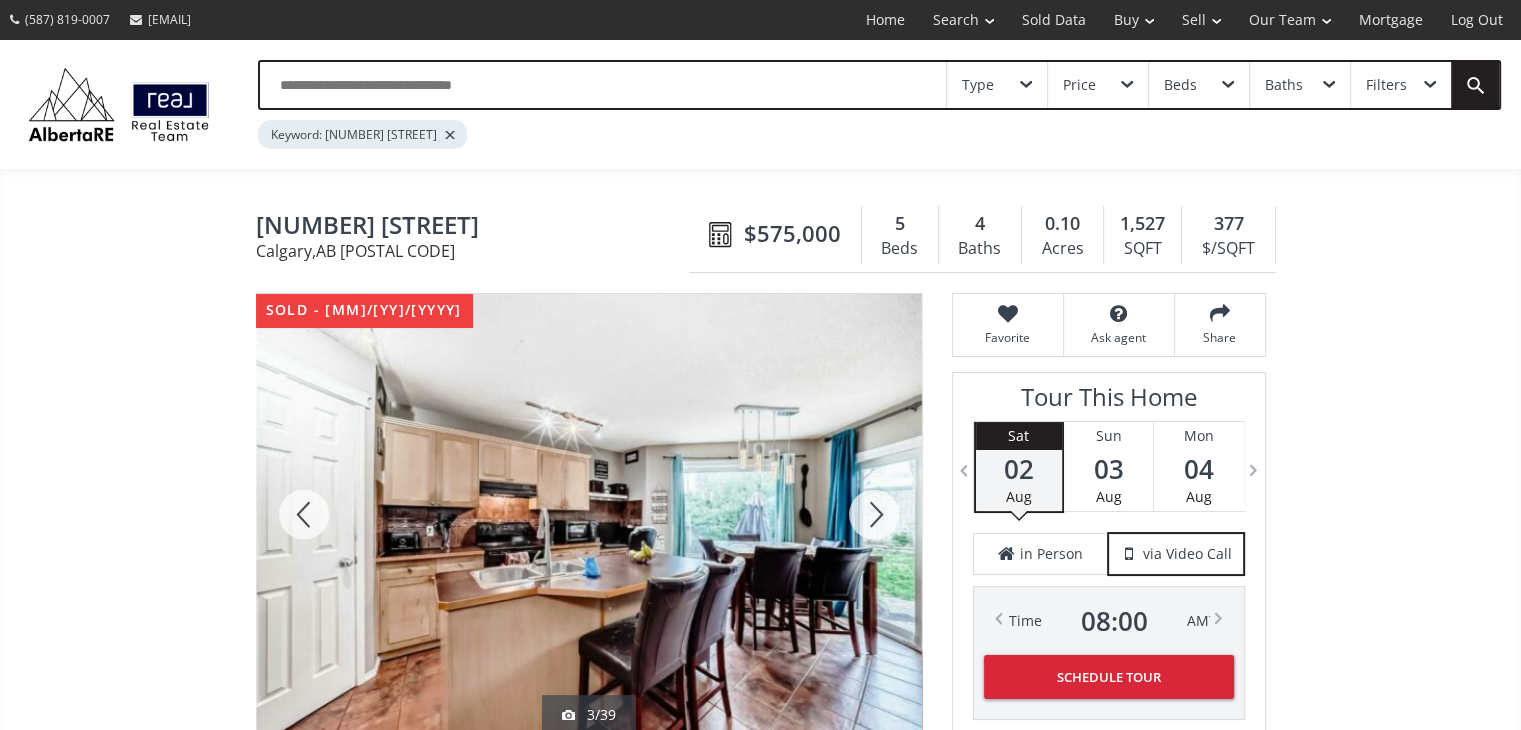 click at bounding box center [874, 514] 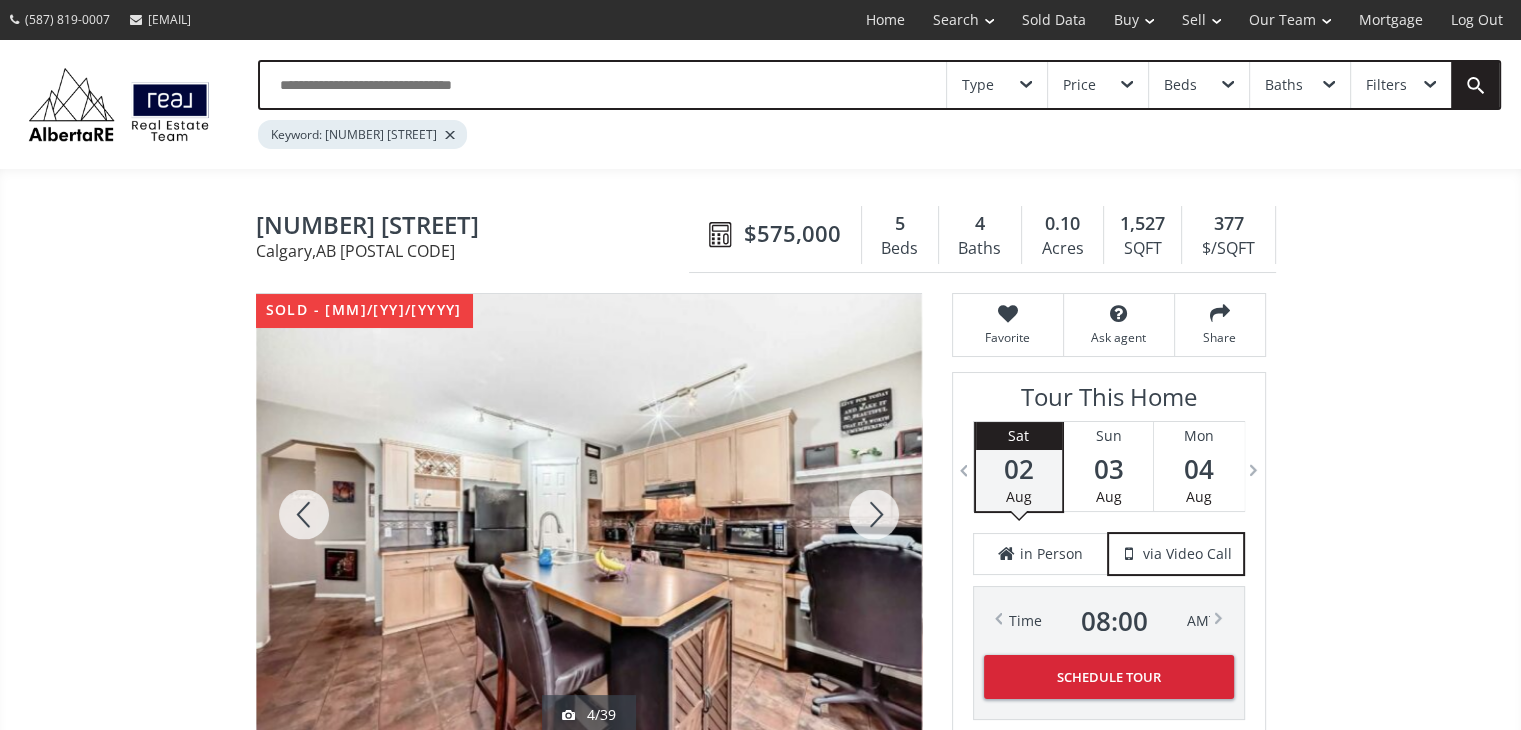 click at bounding box center (874, 514) 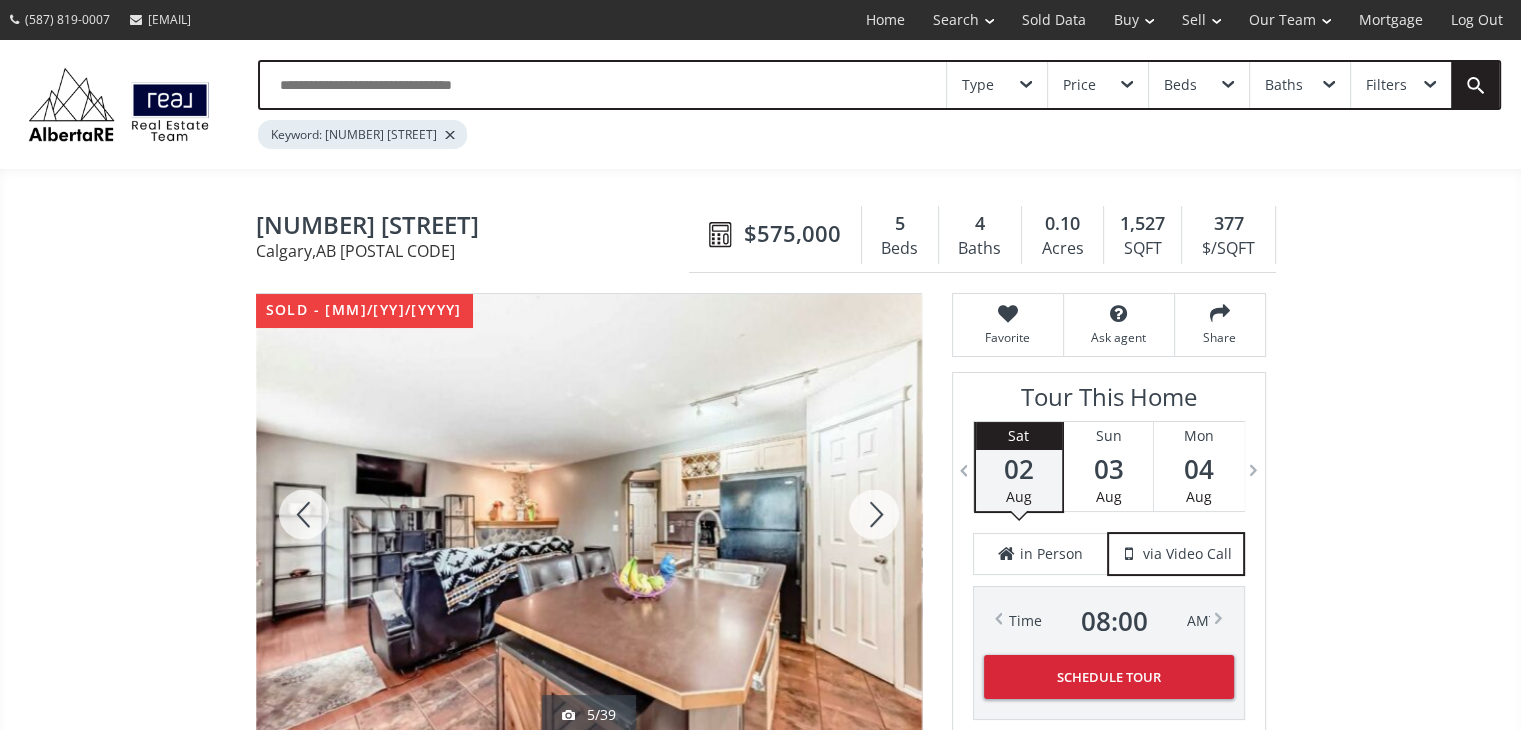scroll, scrollTop: 100, scrollLeft: 0, axis: vertical 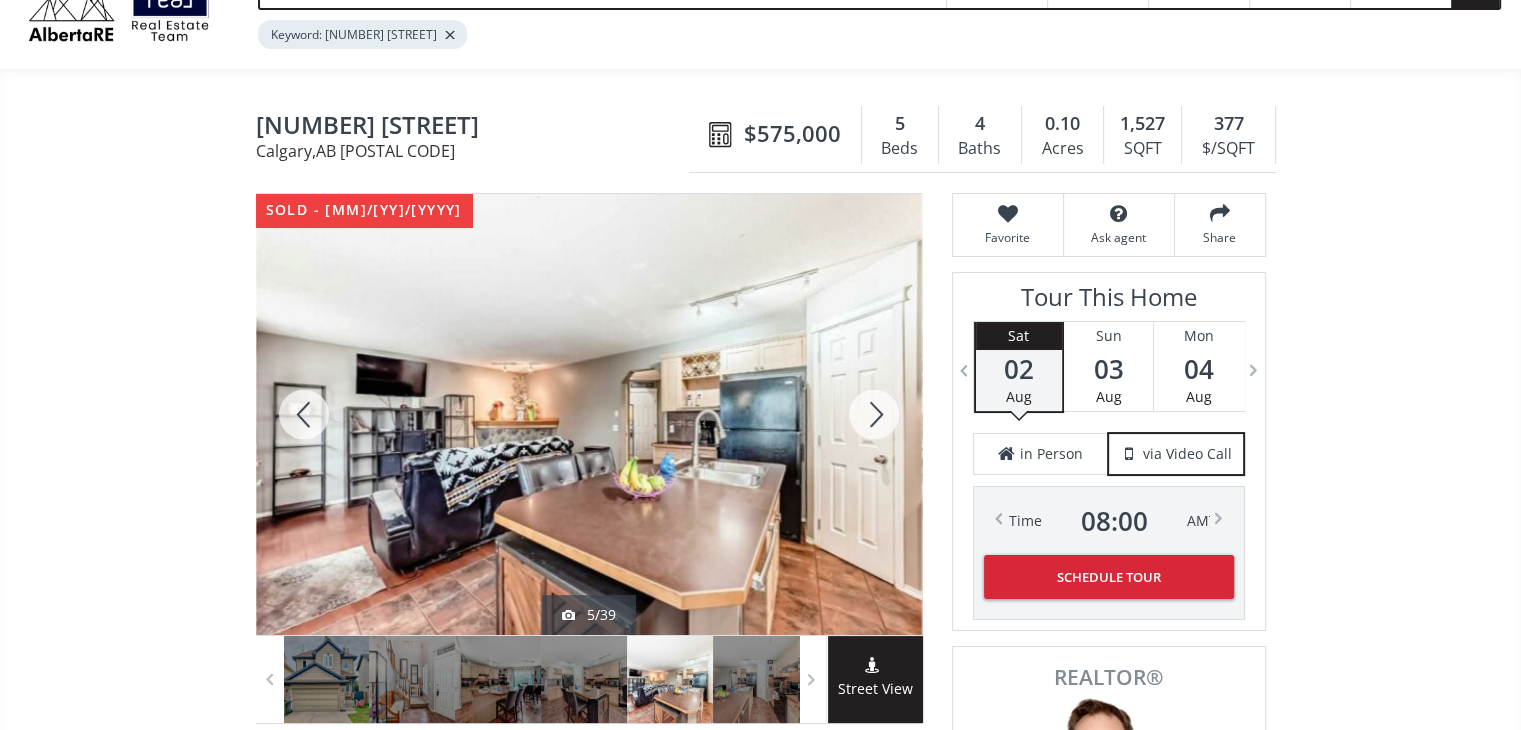 click at bounding box center (874, 414) 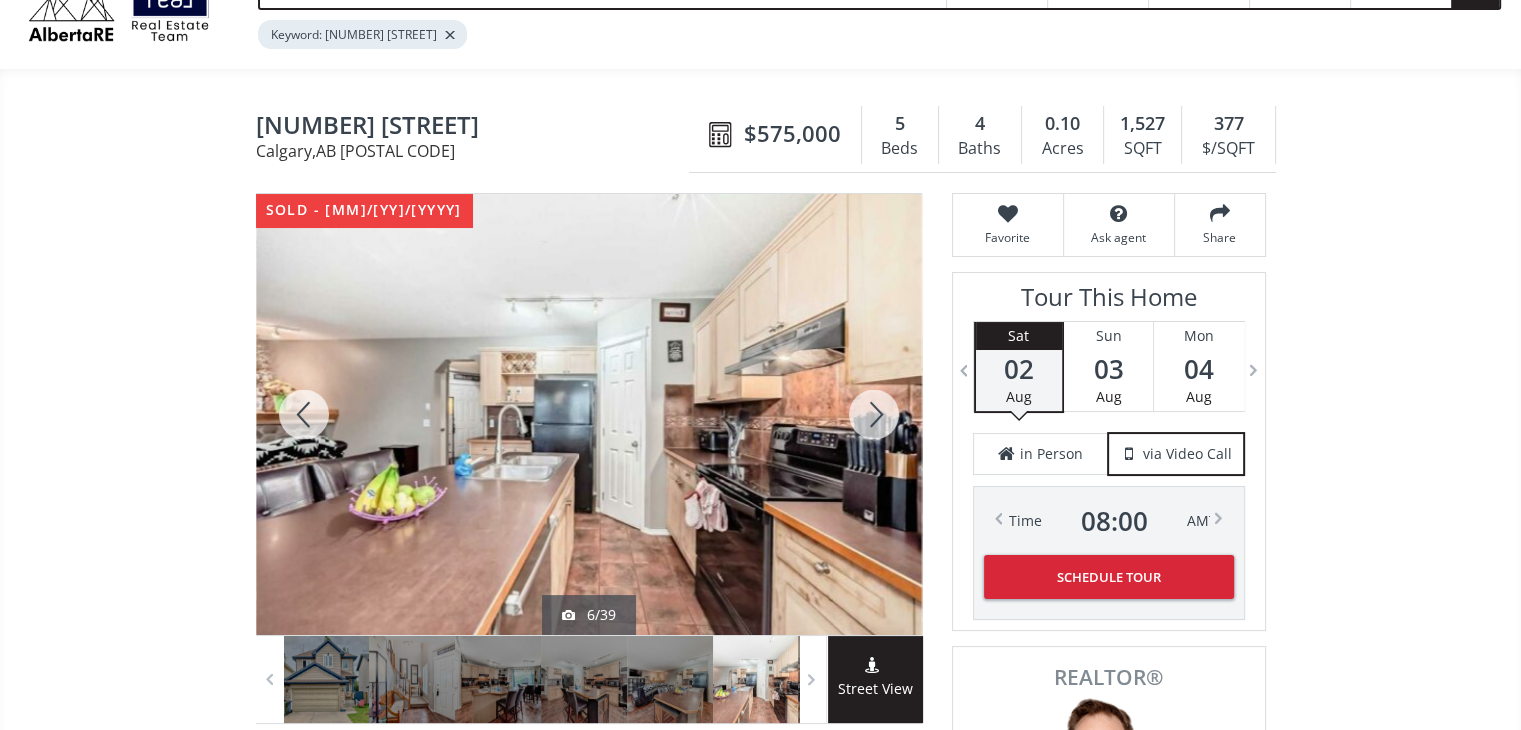 click at bounding box center (874, 414) 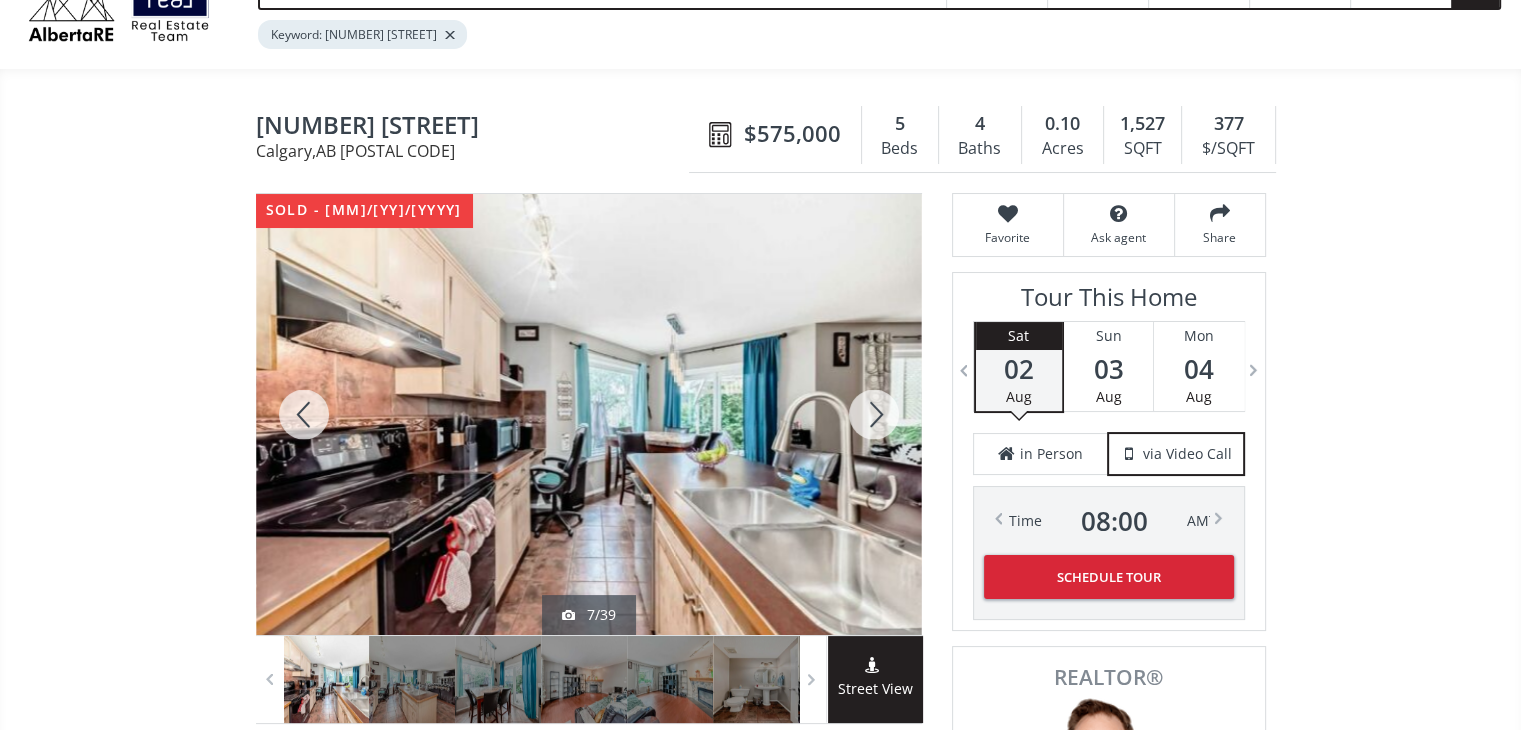 click at bounding box center (874, 414) 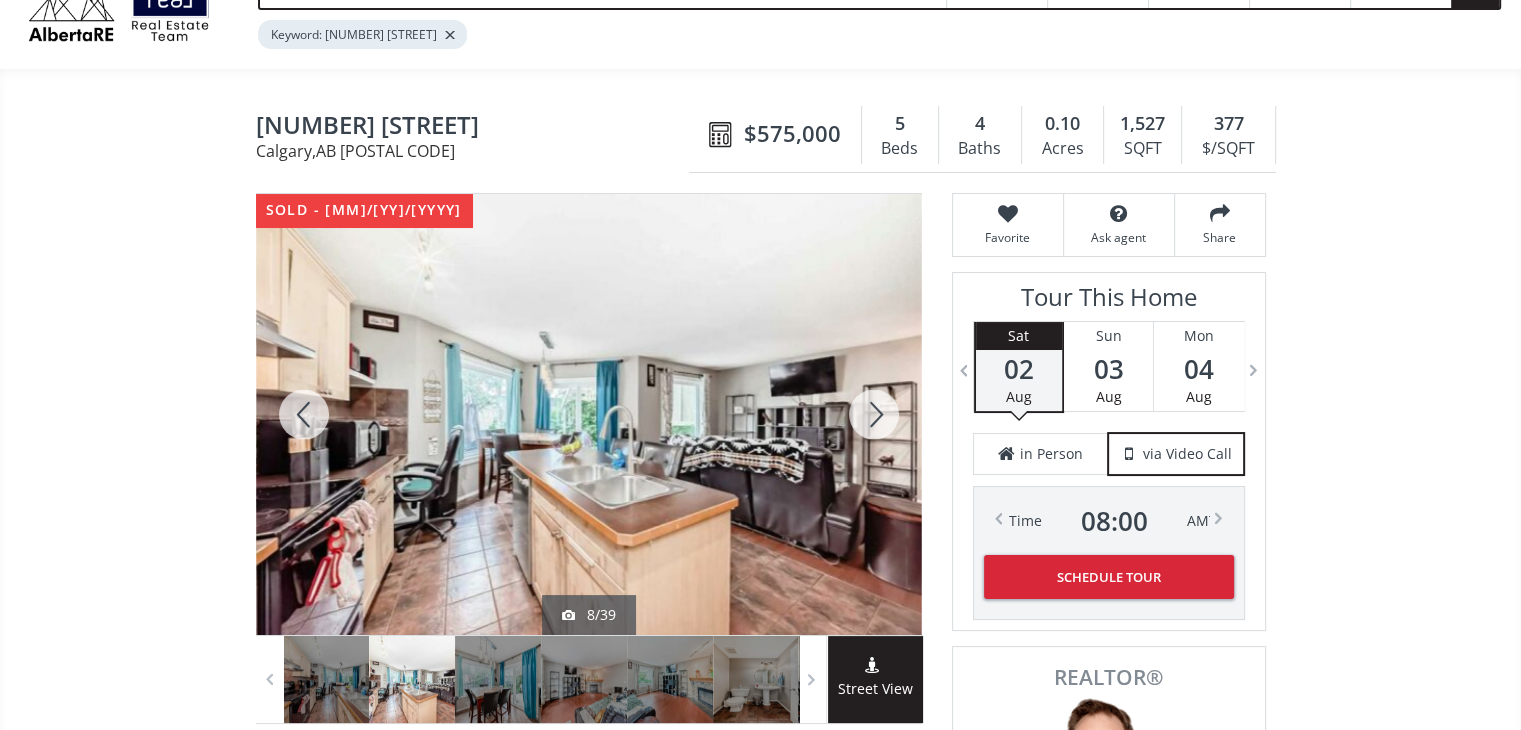click at bounding box center (874, 414) 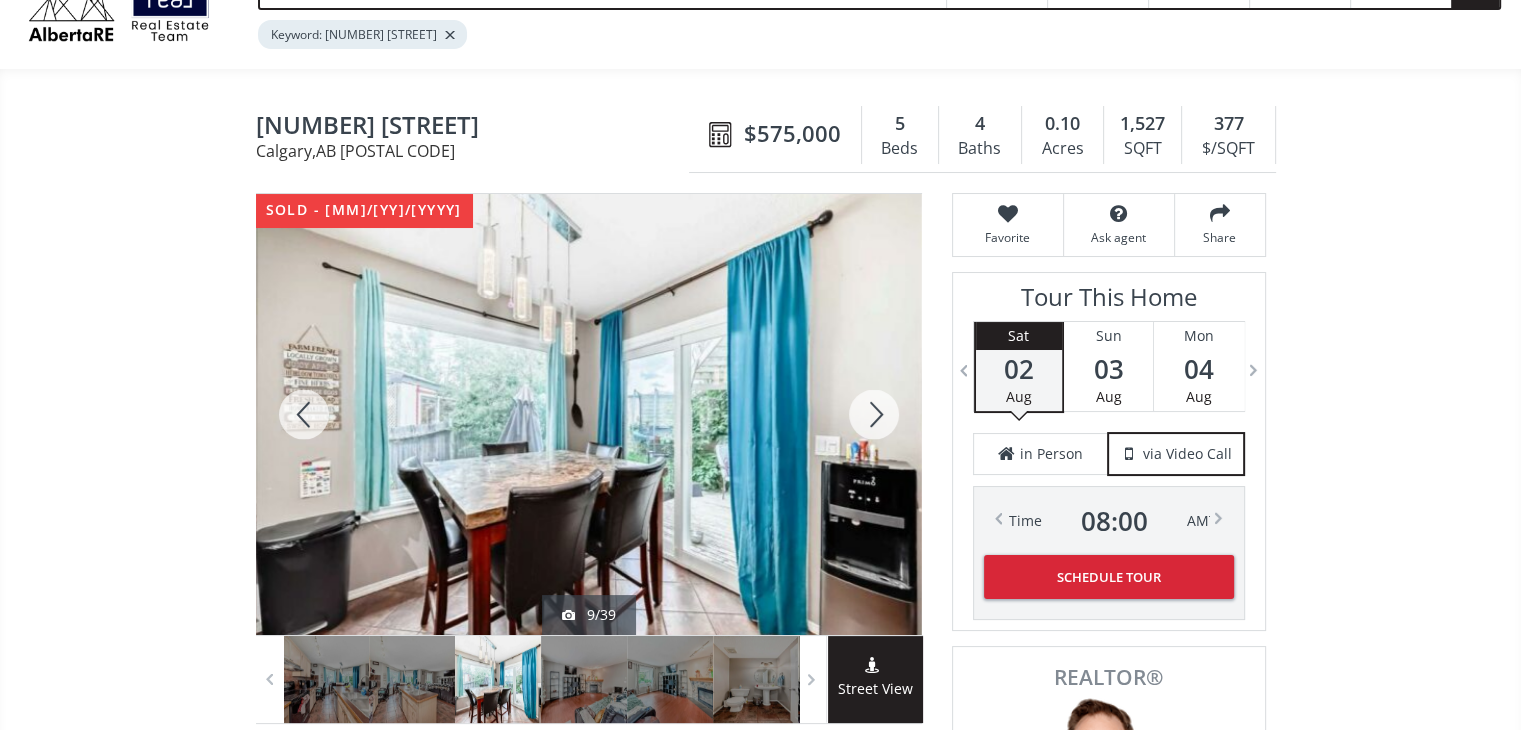click at bounding box center (874, 414) 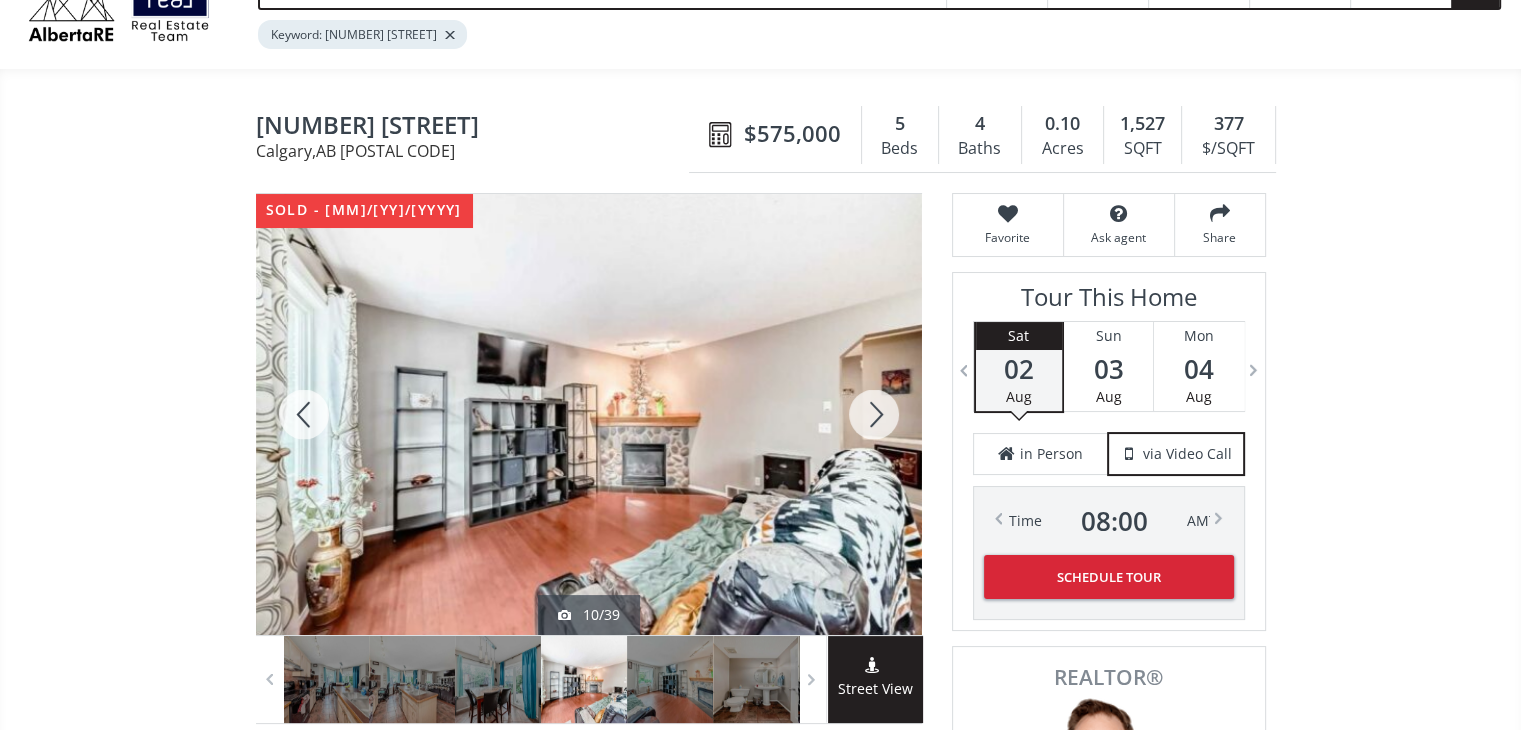 click at bounding box center (874, 414) 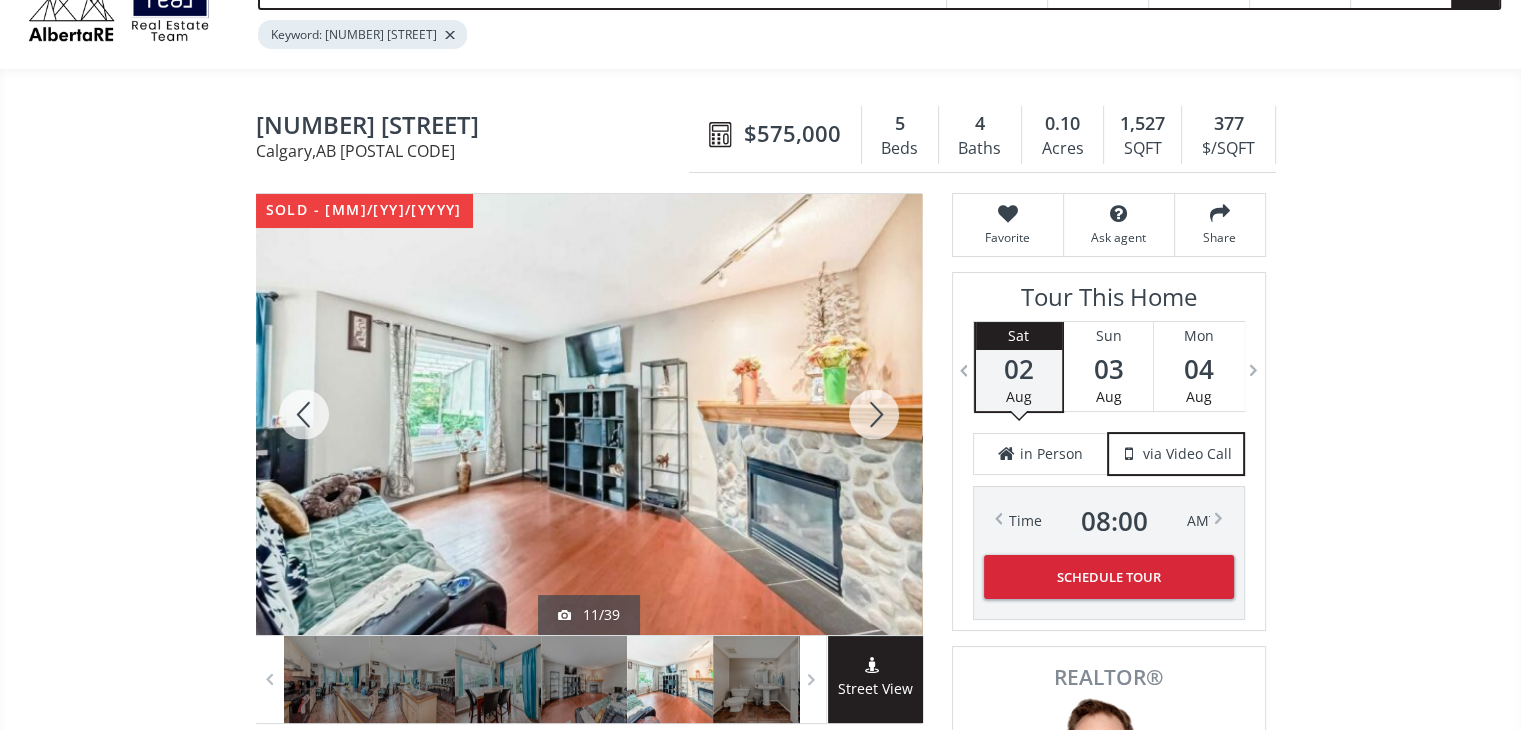 click at bounding box center [874, 414] 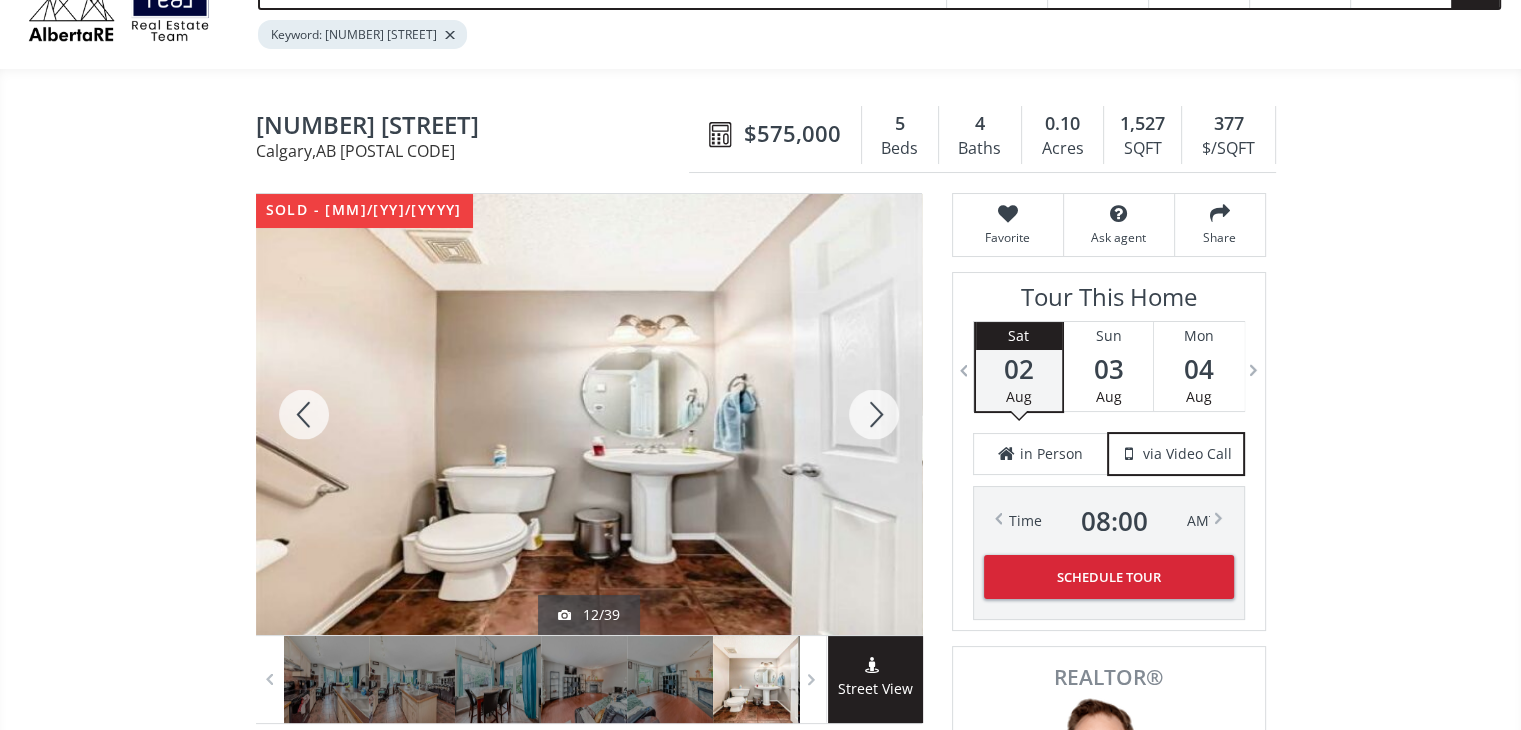 click at bounding box center (874, 414) 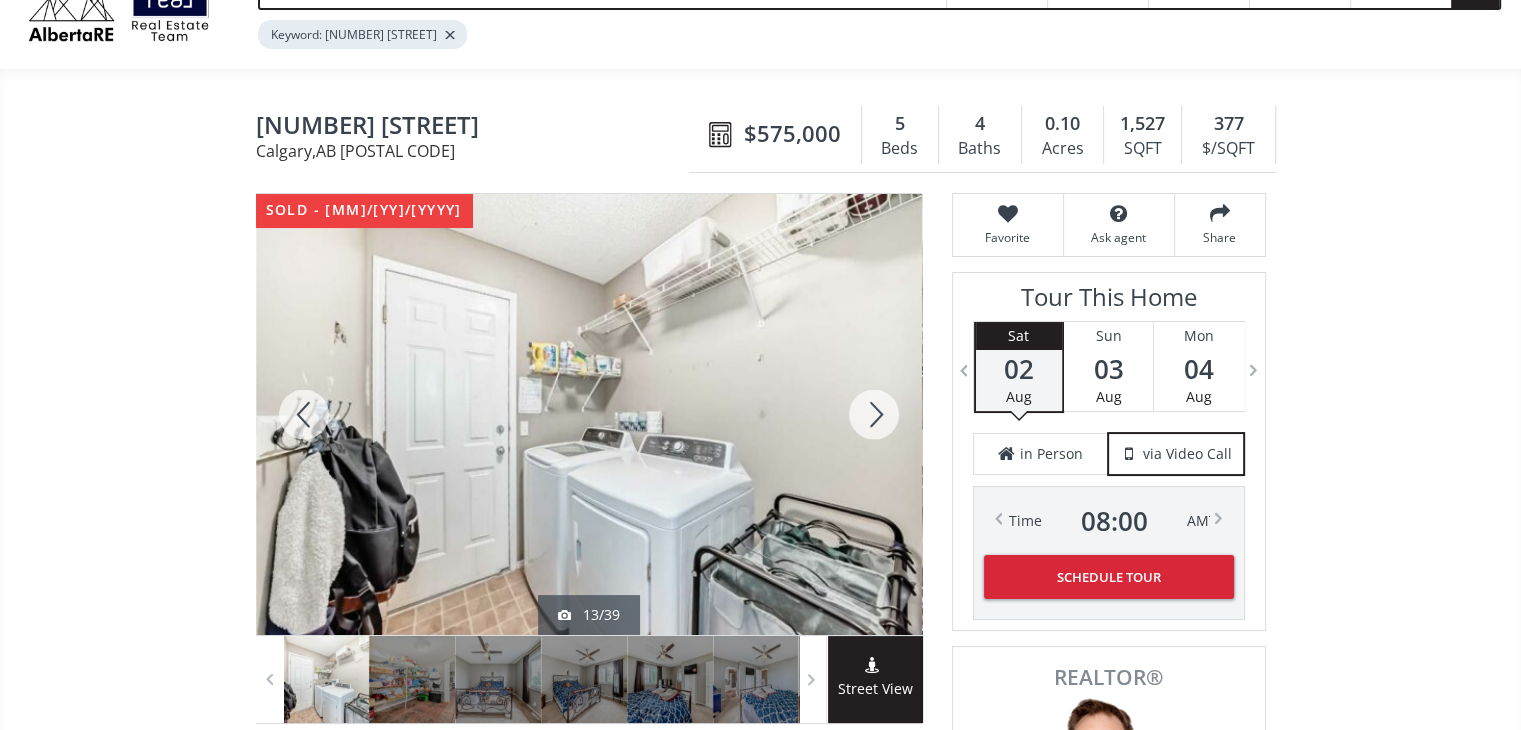 click at bounding box center (874, 414) 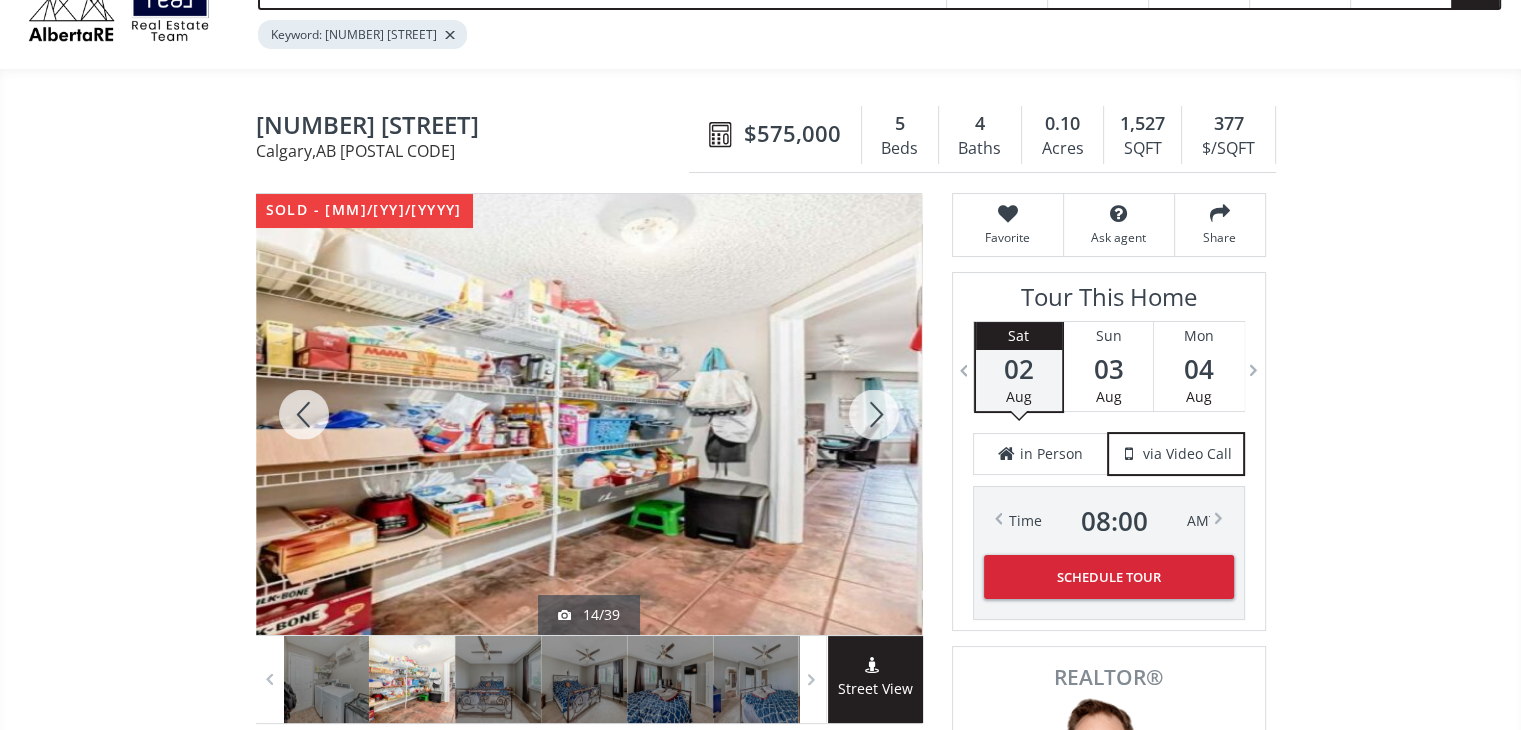 click at bounding box center [874, 414] 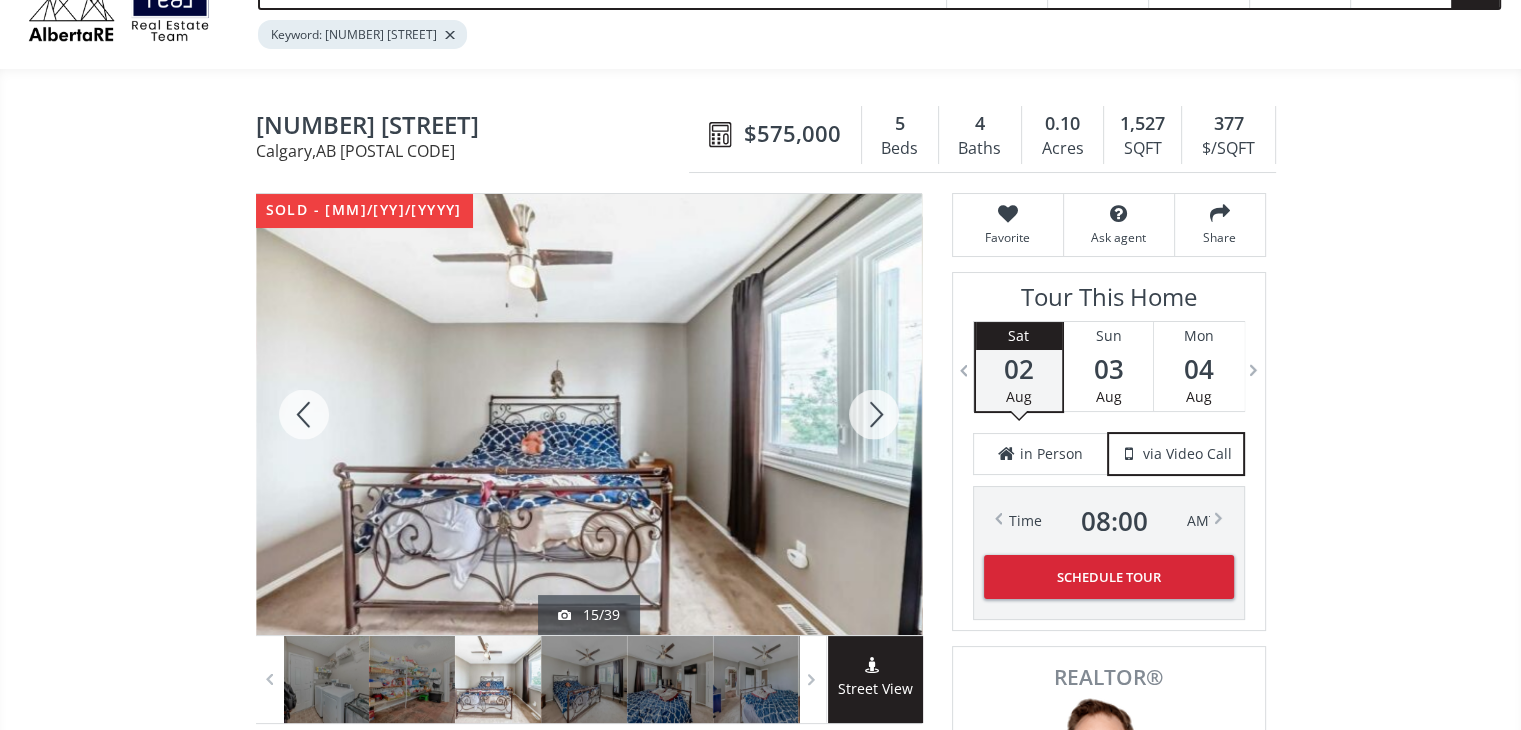 click at bounding box center (874, 414) 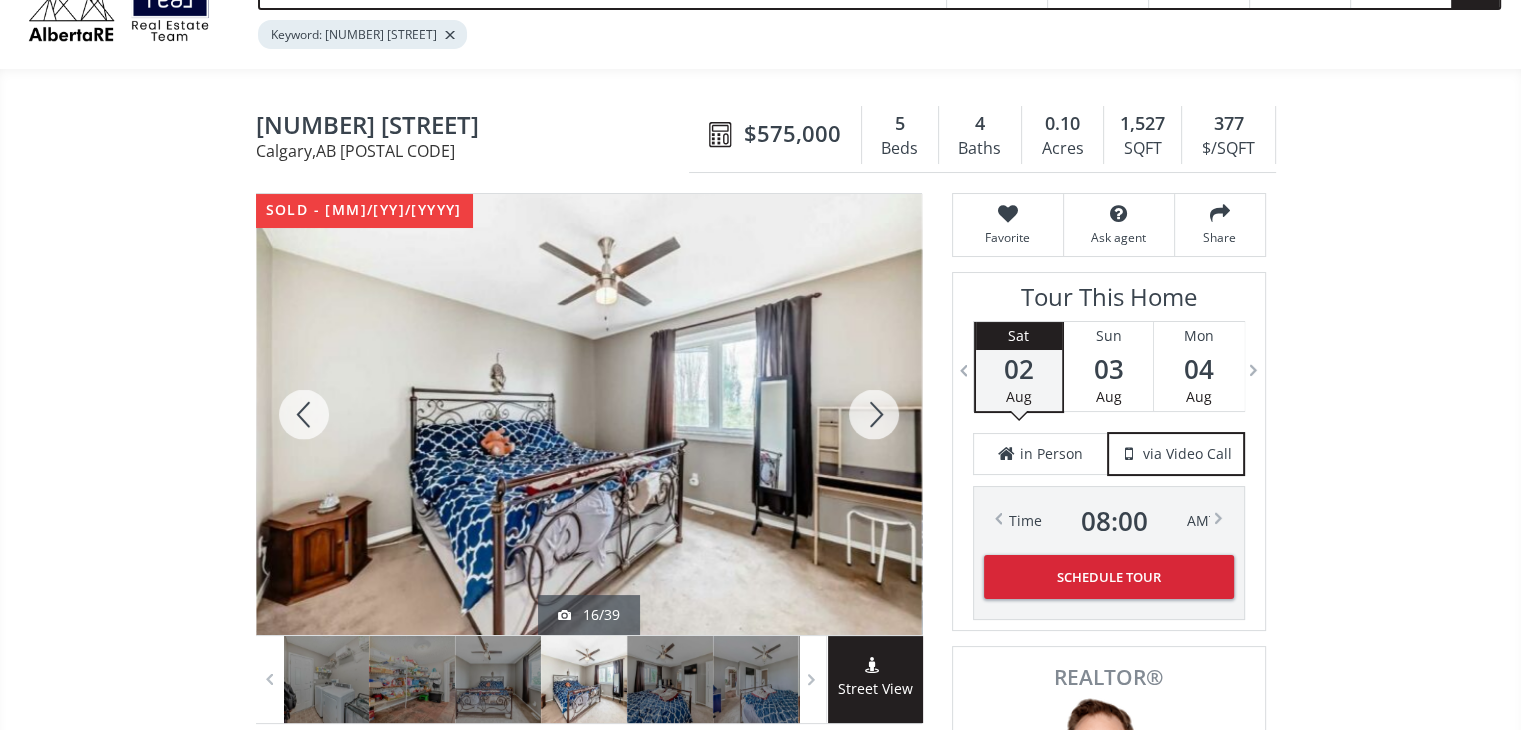 click at bounding box center (874, 414) 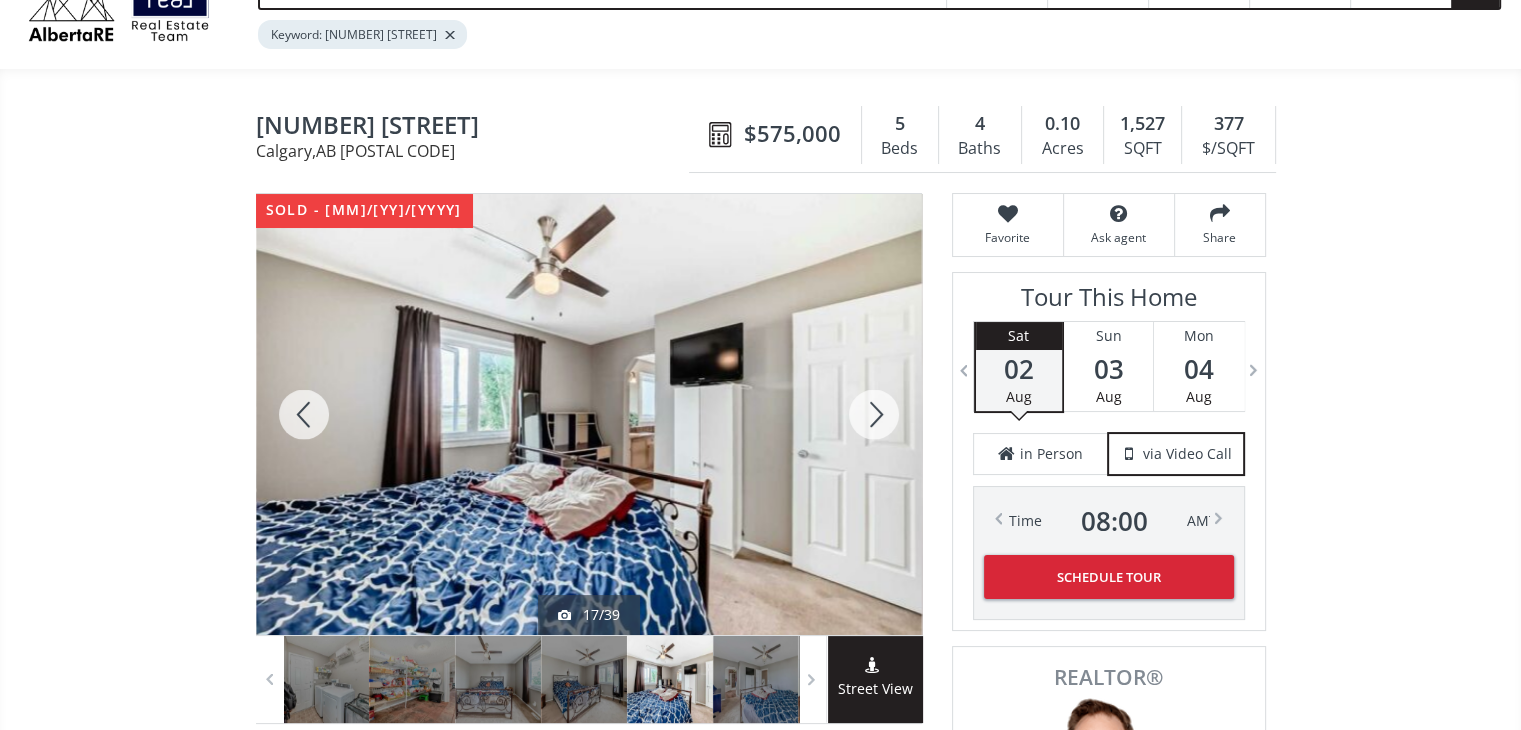 click at bounding box center (874, 414) 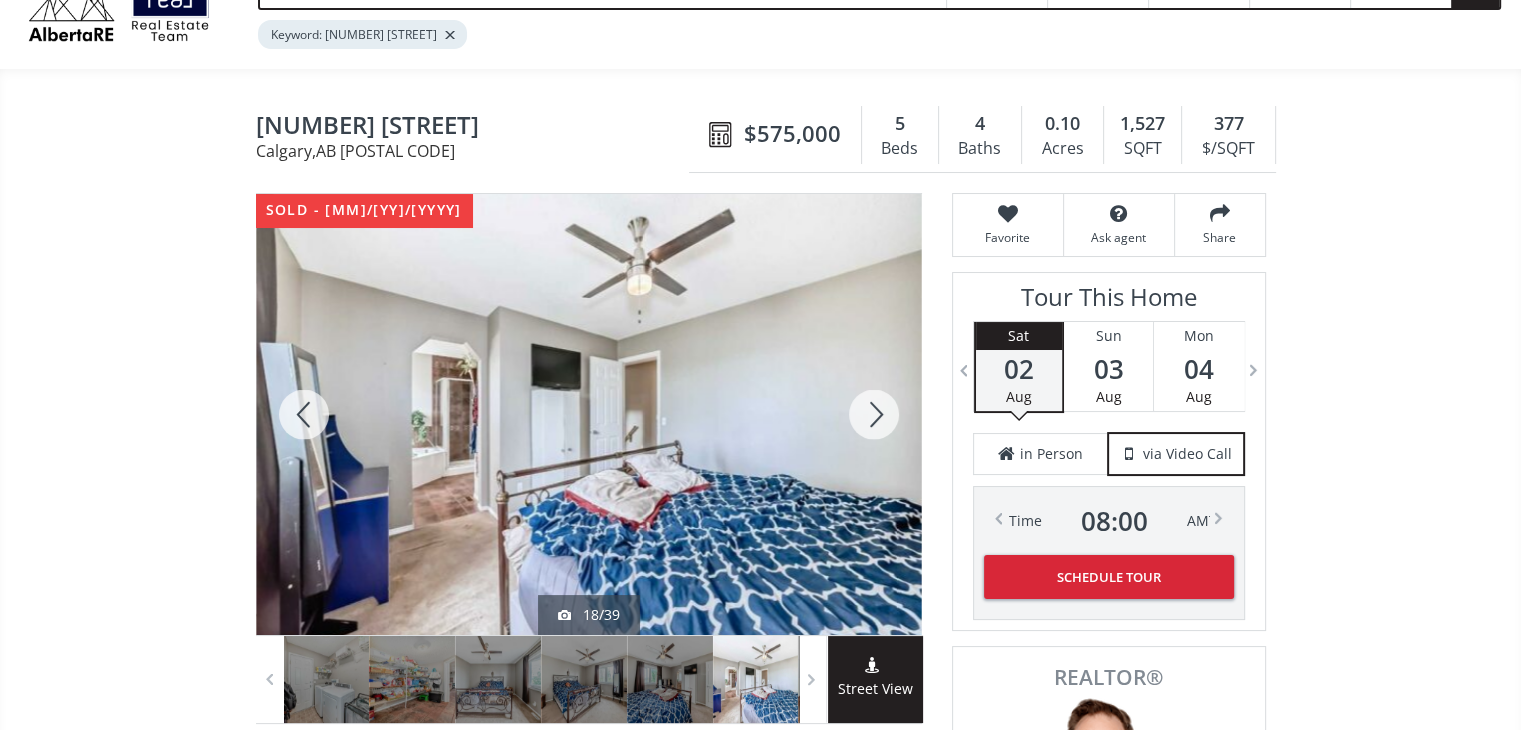 click at bounding box center [874, 414] 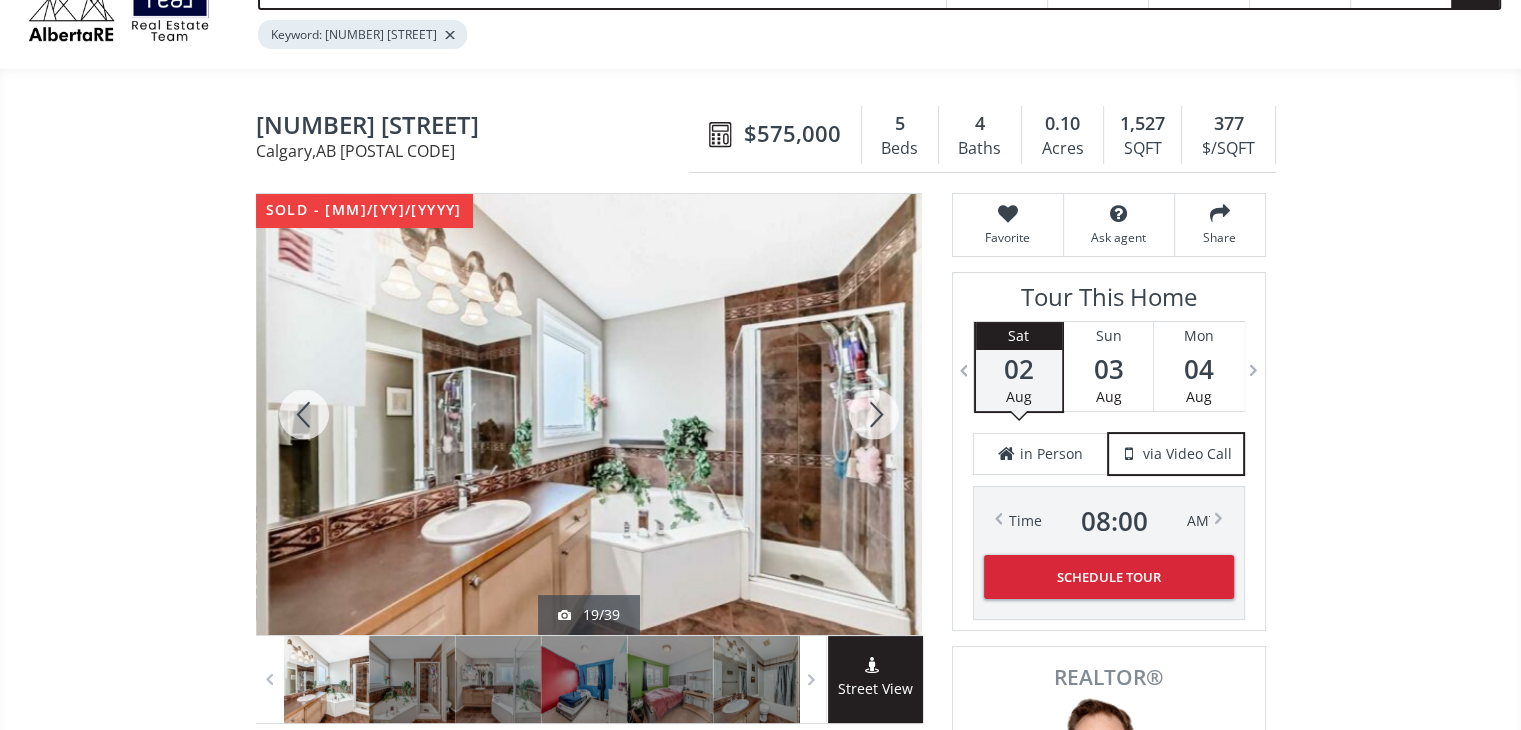 click at bounding box center [874, 414] 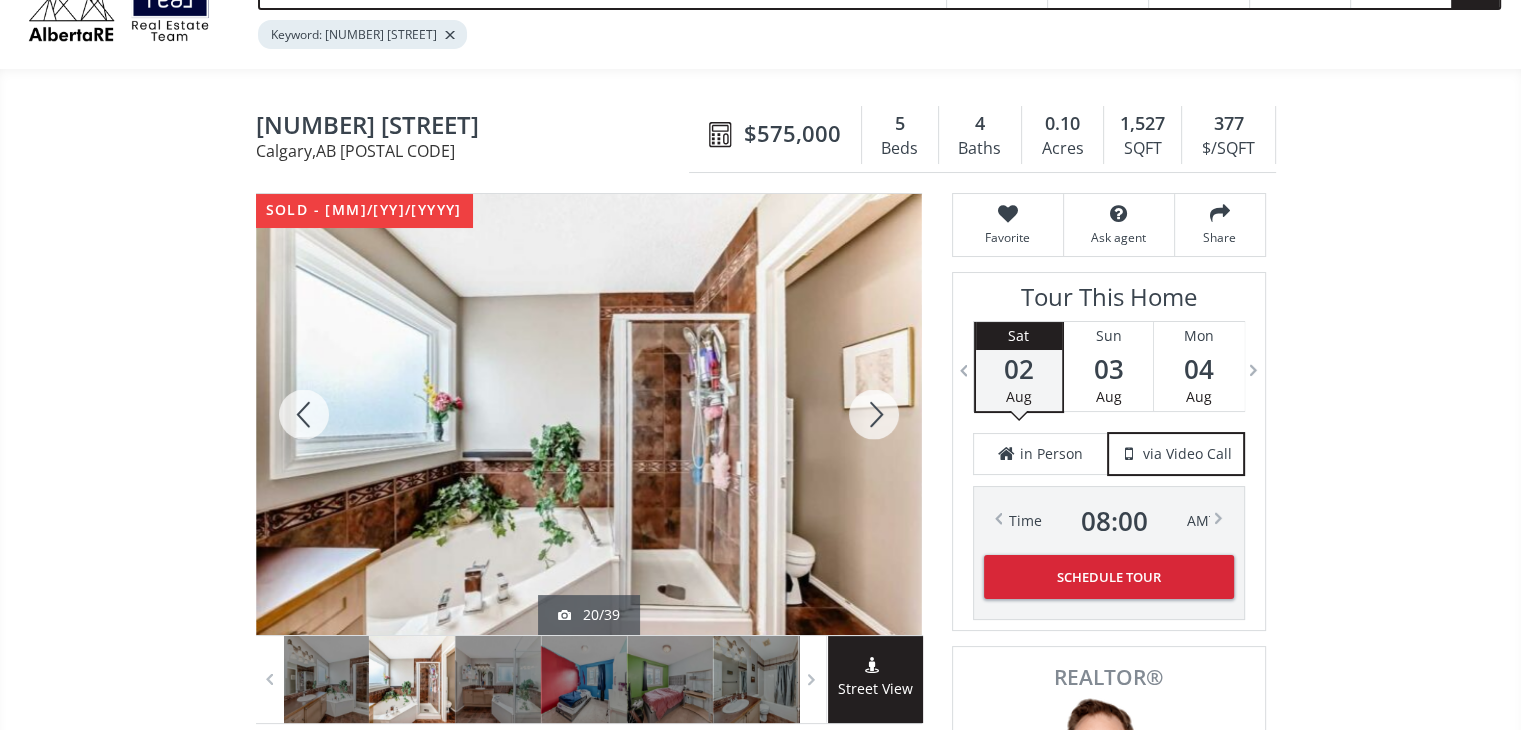 click at bounding box center [874, 414] 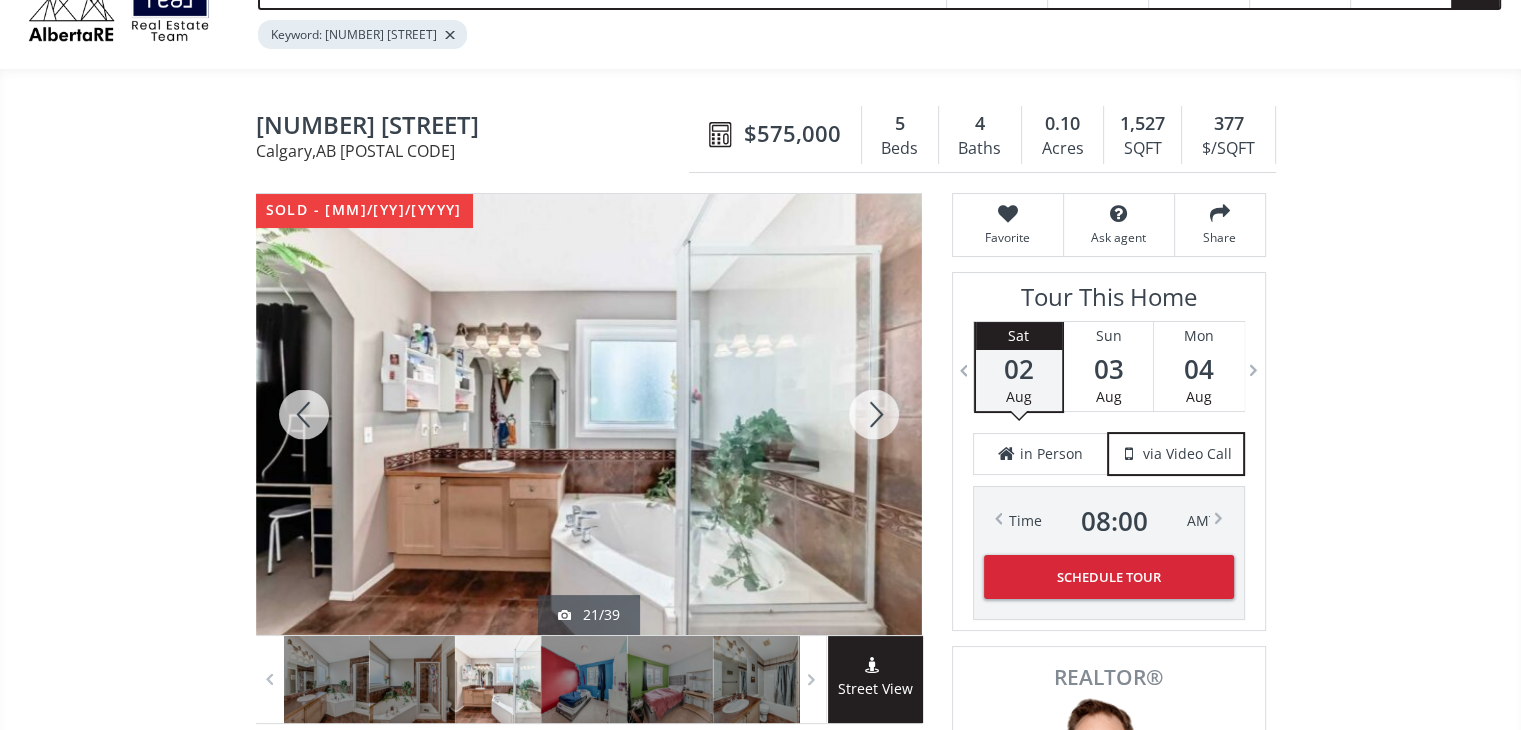 click at bounding box center [874, 414] 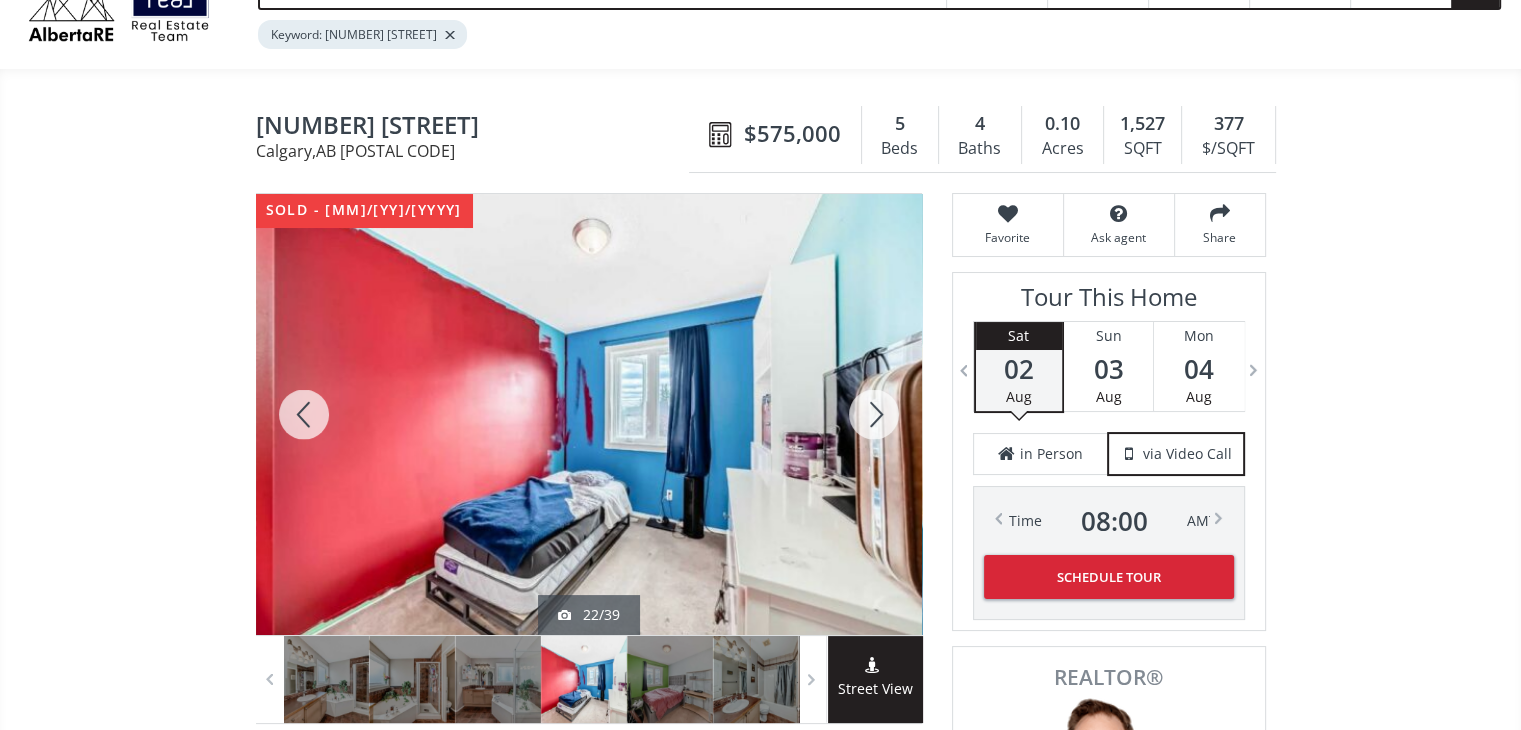 click at bounding box center [874, 414] 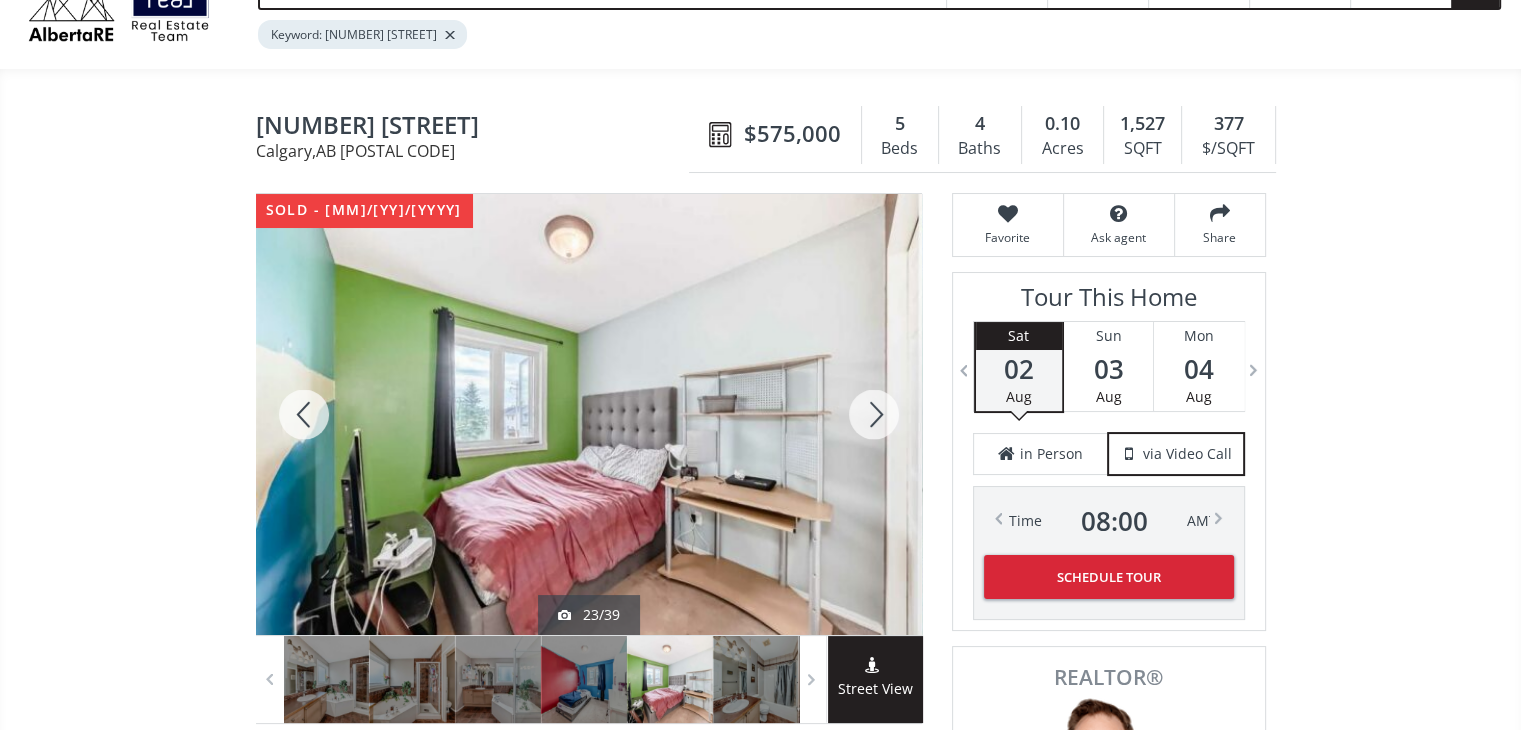 scroll, scrollTop: 200, scrollLeft: 0, axis: vertical 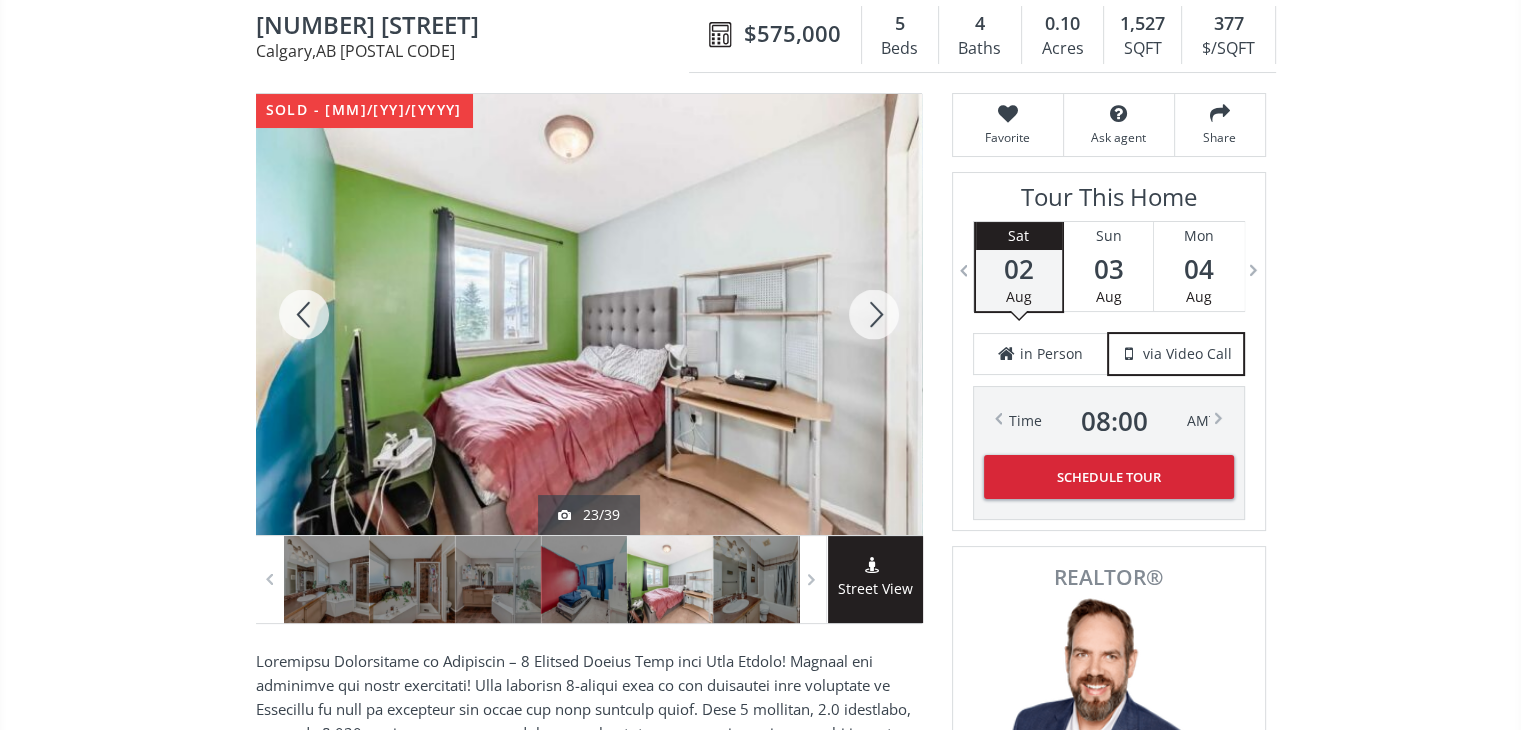 click at bounding box center (874, 314) 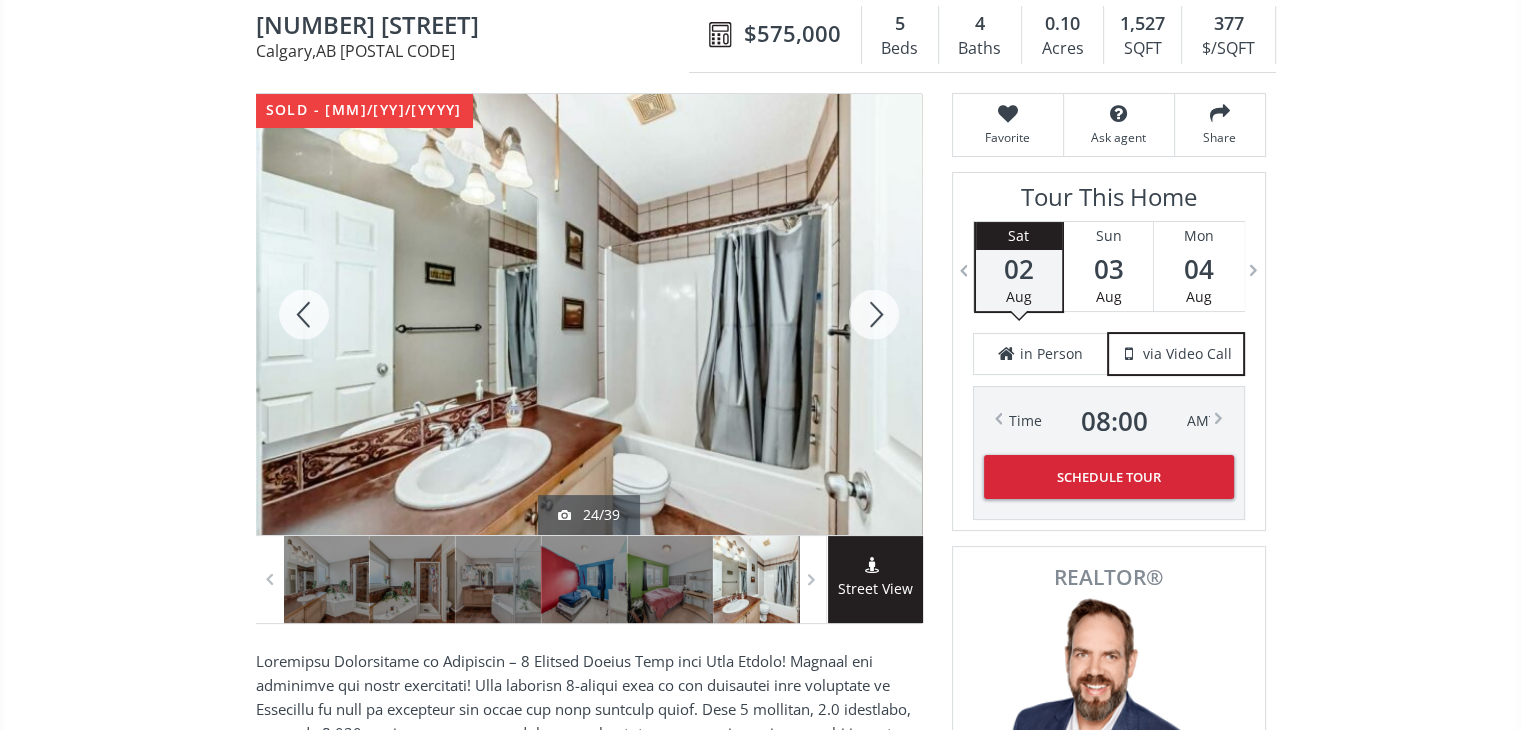 click at bounding box center (874, 314) 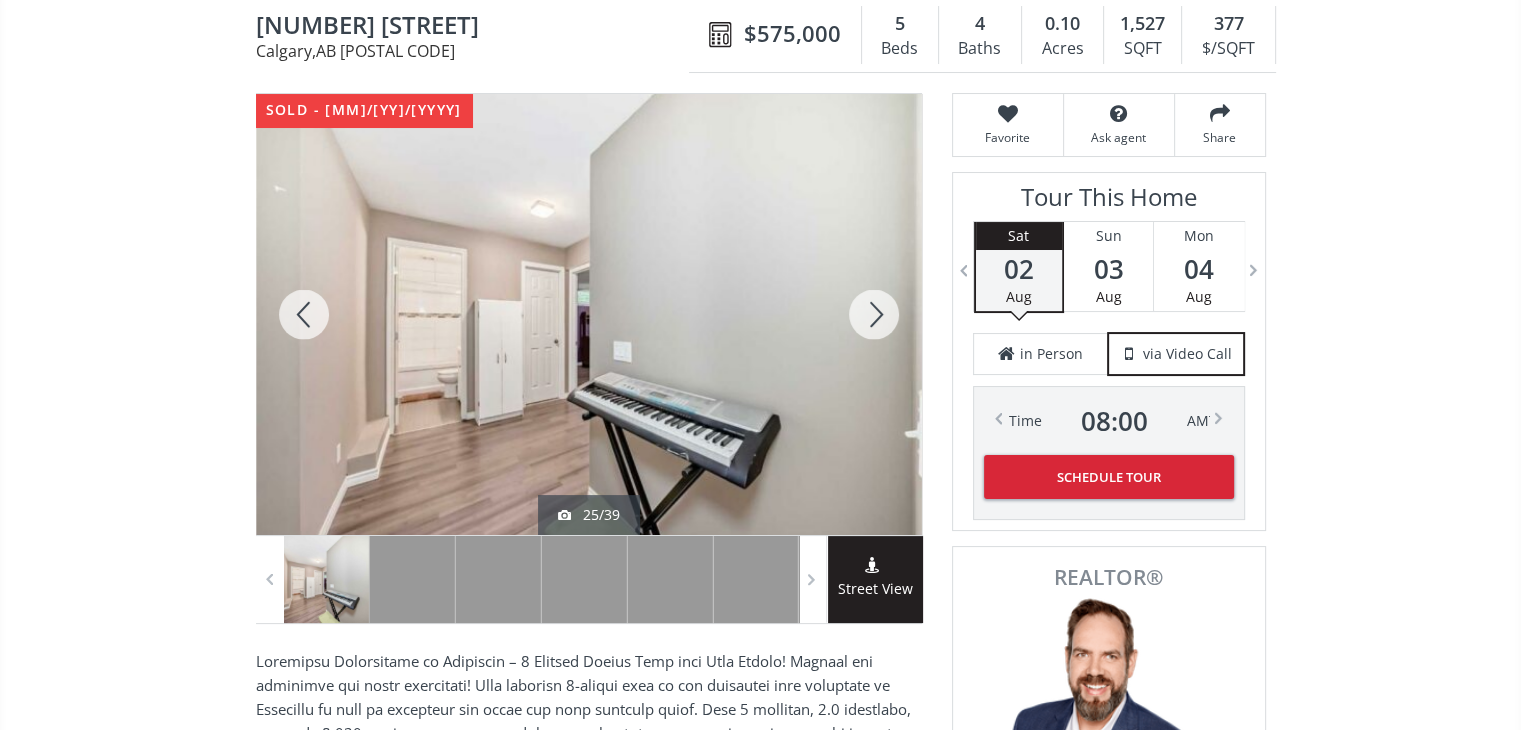 click at bounding box center (874, 314) 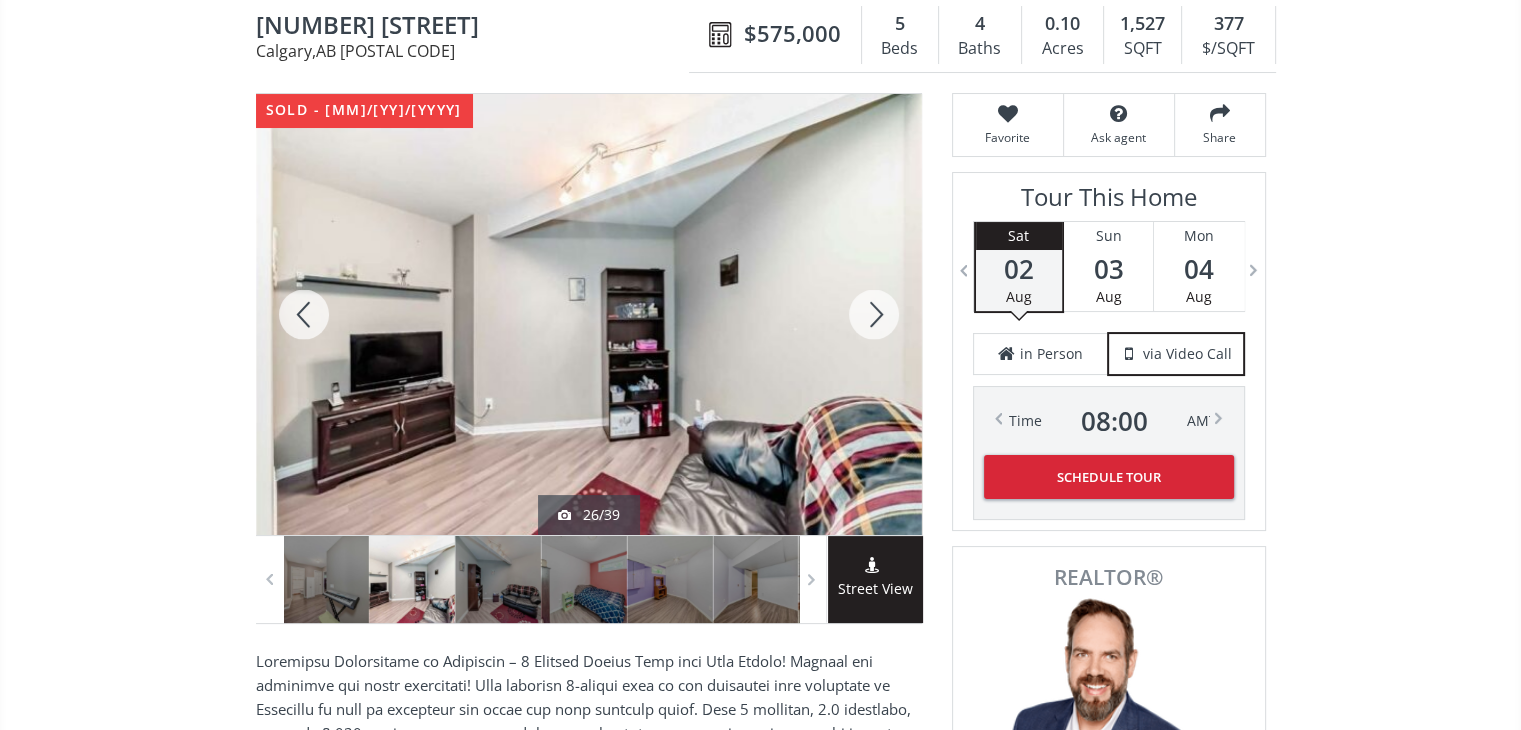 click at bounding box center (874, 314) 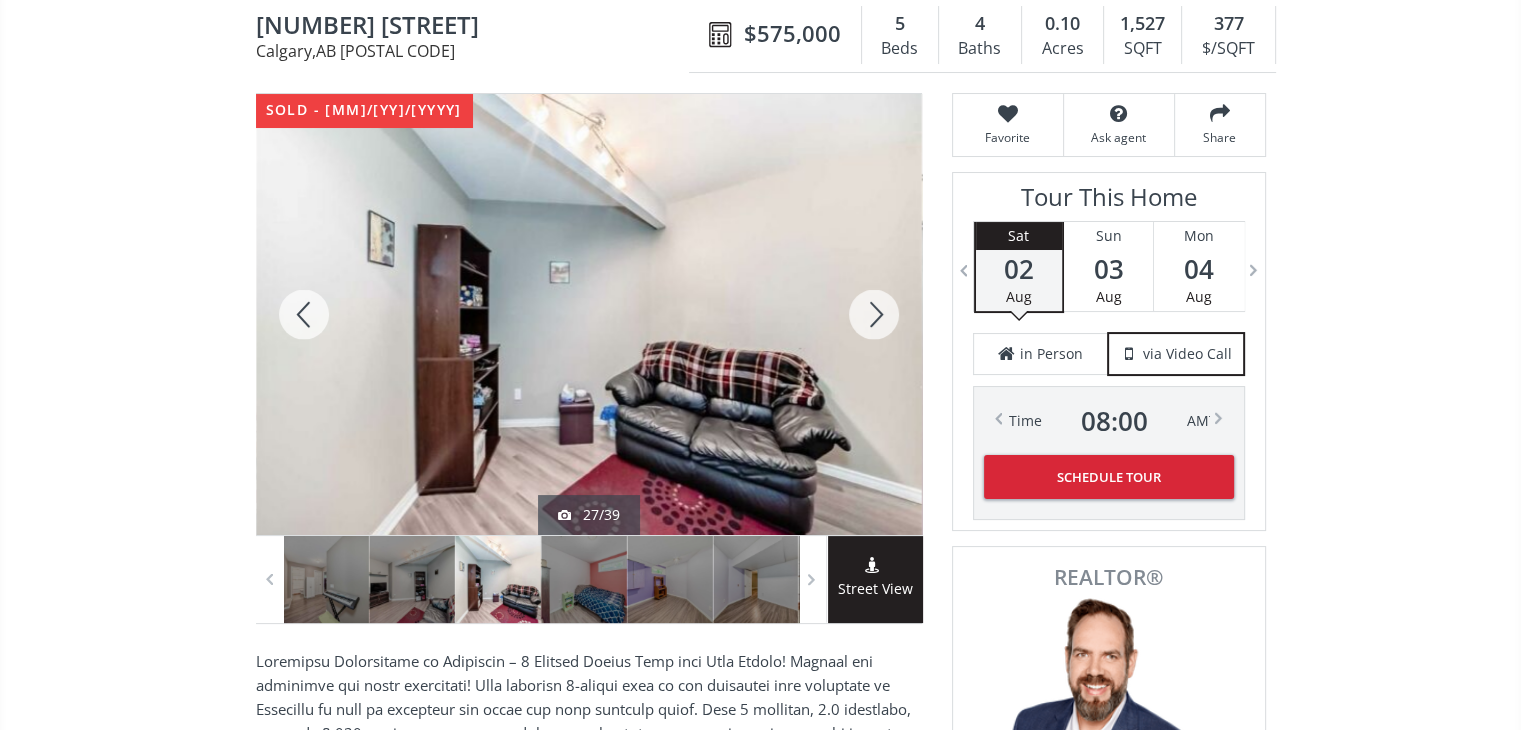 click at bounding box center (874, 314) 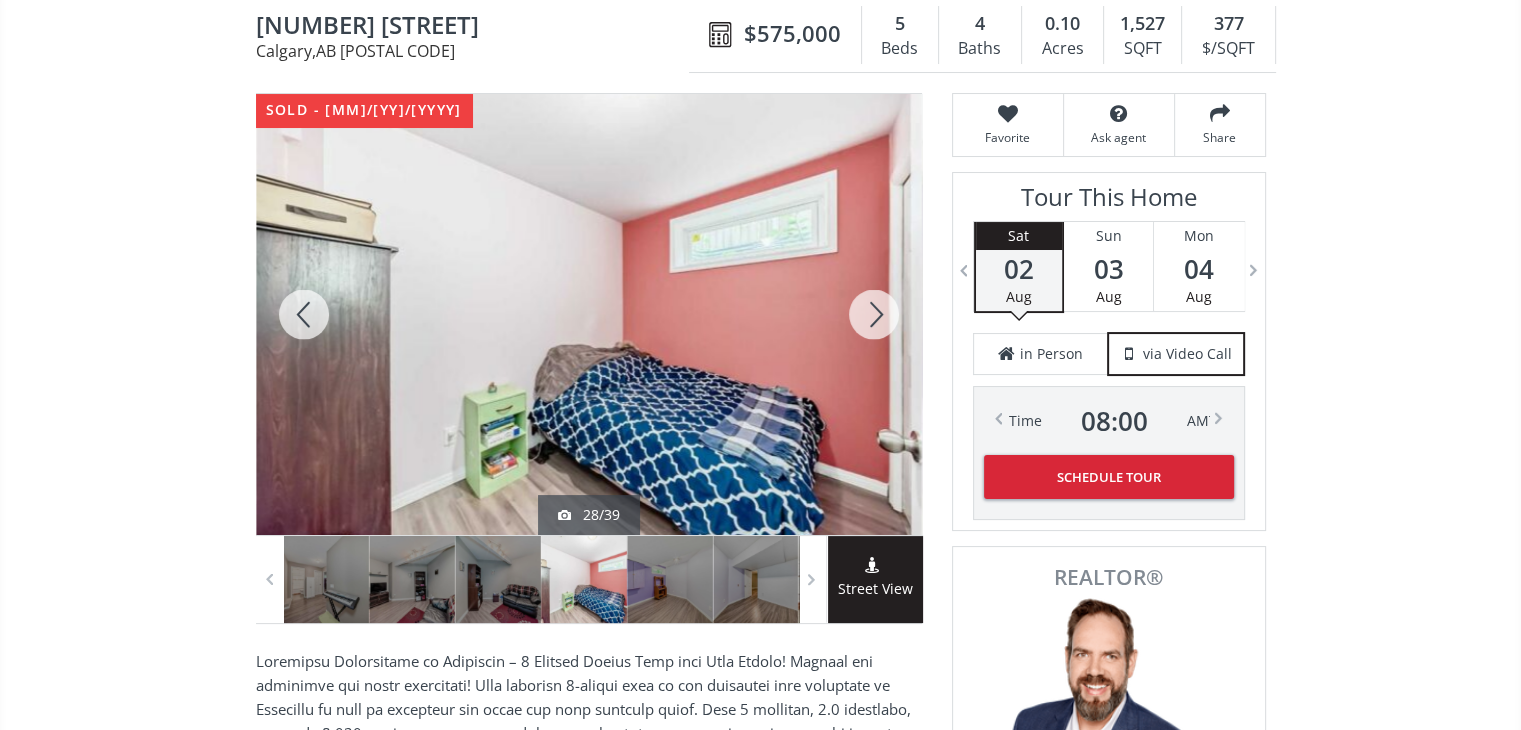 click at bounding box center (874, 314) 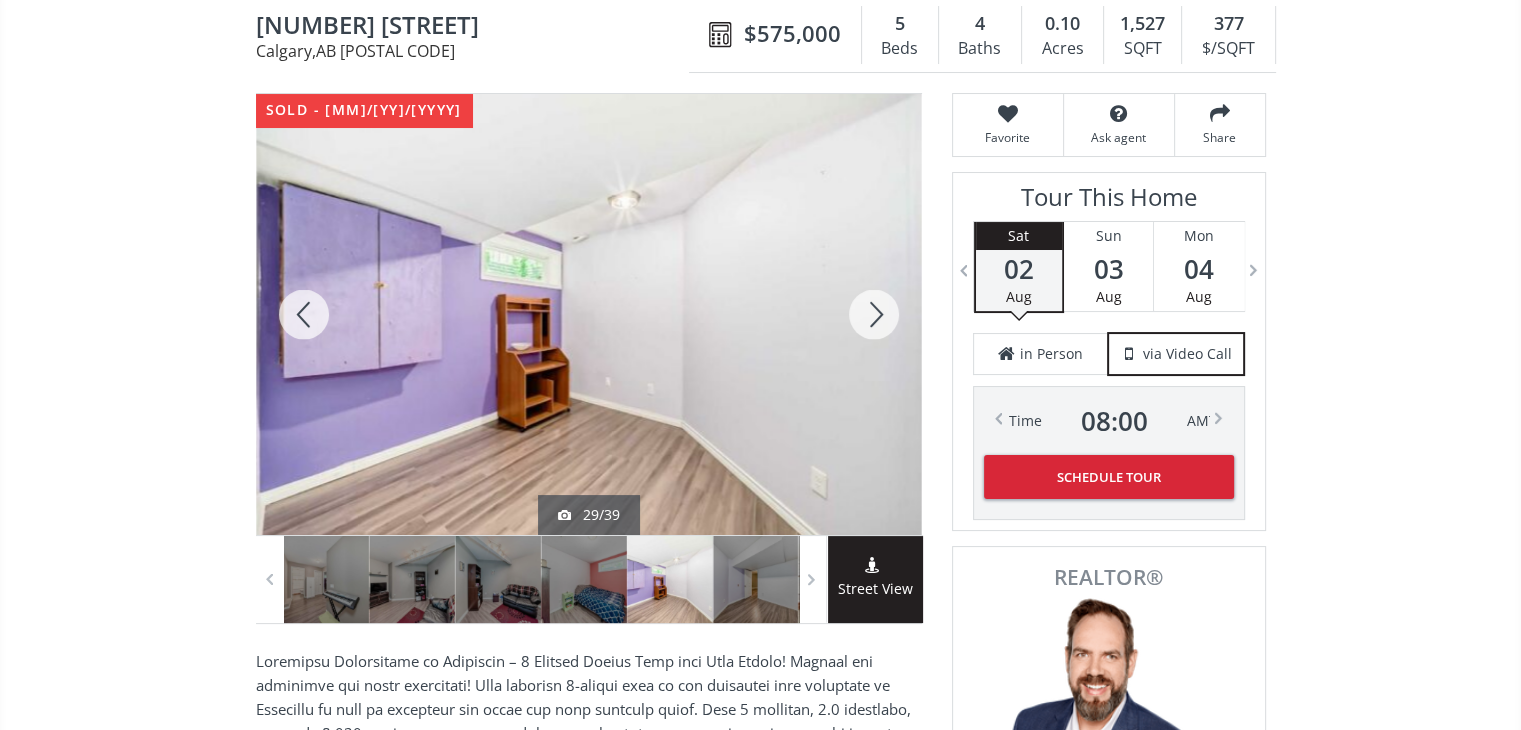 click at bounding box center (874, 314) 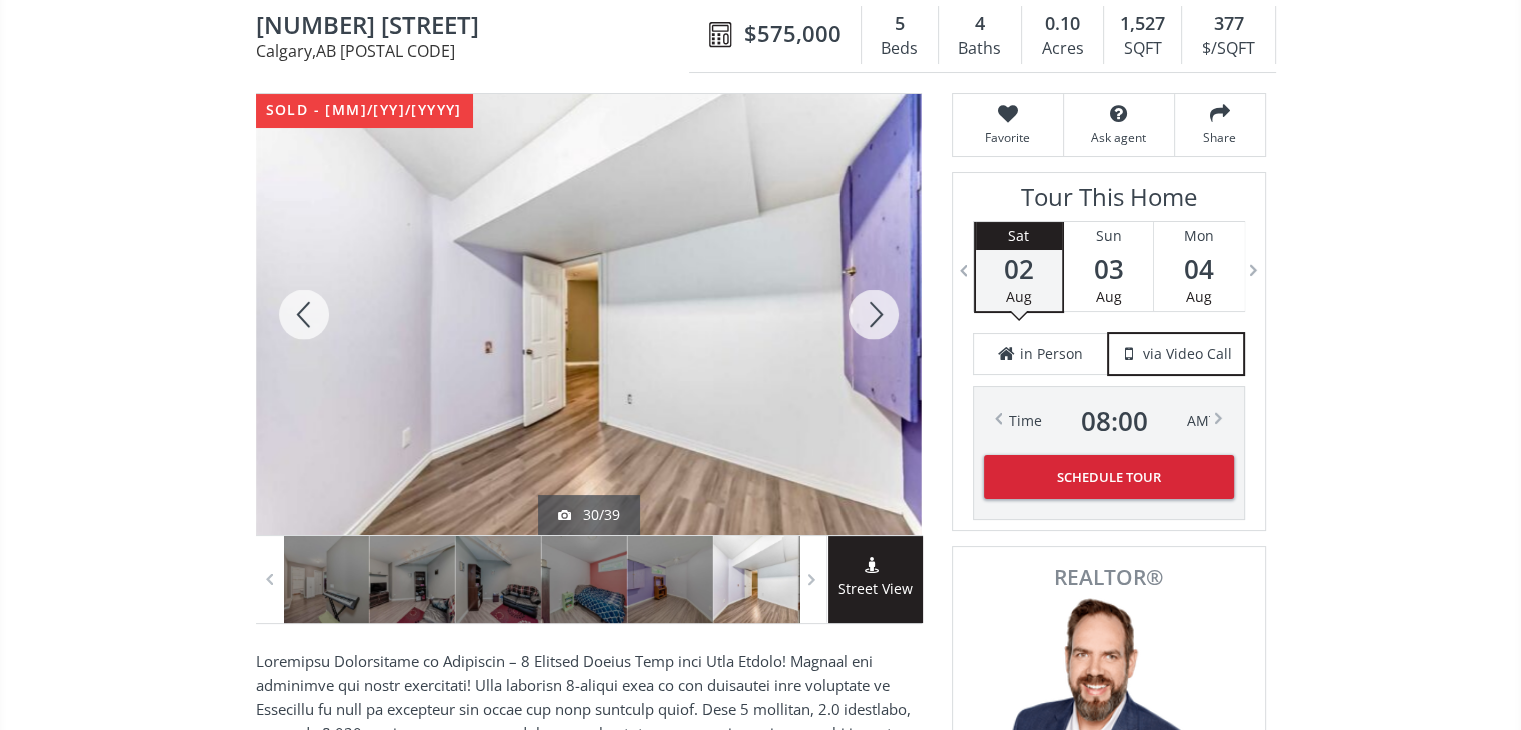 click at bounding box center [874, 314] 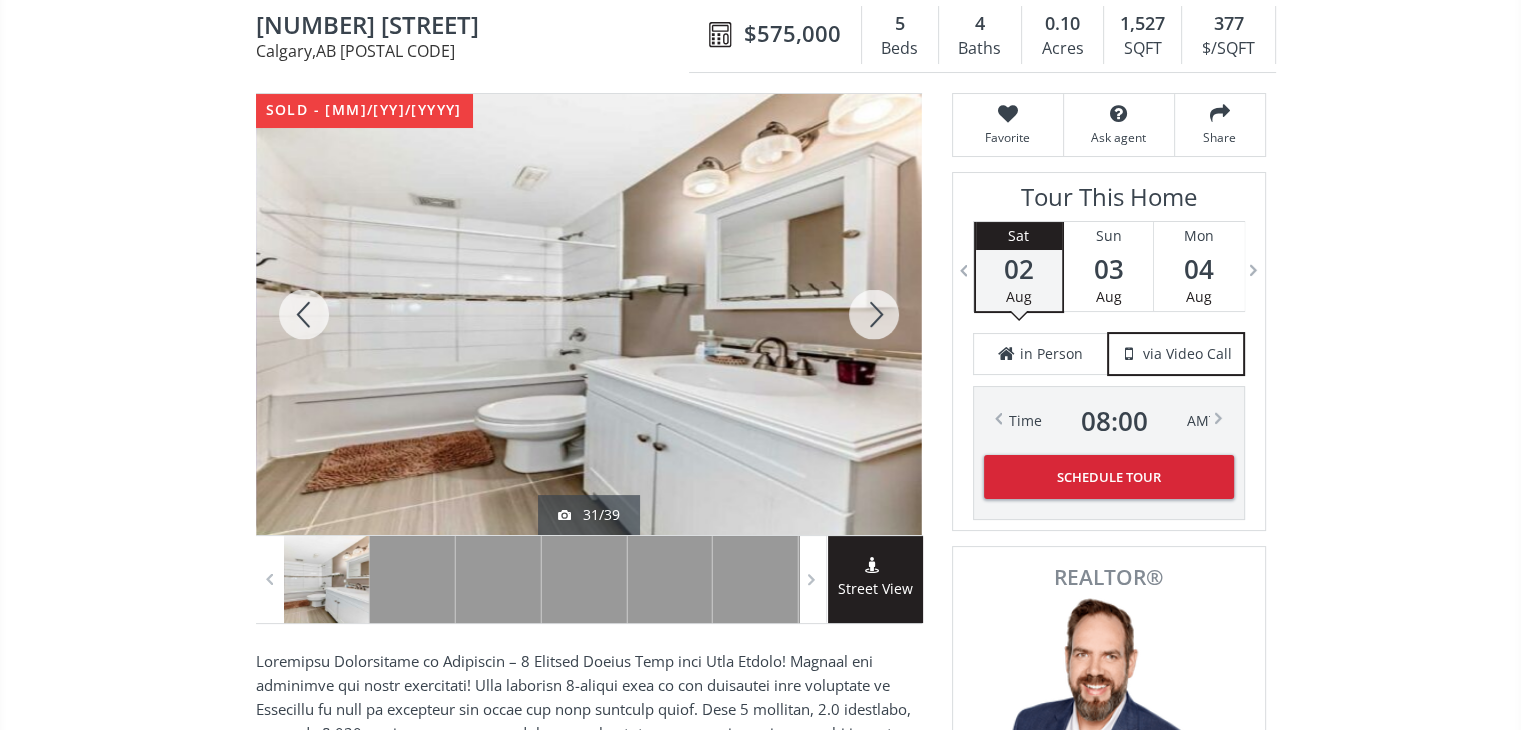 click at bounding box center [874, 314] 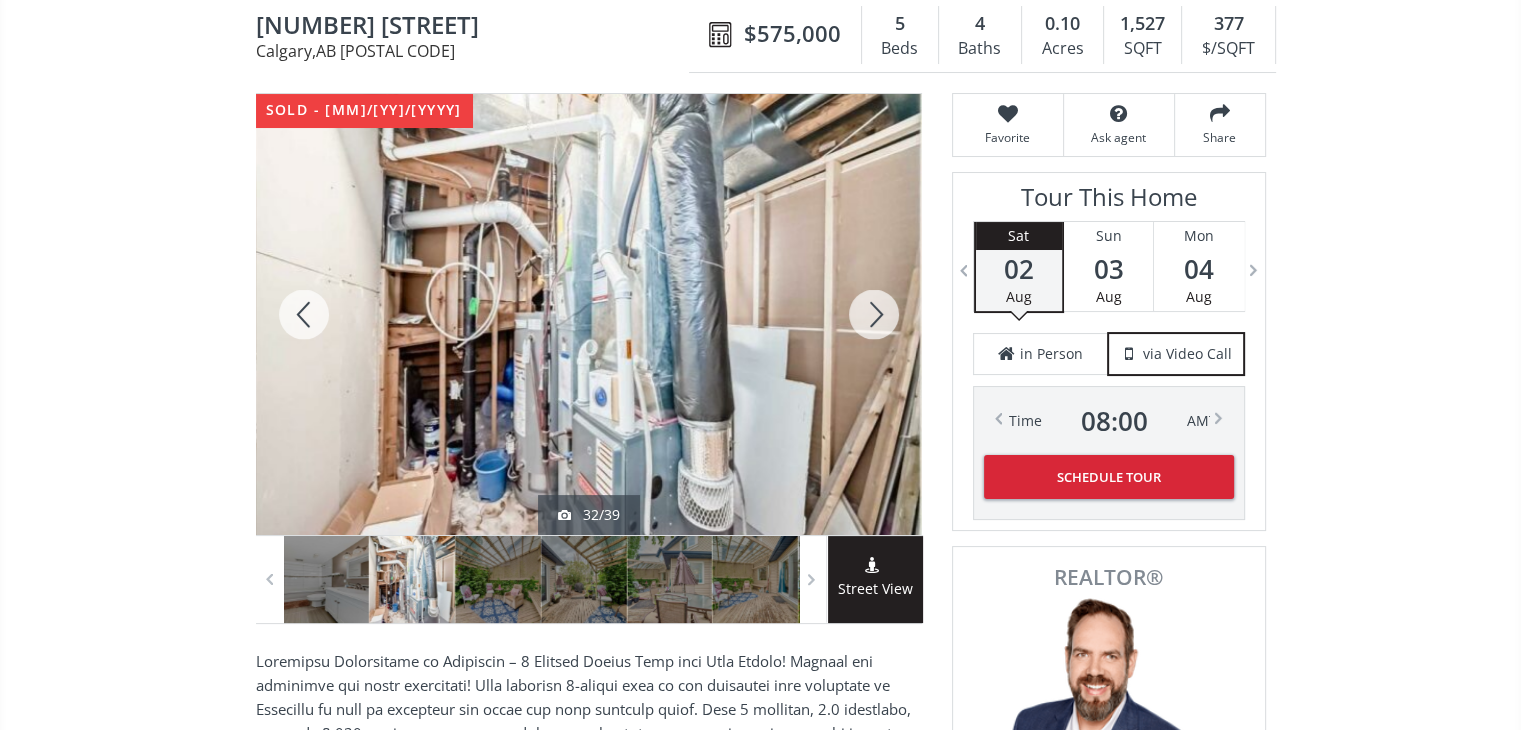 click at bounding box center (874, 314) 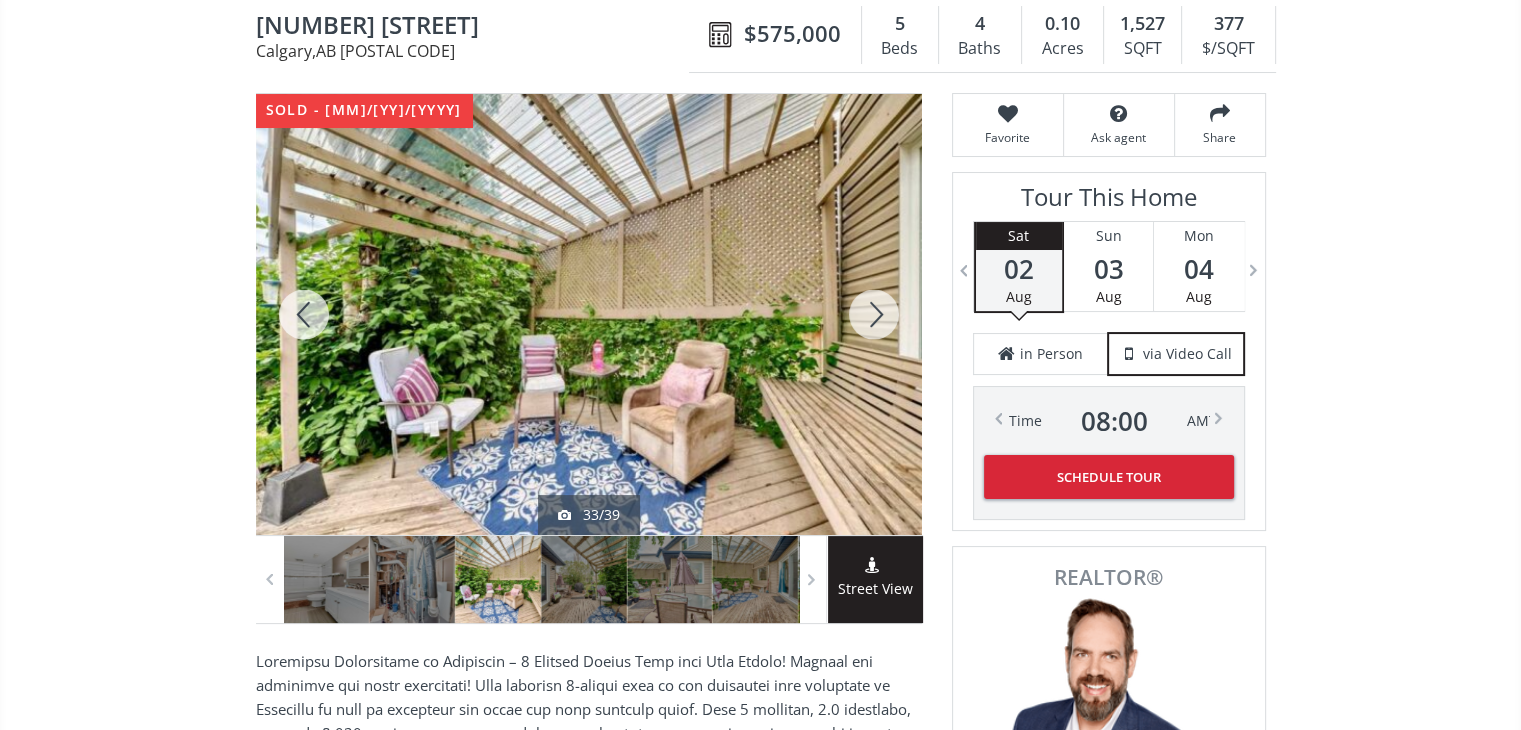 click at bounding box center [874, 314] 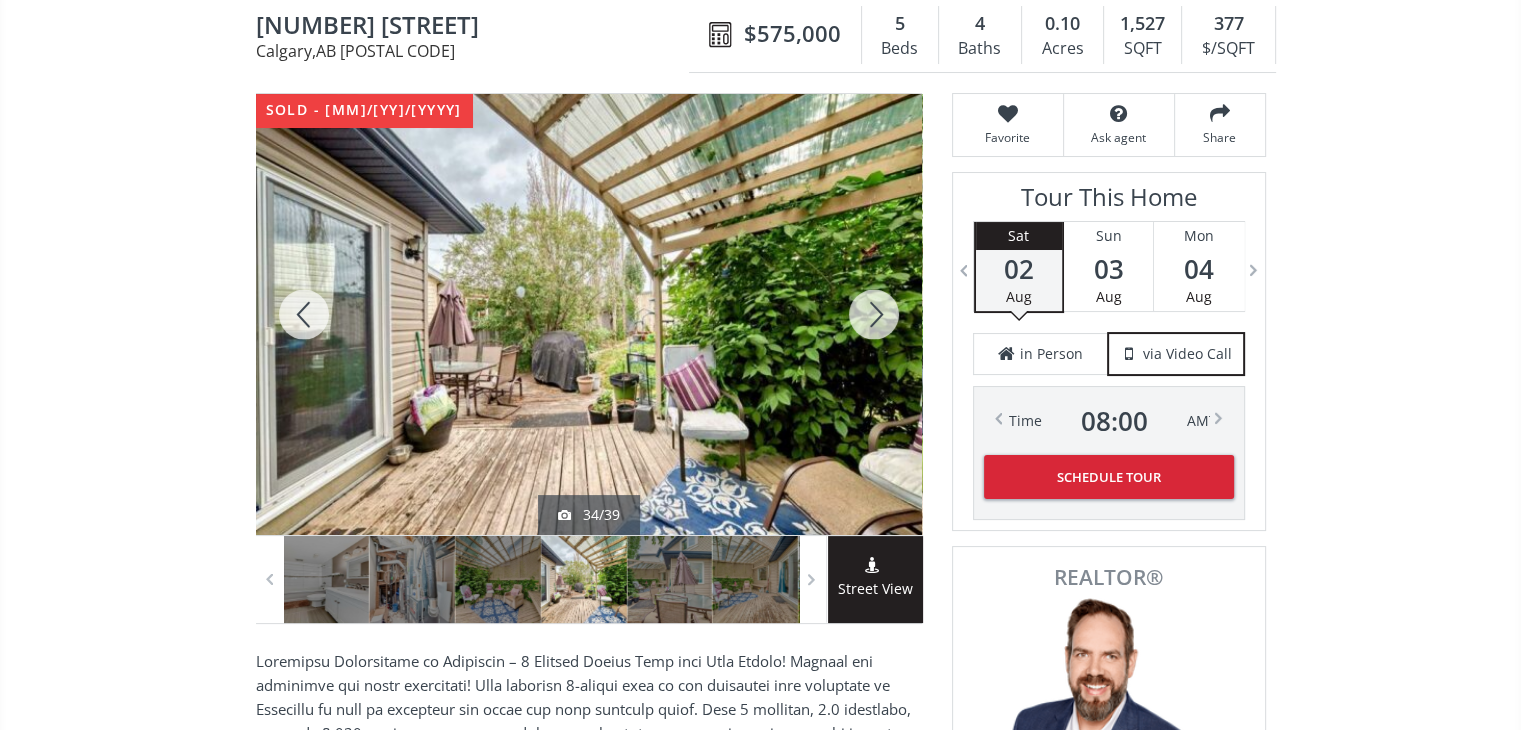 click at bounding box center (874, 314) 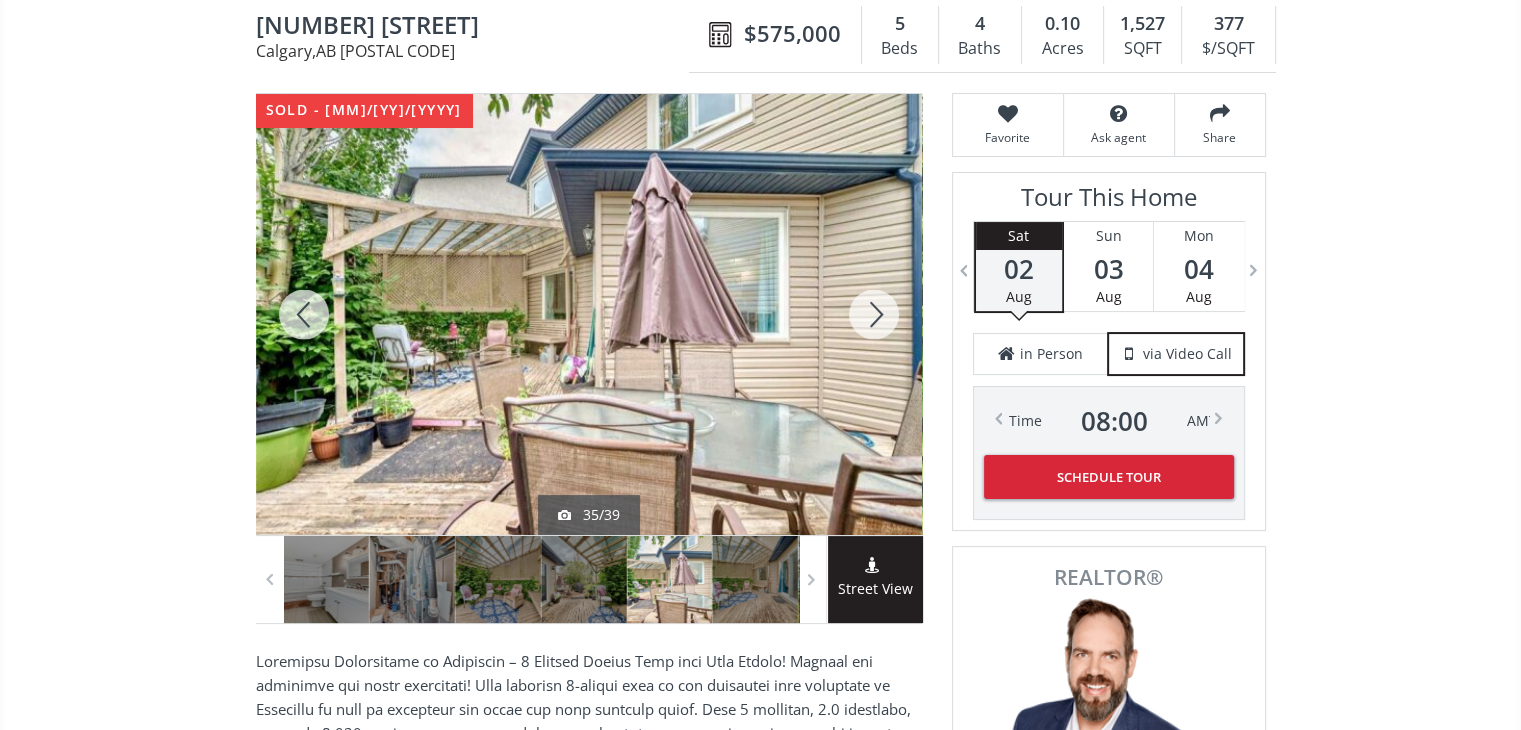 click at bounding box center (304, 314) 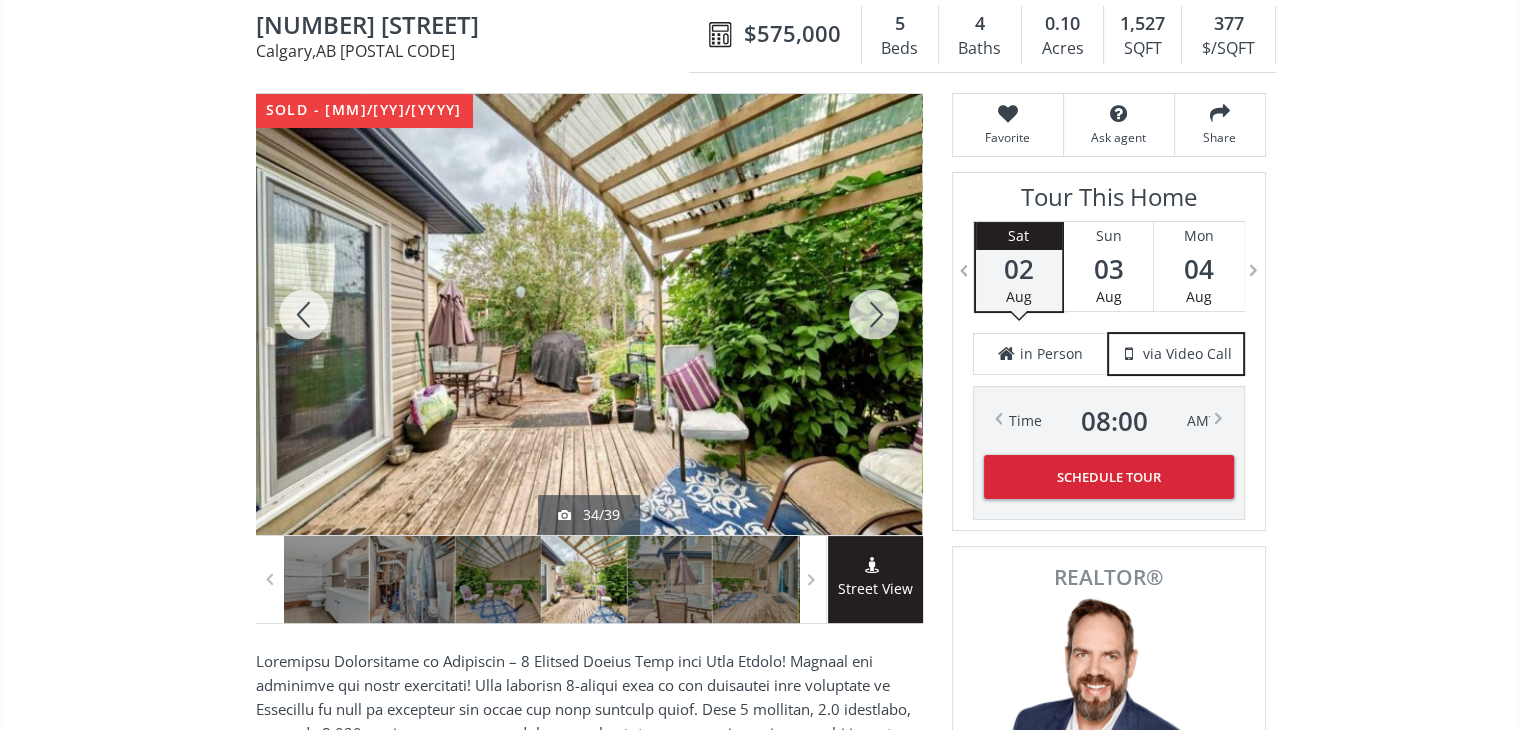 click at bounding box center (304, 314) 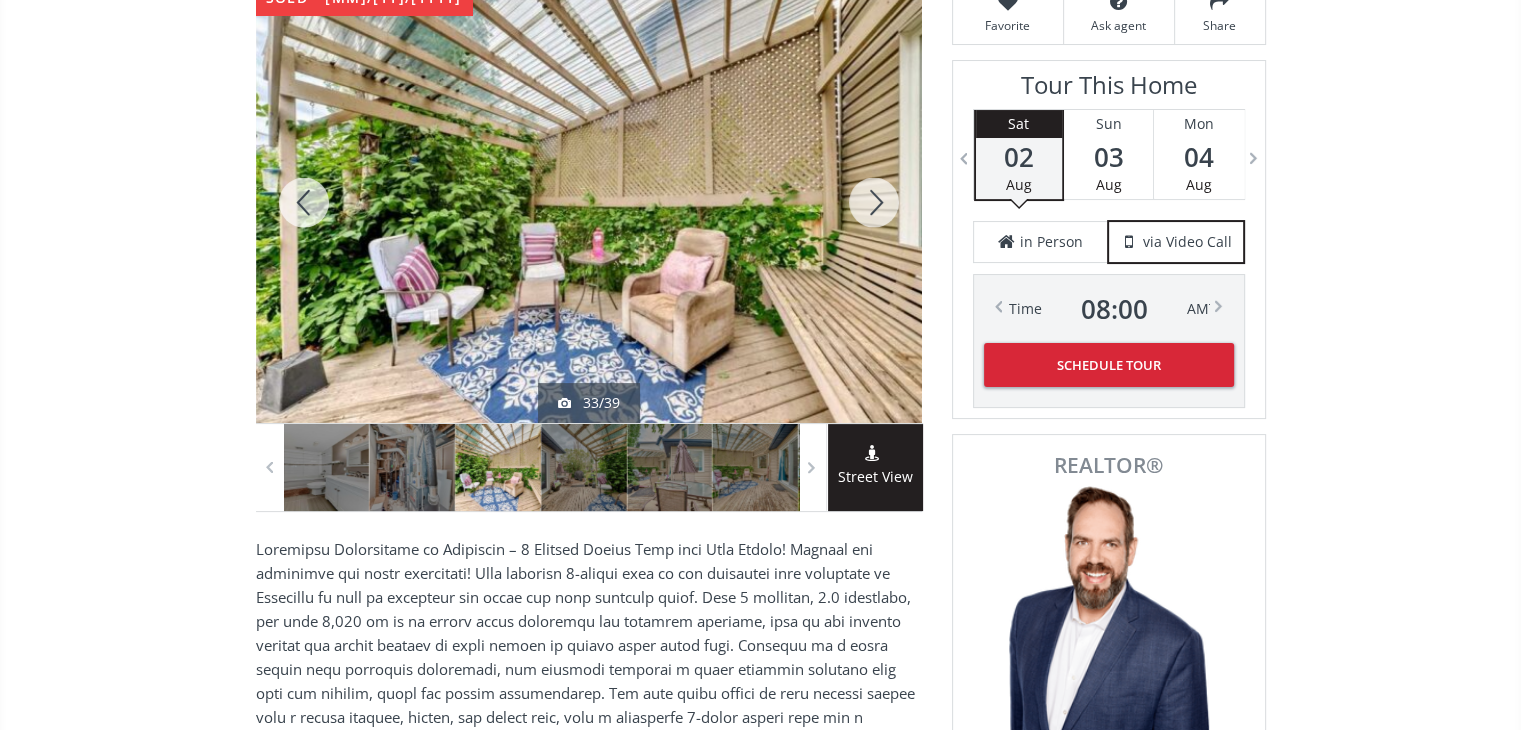 scroll, scrollTop: 300, scrollLeft: 0, axis: vertical 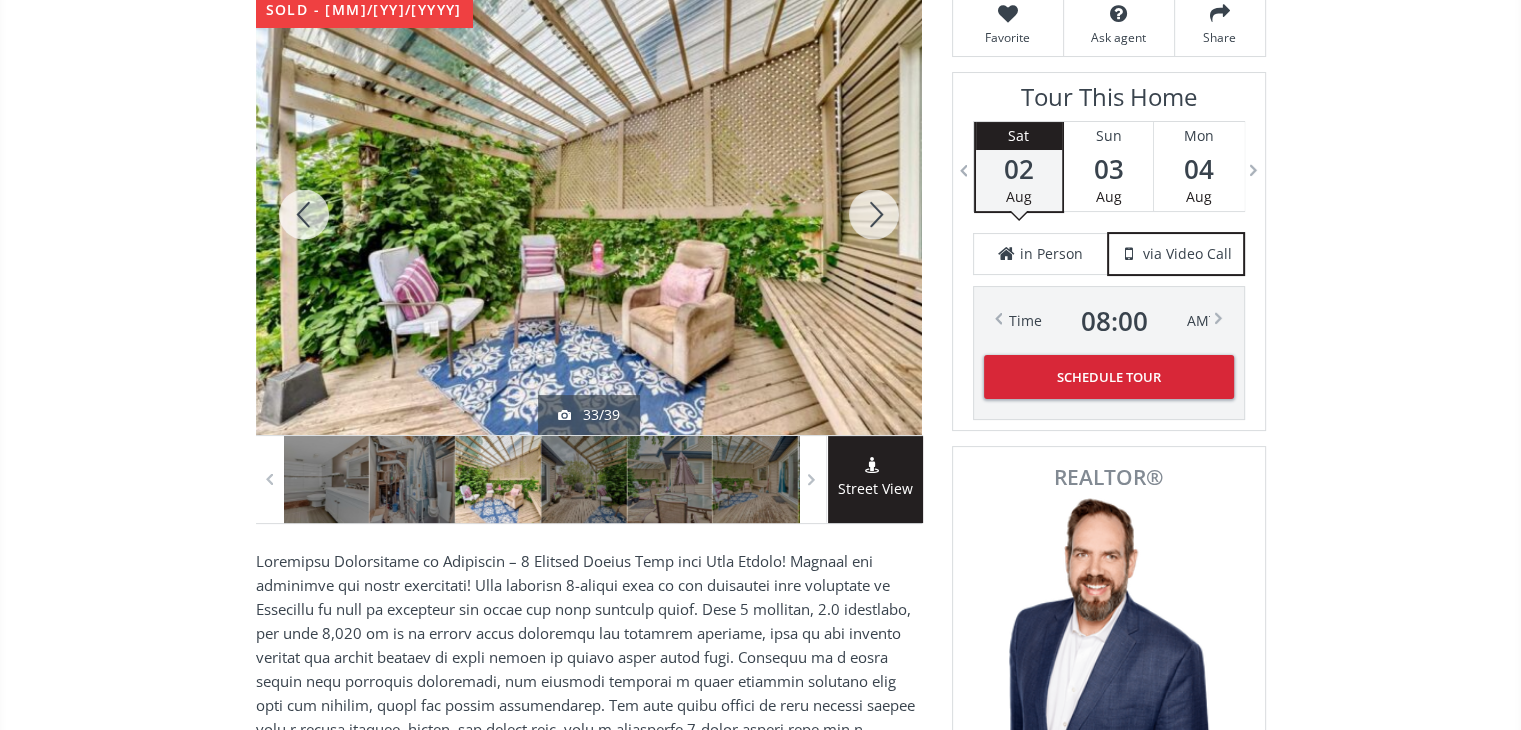click at bounding box center (874, 214) 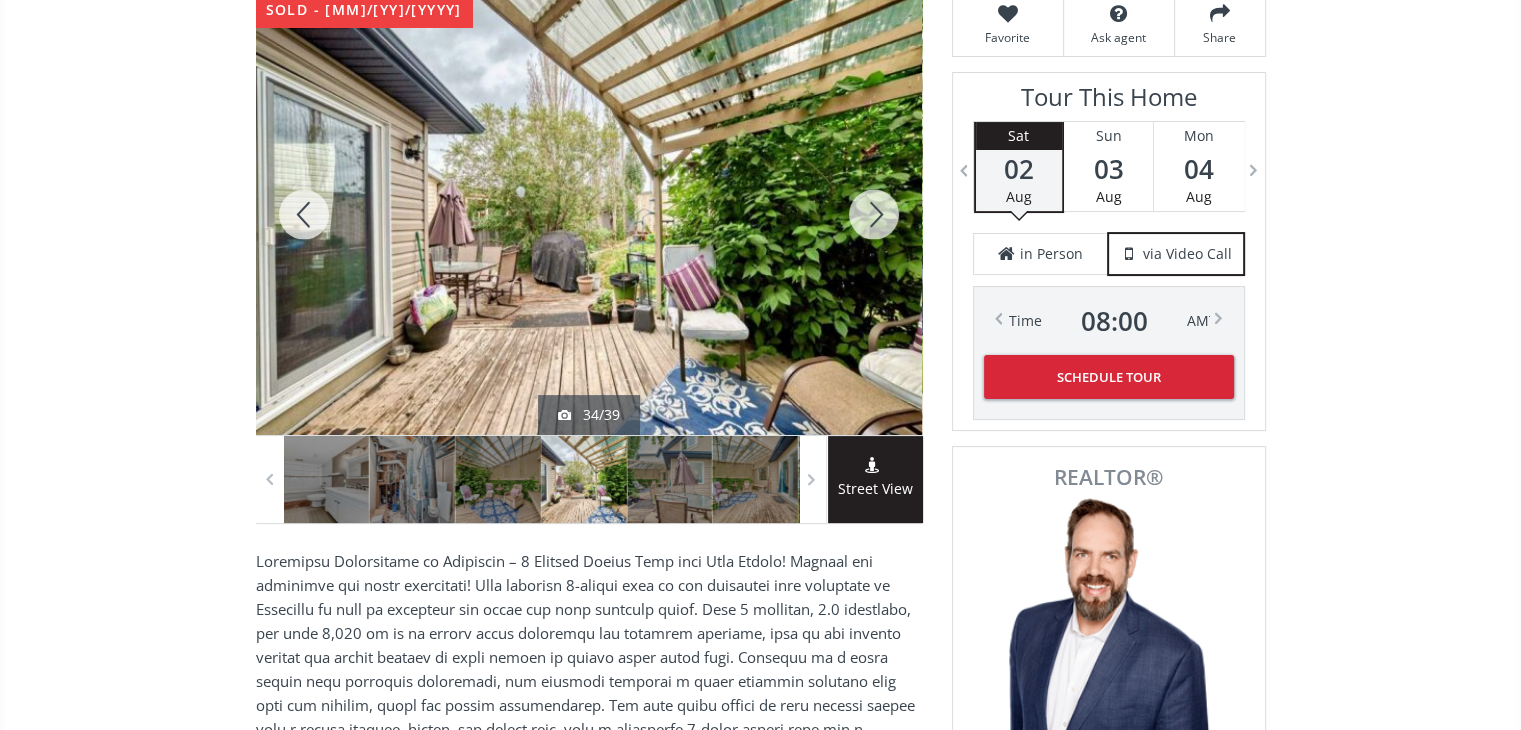 click at bounding box center (874, 214) 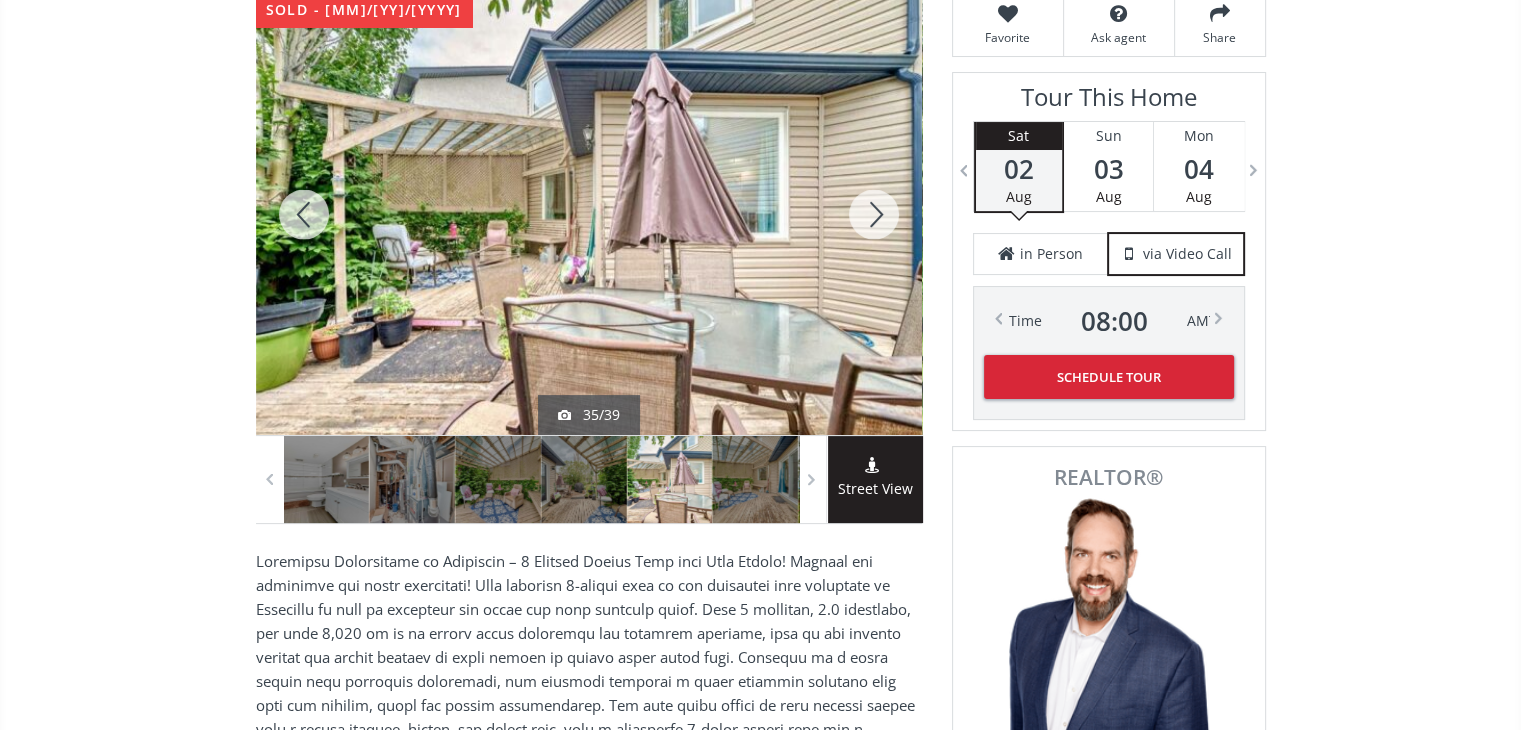 click at bounding box center (874, 214) 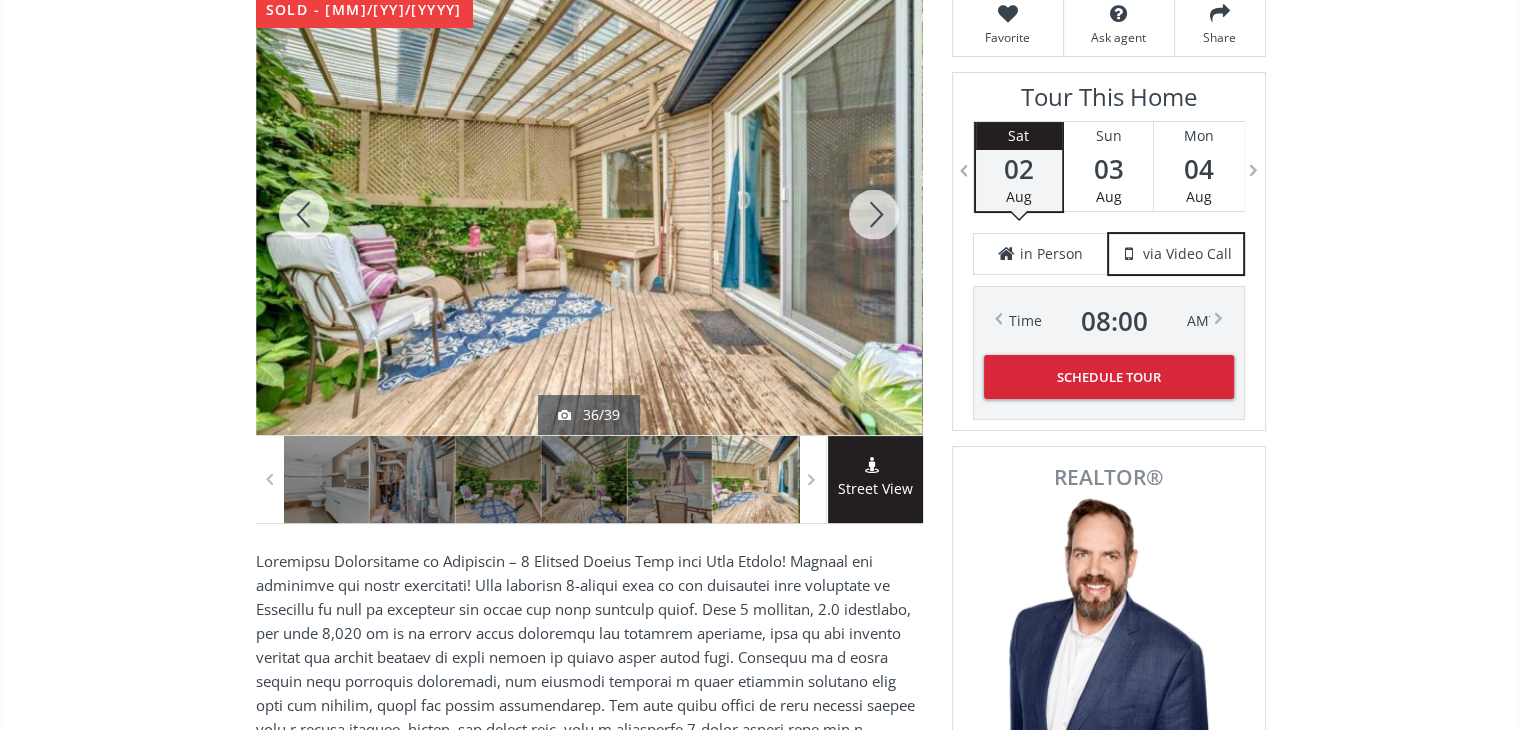 click at bounding box center [874, 214] 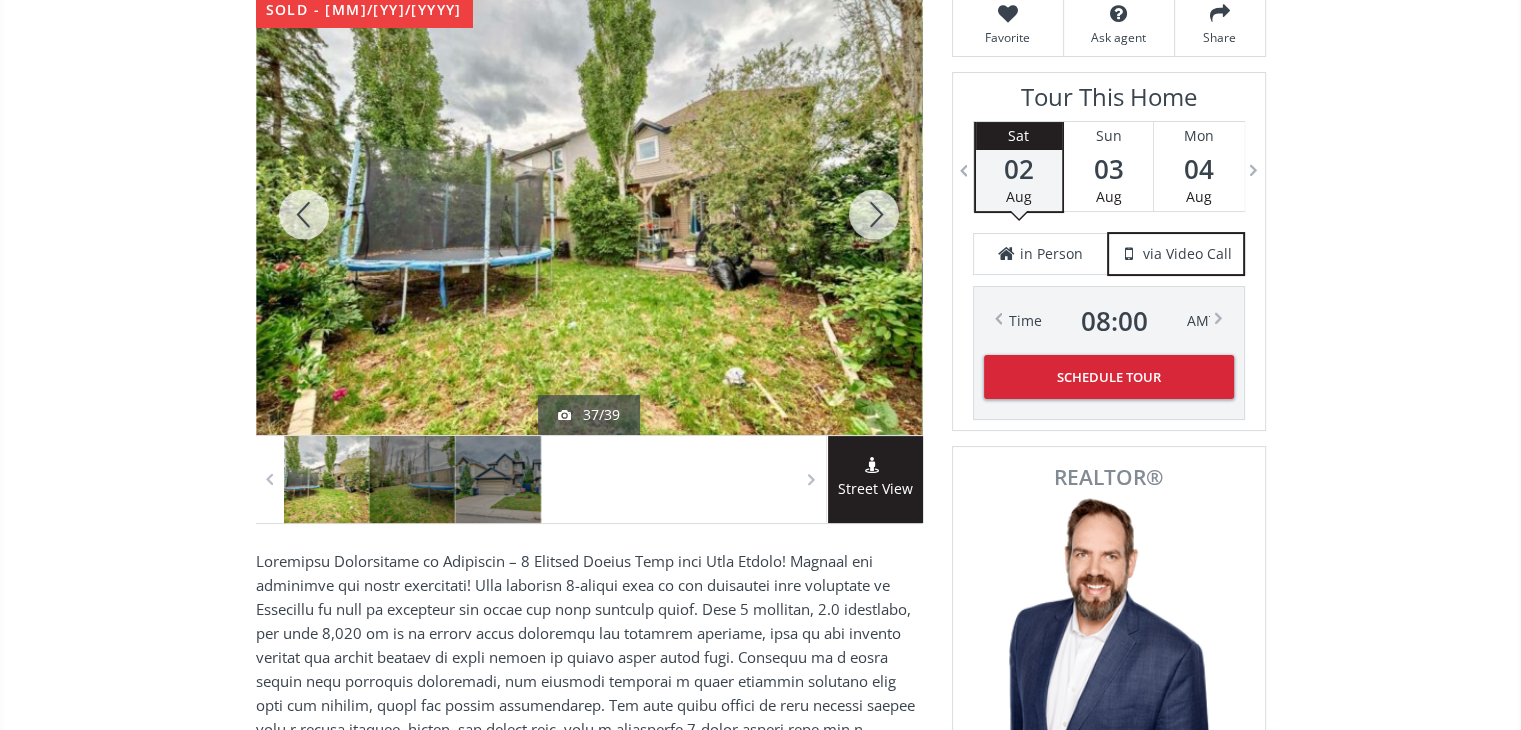 click at bounding box center (874, 214) 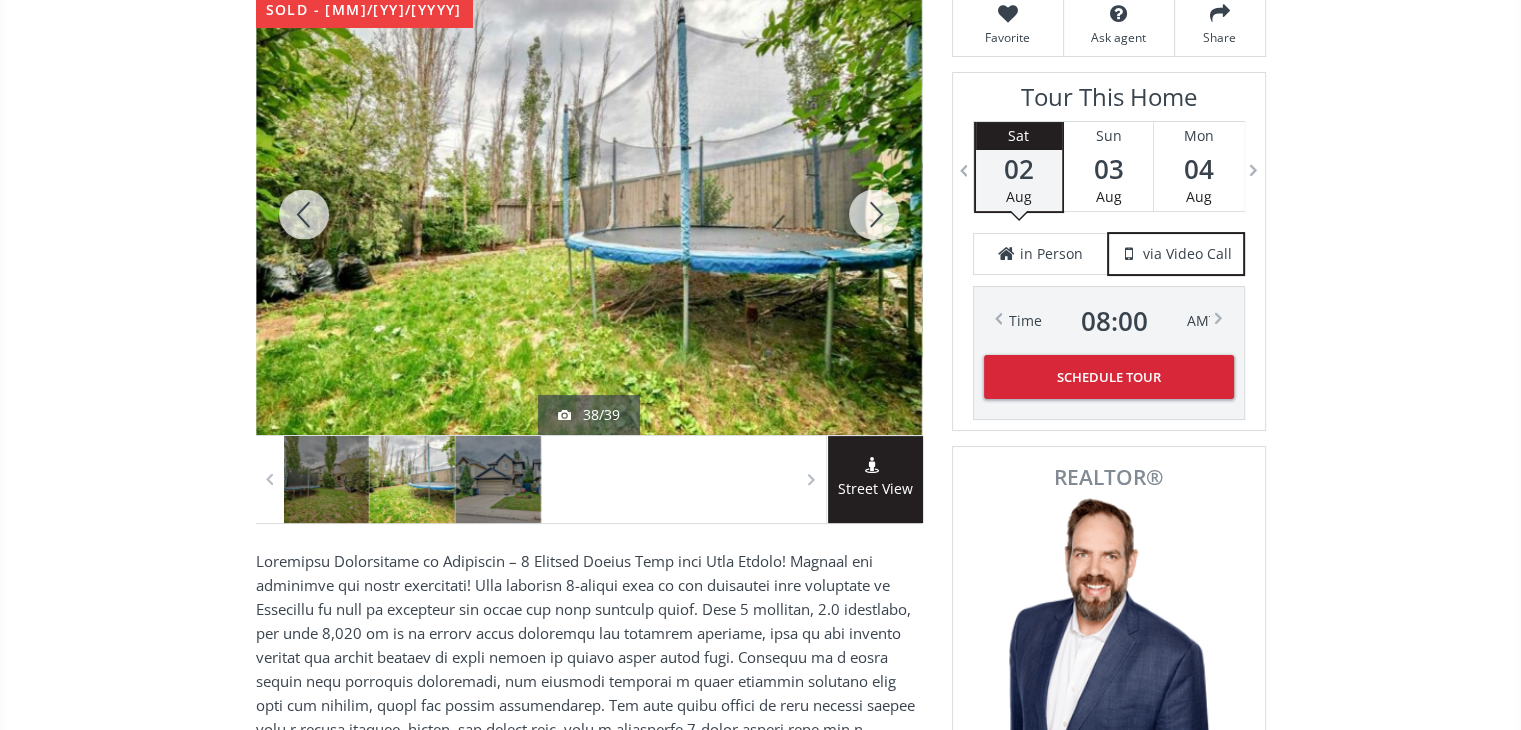 click at bounding box center (874, 214) 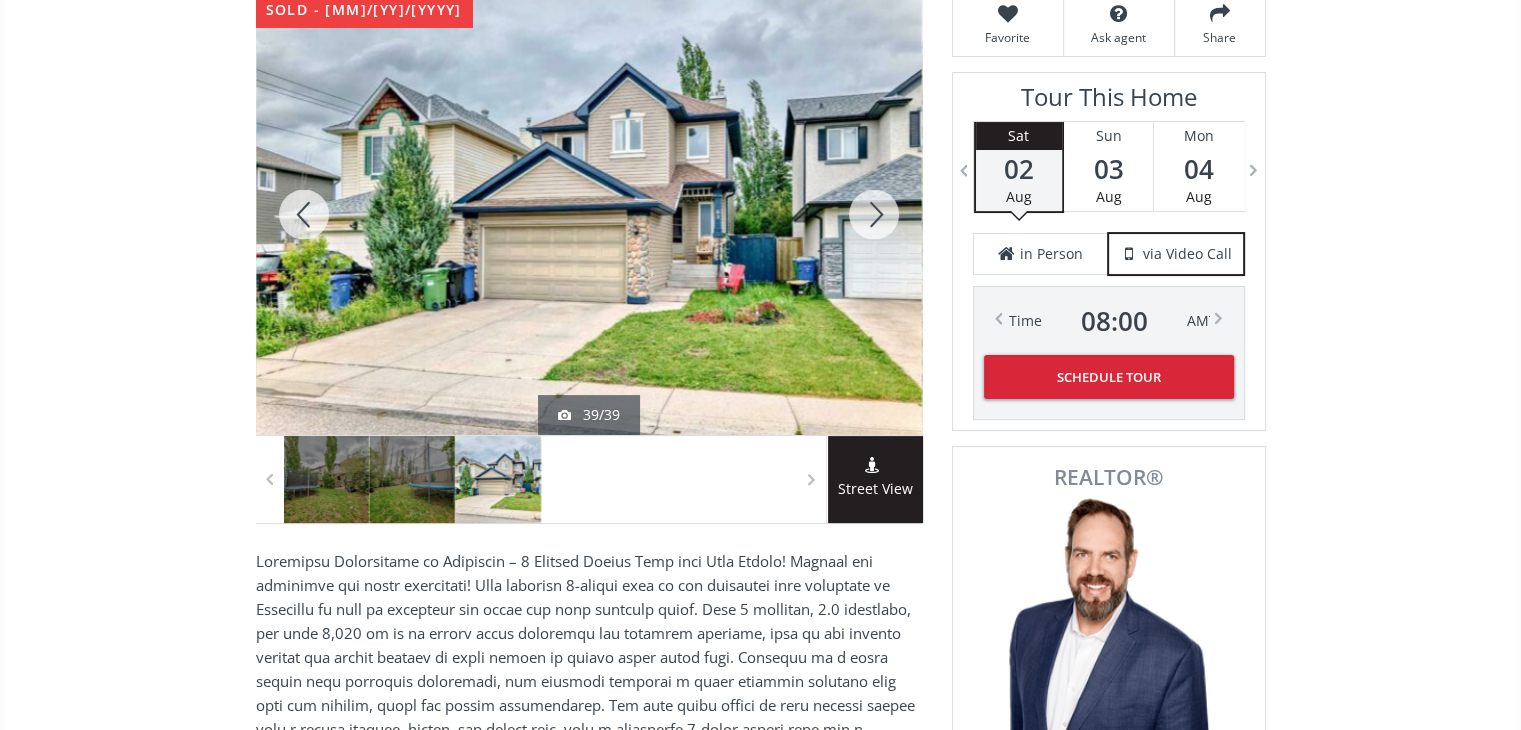 click at bounding box center [874, 214] 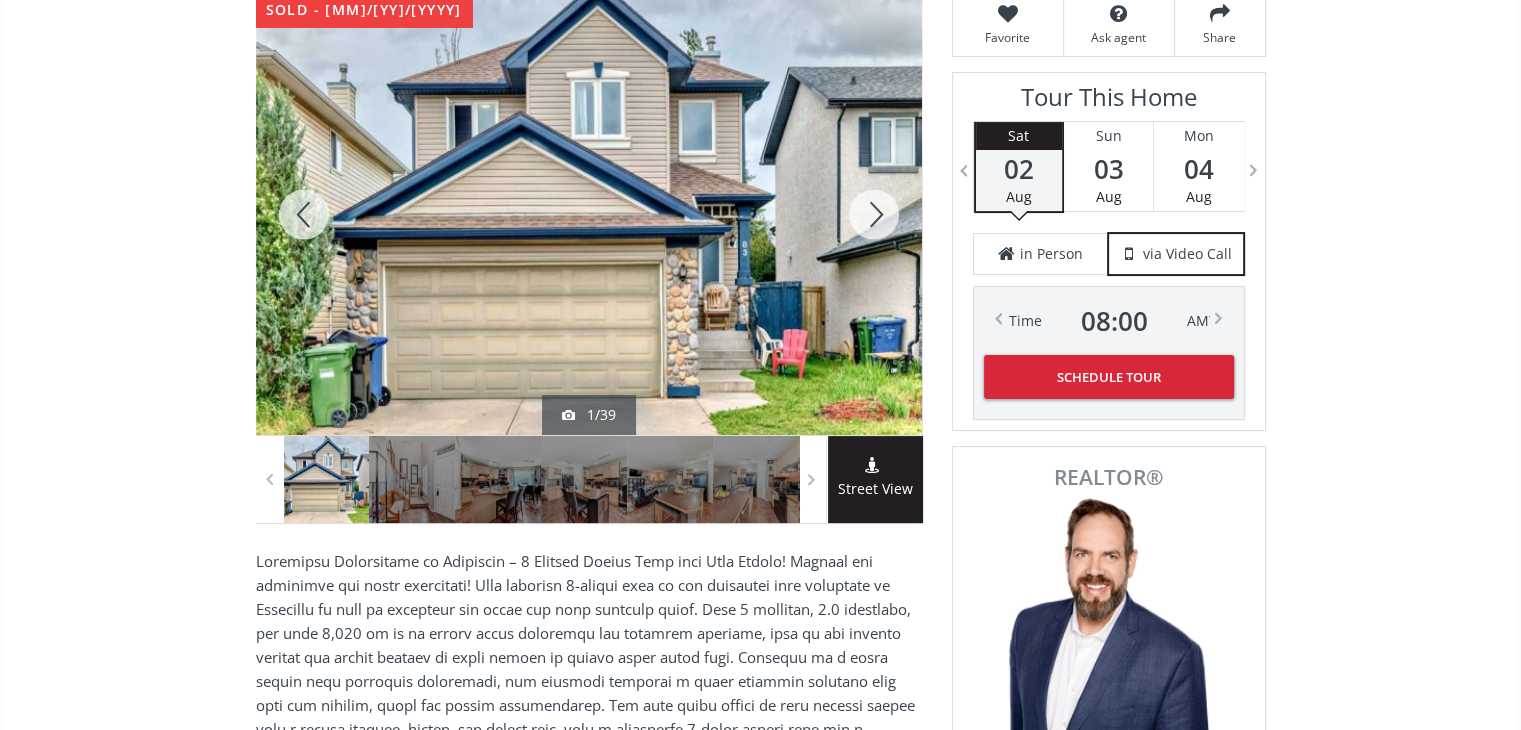 click at bounding box center (874, 214) 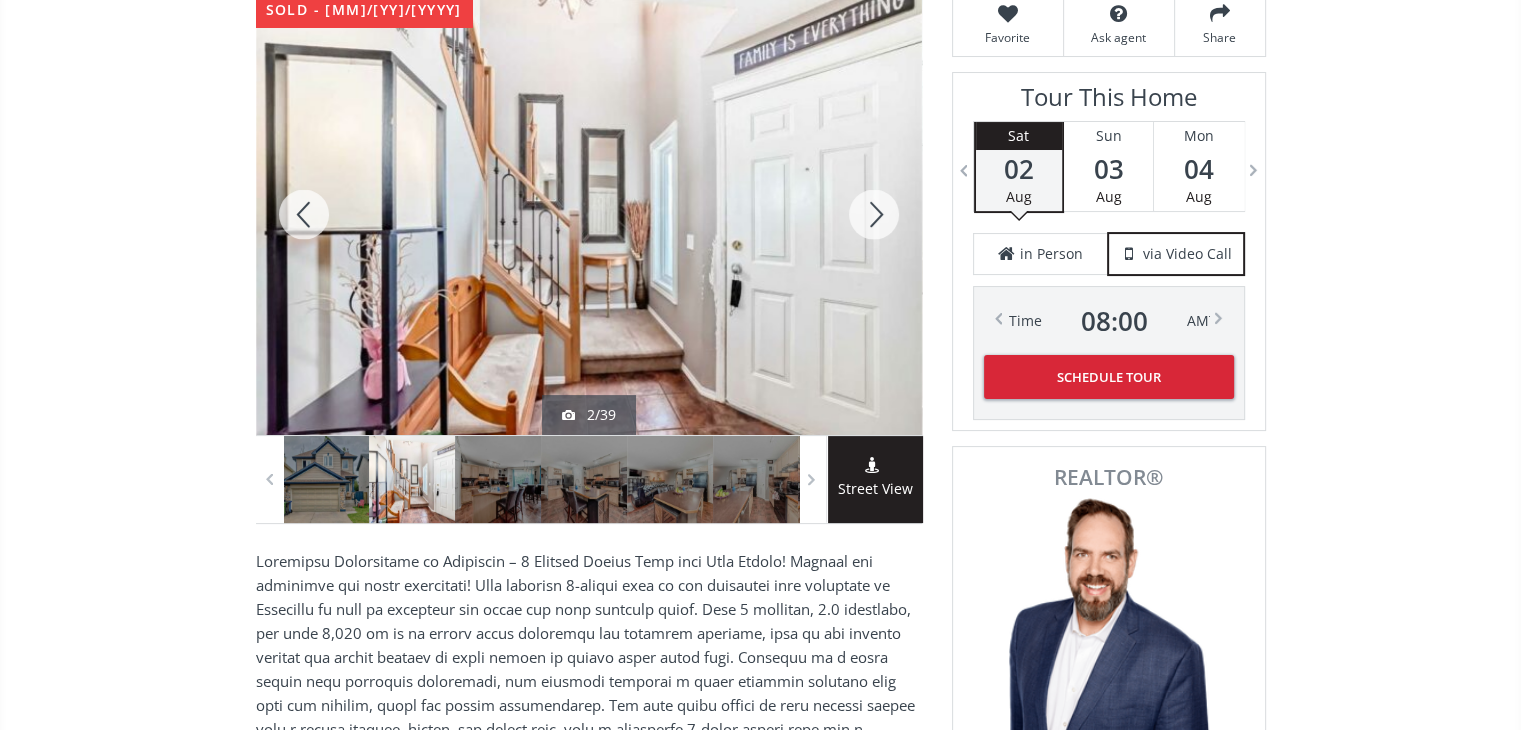 click at bounding box center [874, 214] 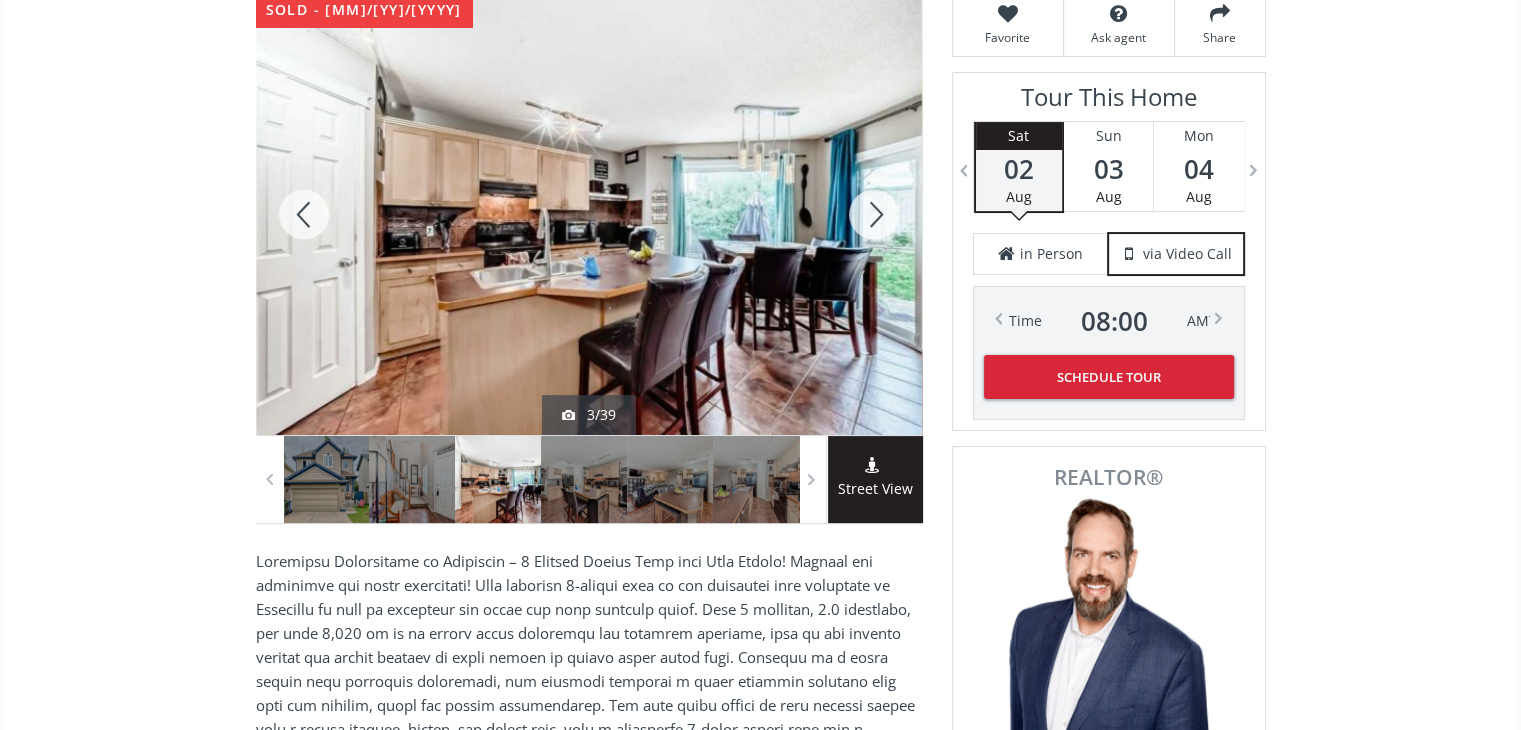 click at bounding box center (874, 214) 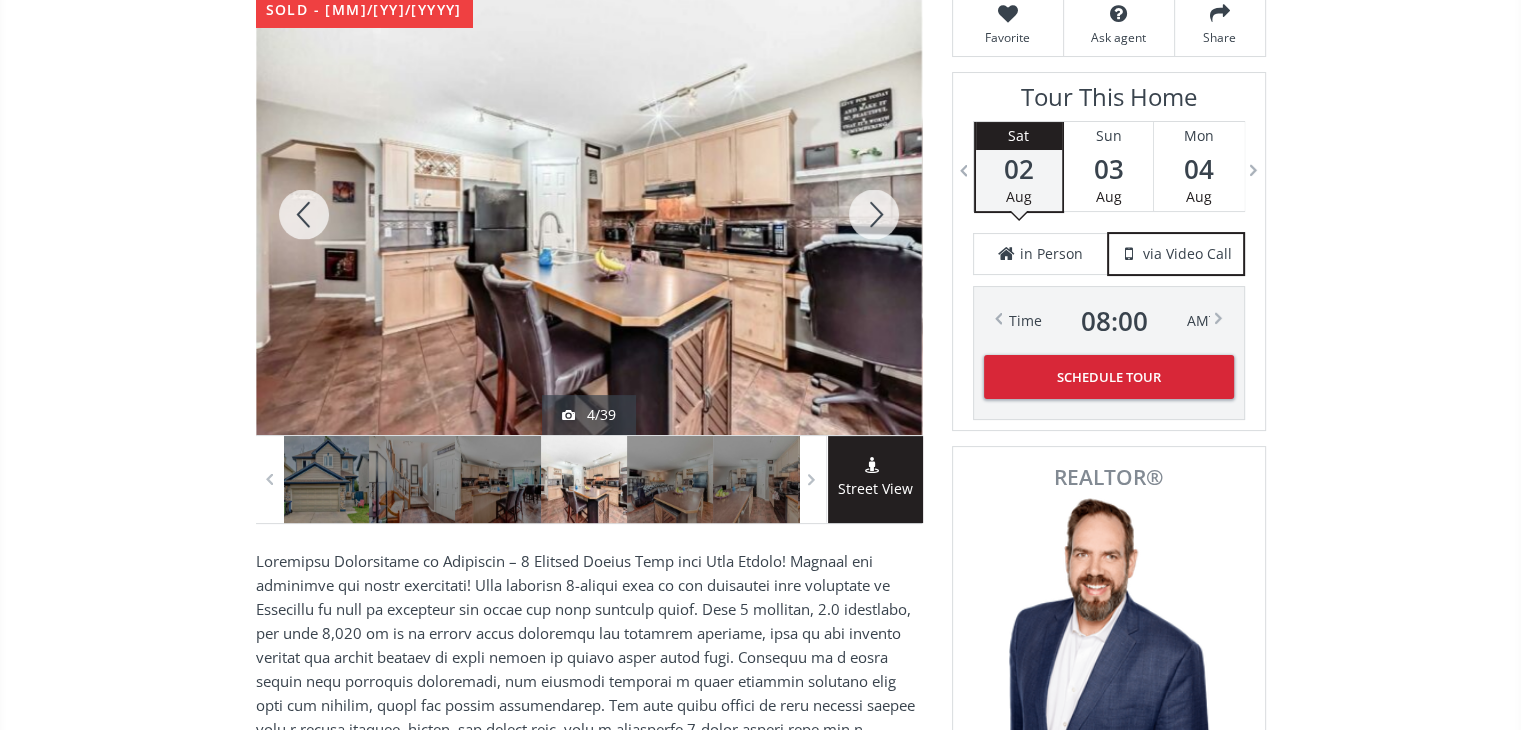 click at bounding box center [874, 214] 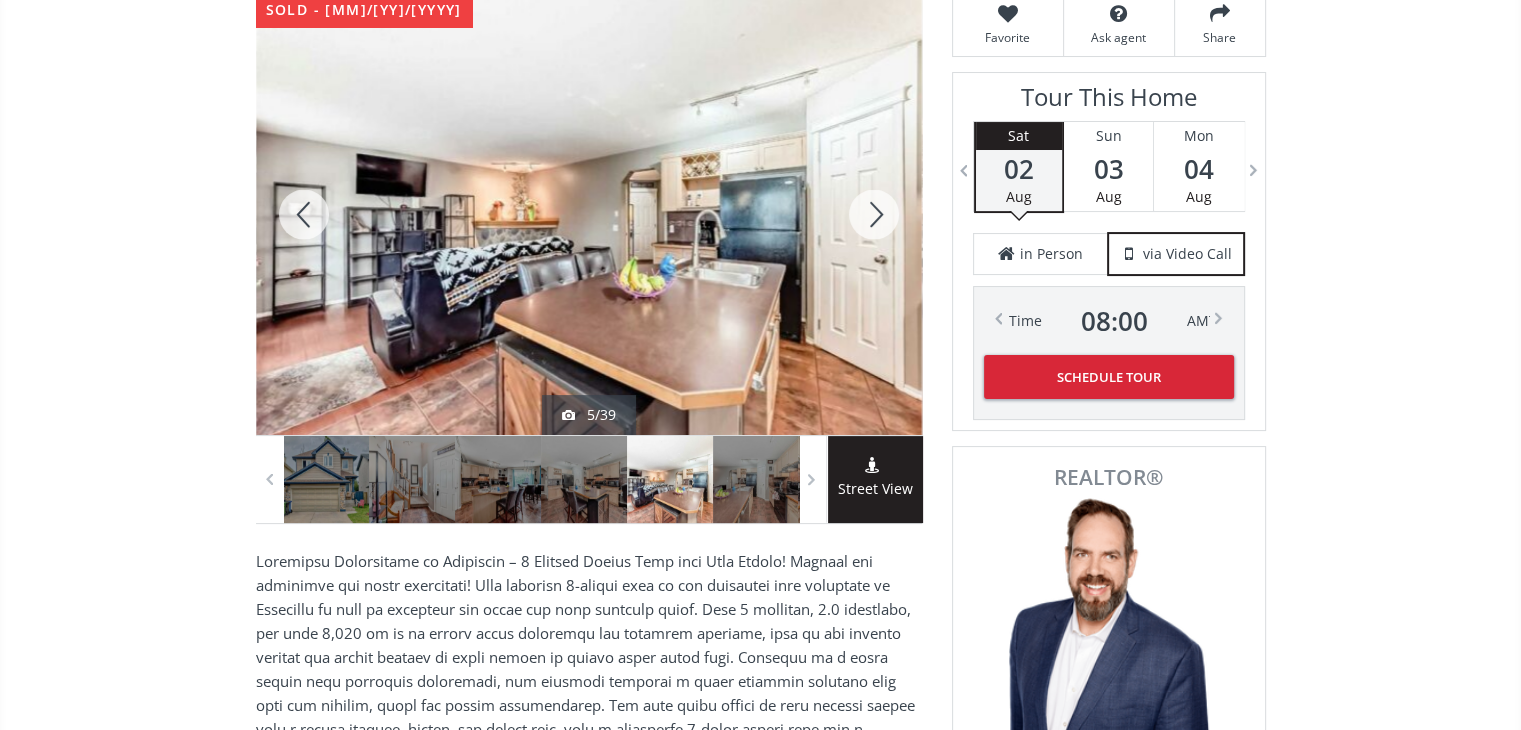 click at bounding box center (874, 214) 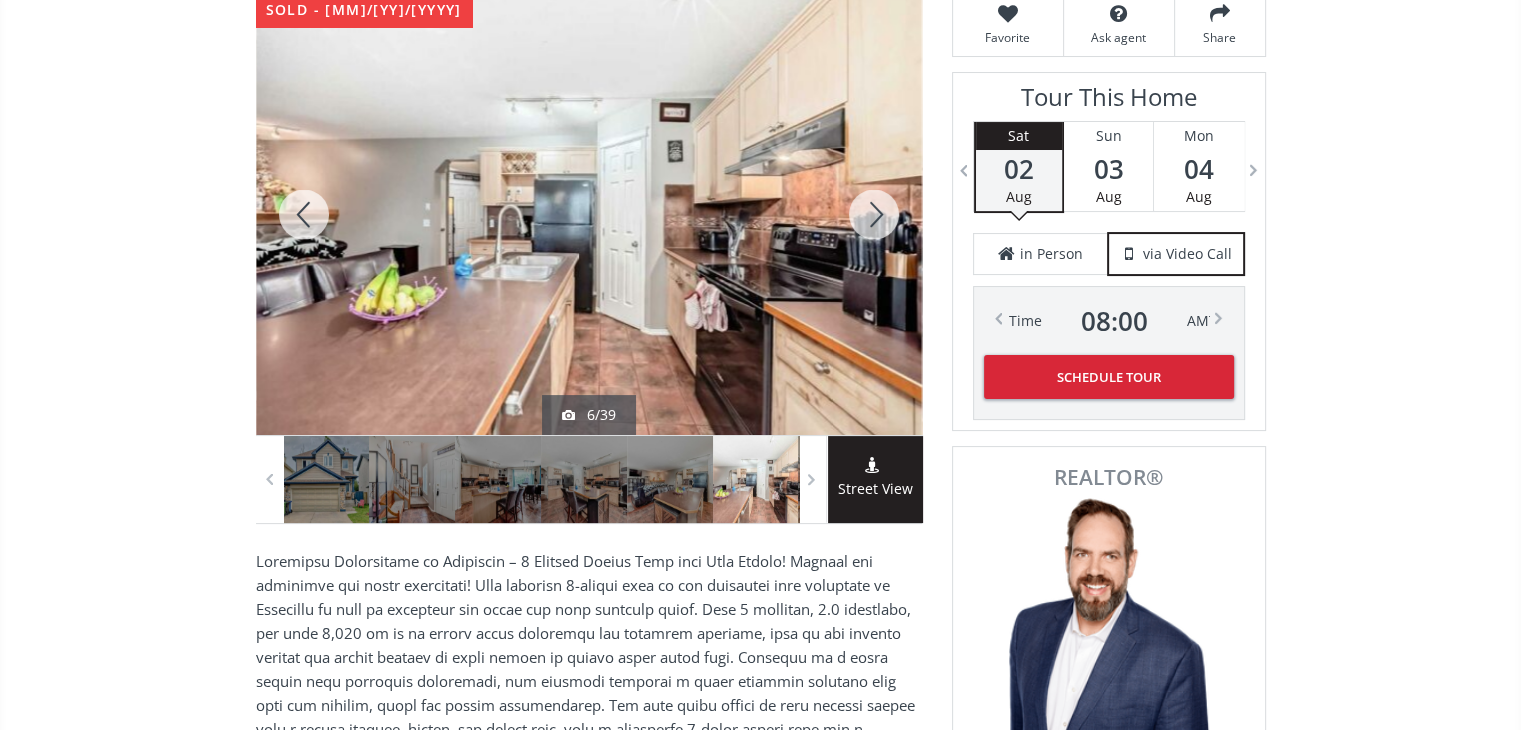 click at bounding box center (874, 214) 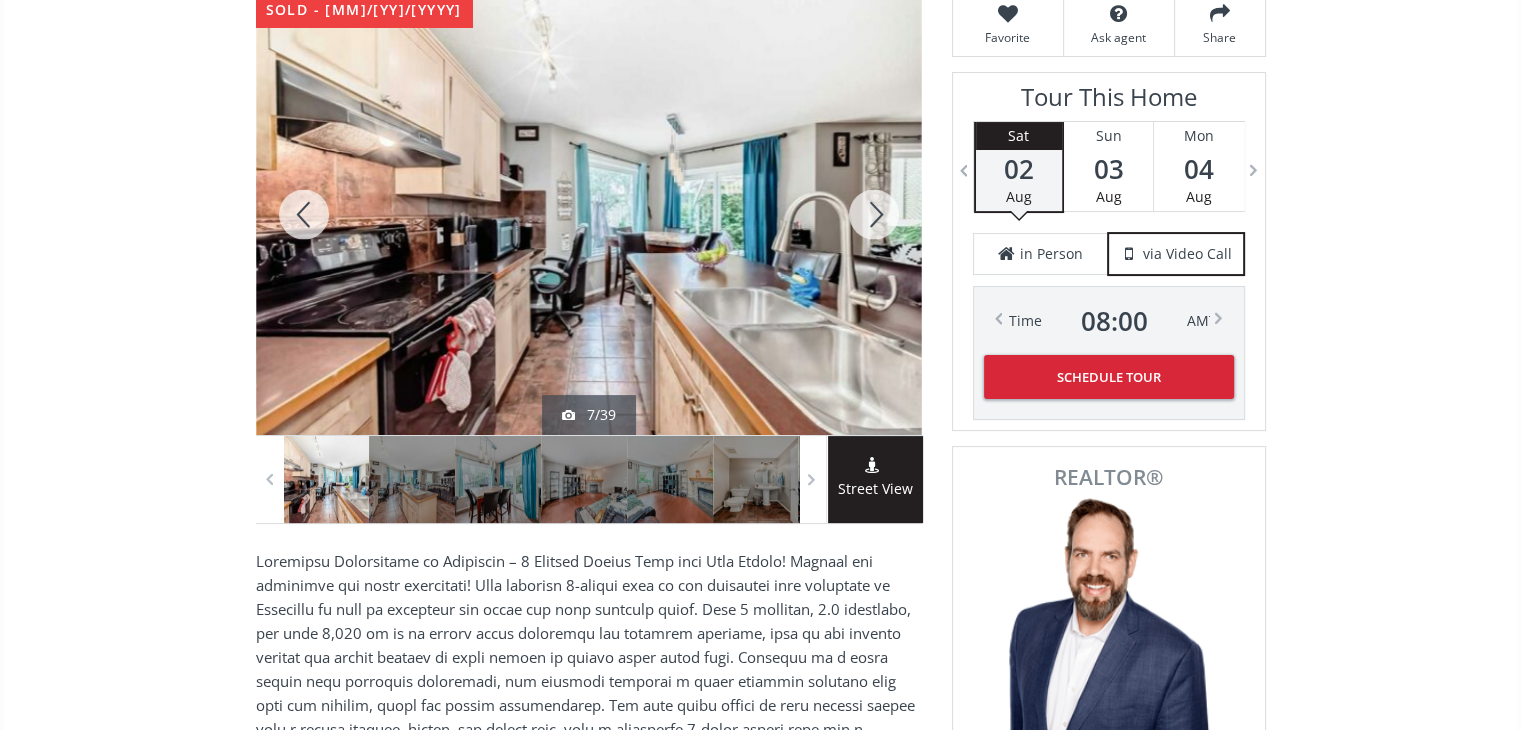 click at bounding box center [874, 214] 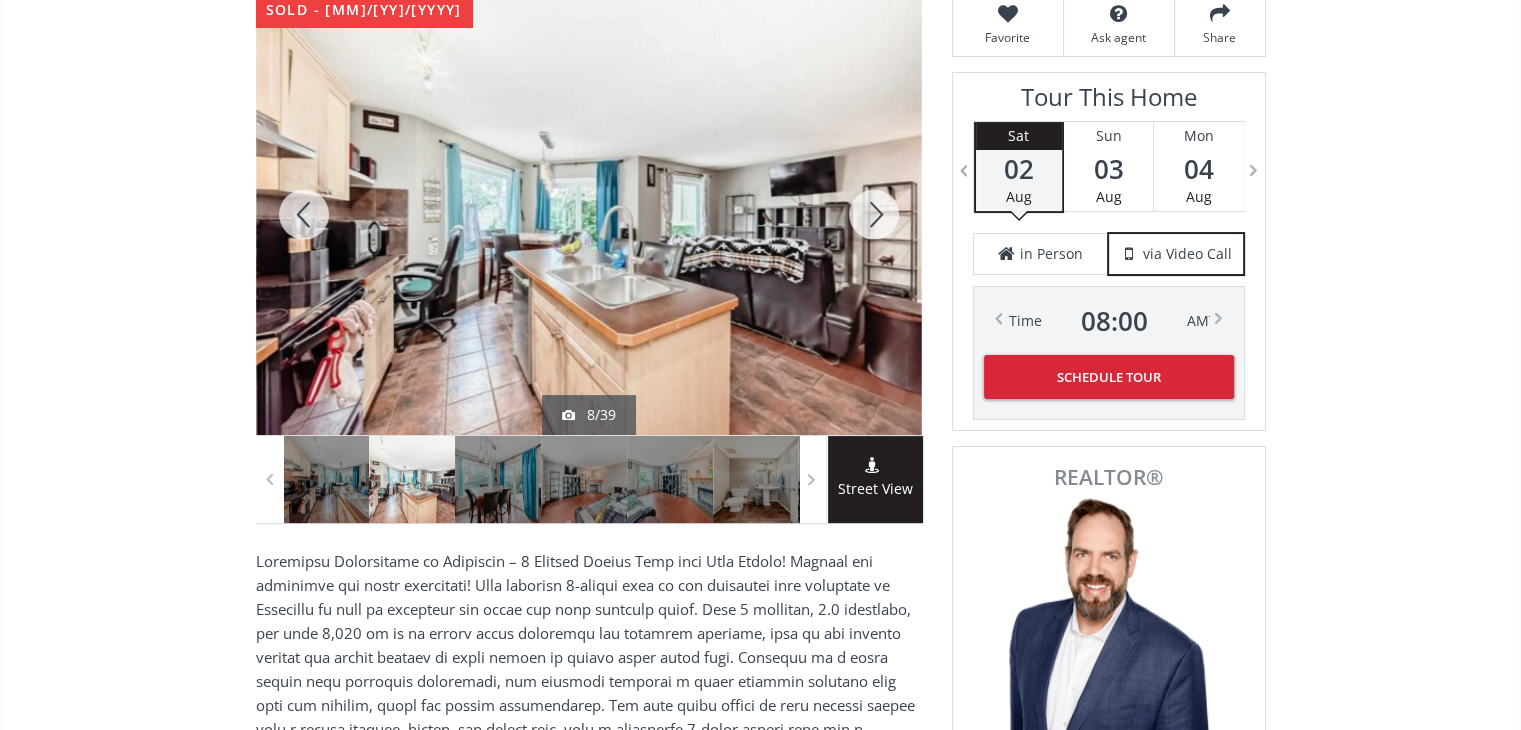 click at bounding box center (874, 214) 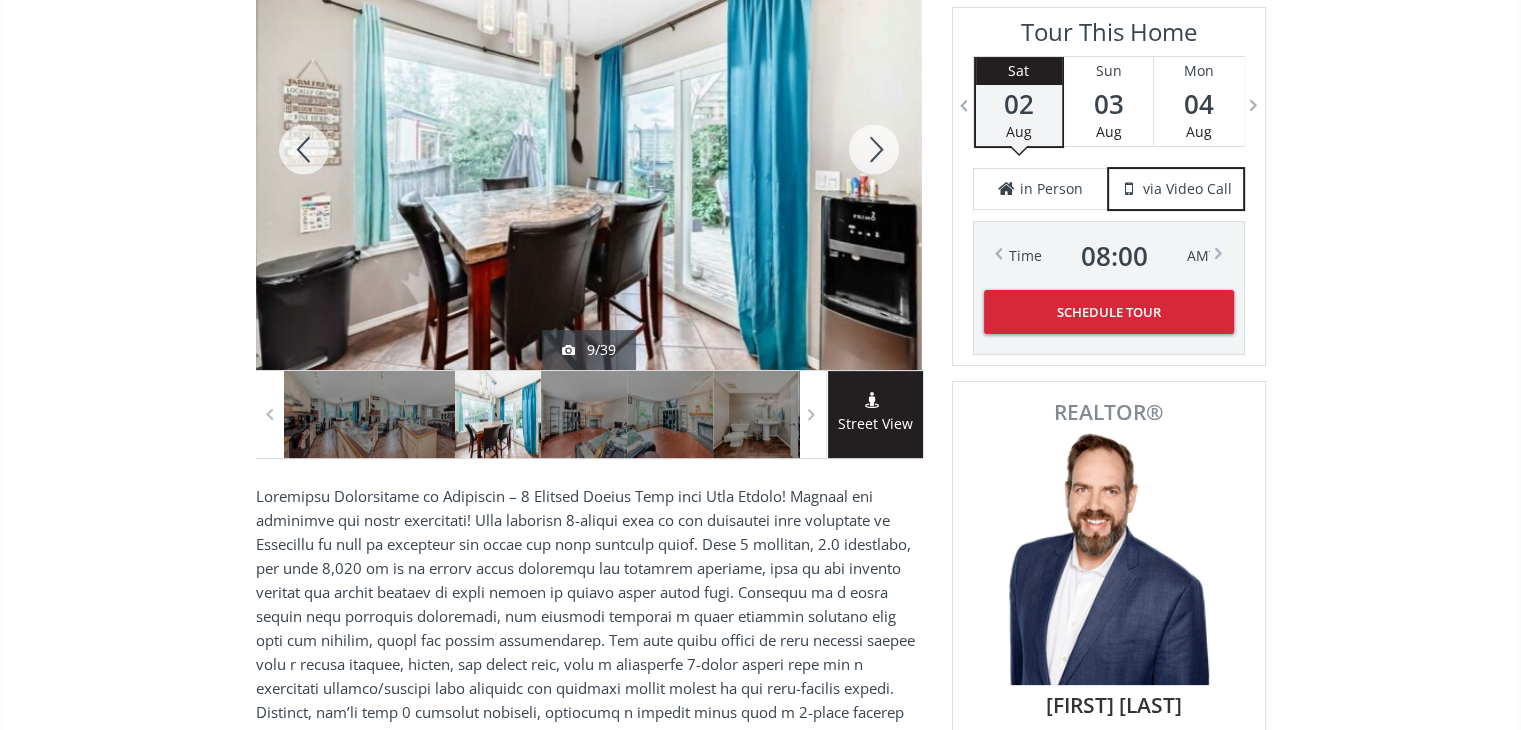scroll, scrollTop: 400, scrollLeft: 0, axis: vertical 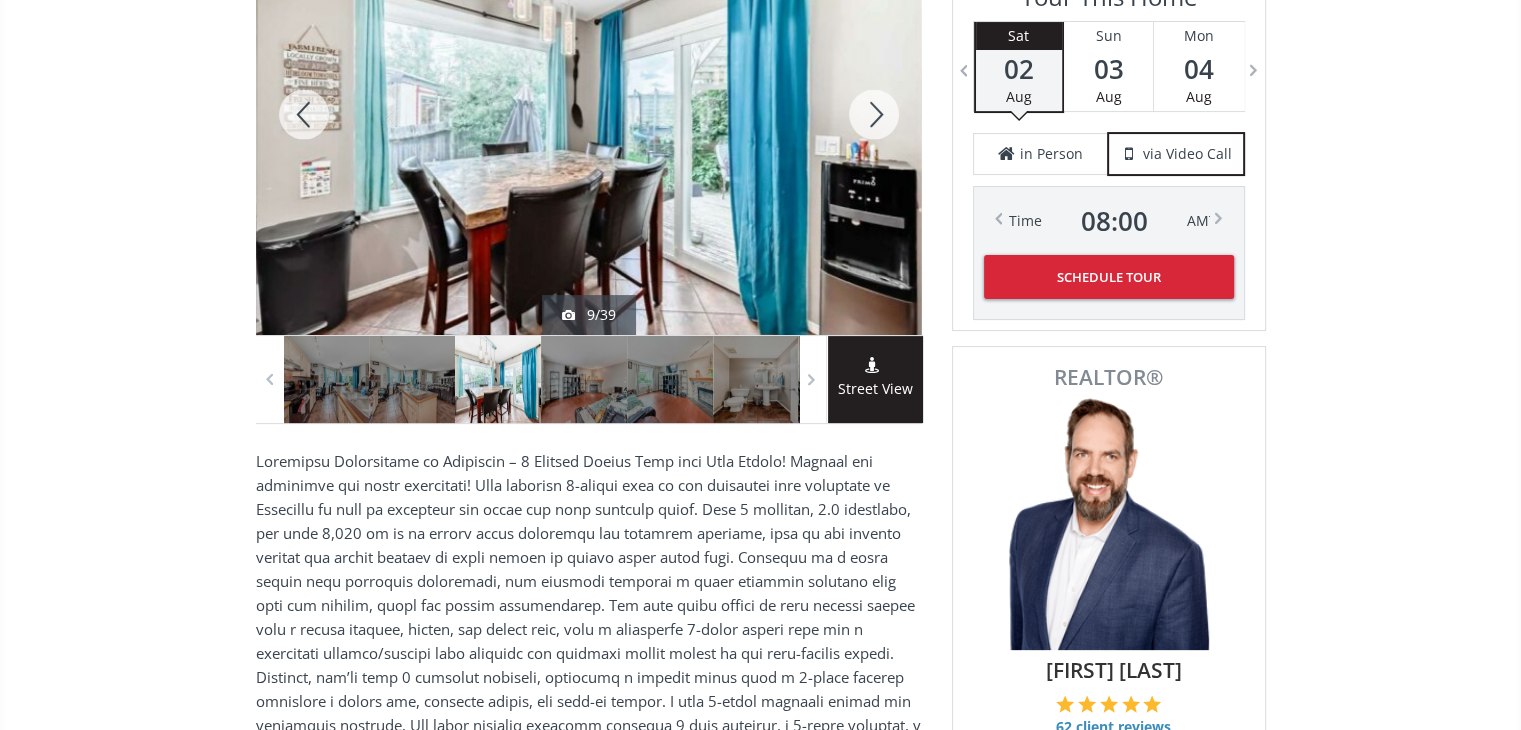 click at bounding box center (874, 114) 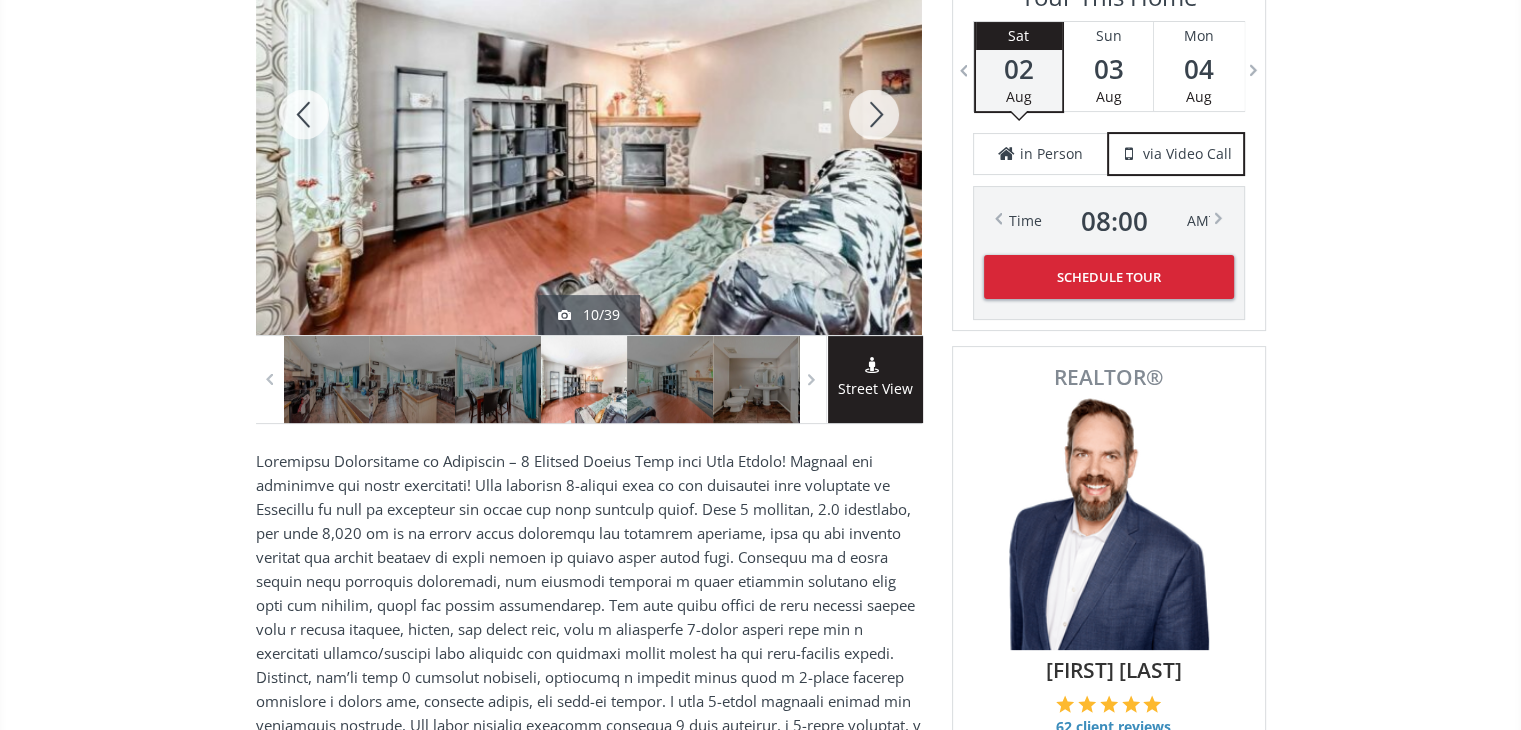 click at bounding box center [874, 114] 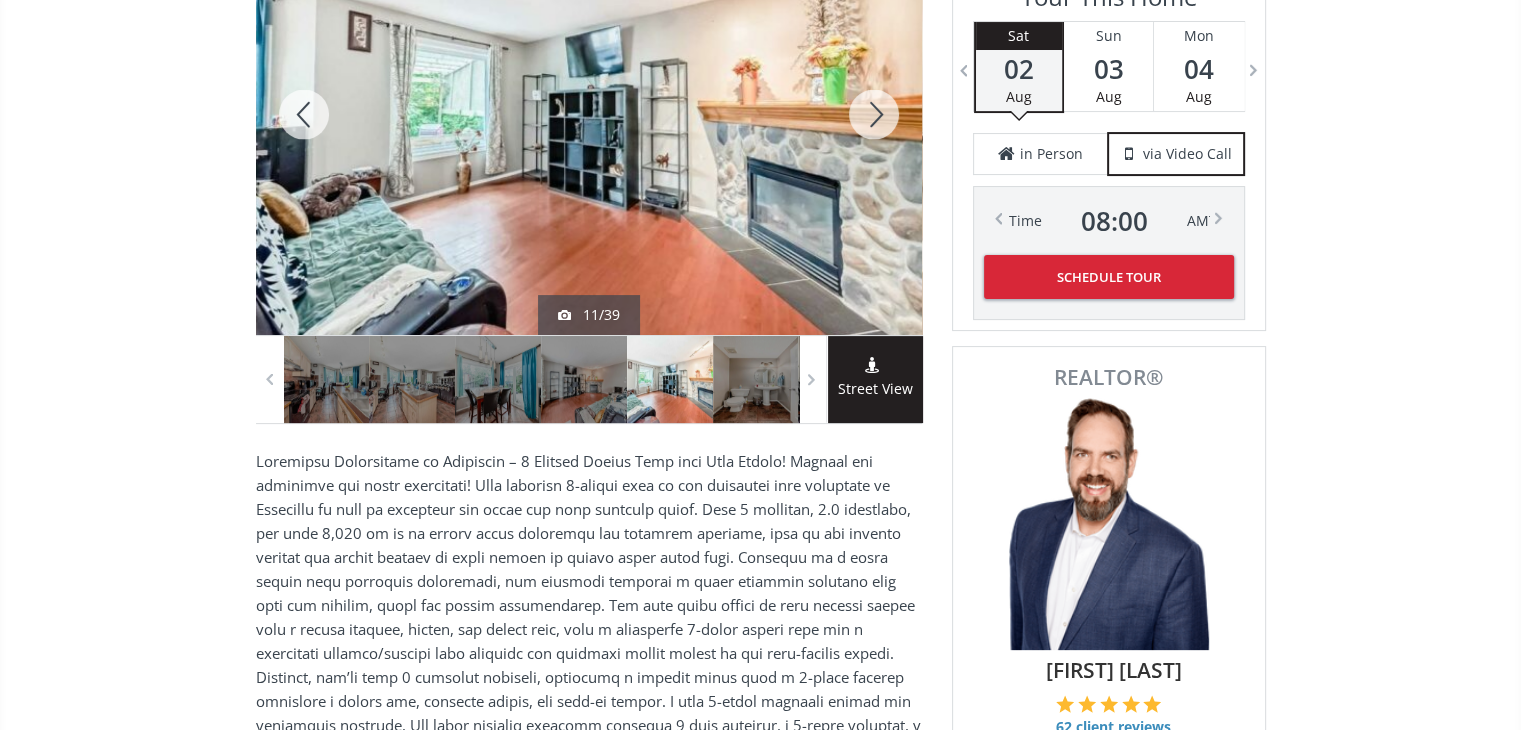 click at bounding box center (874, 114) 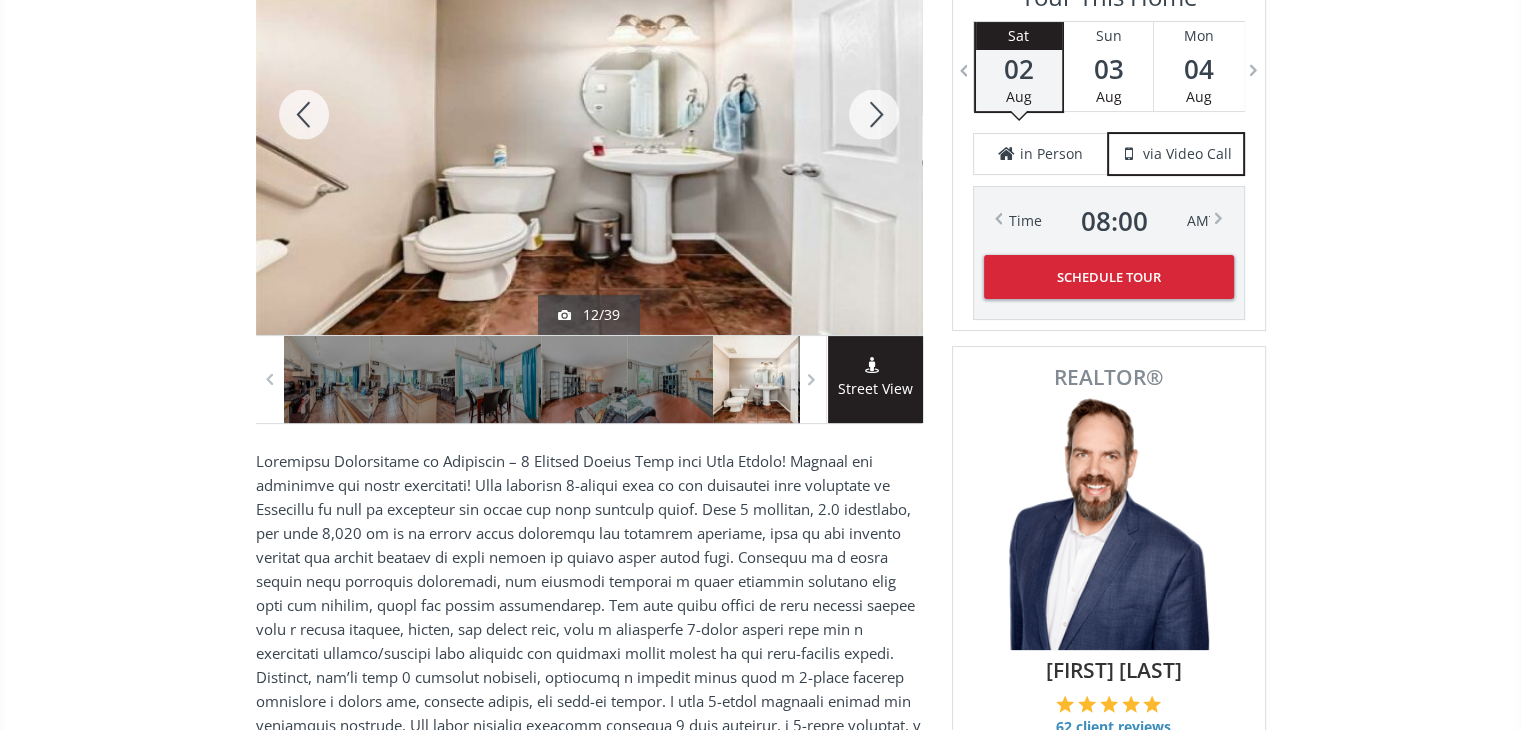 click at bounding box center (874, 114) 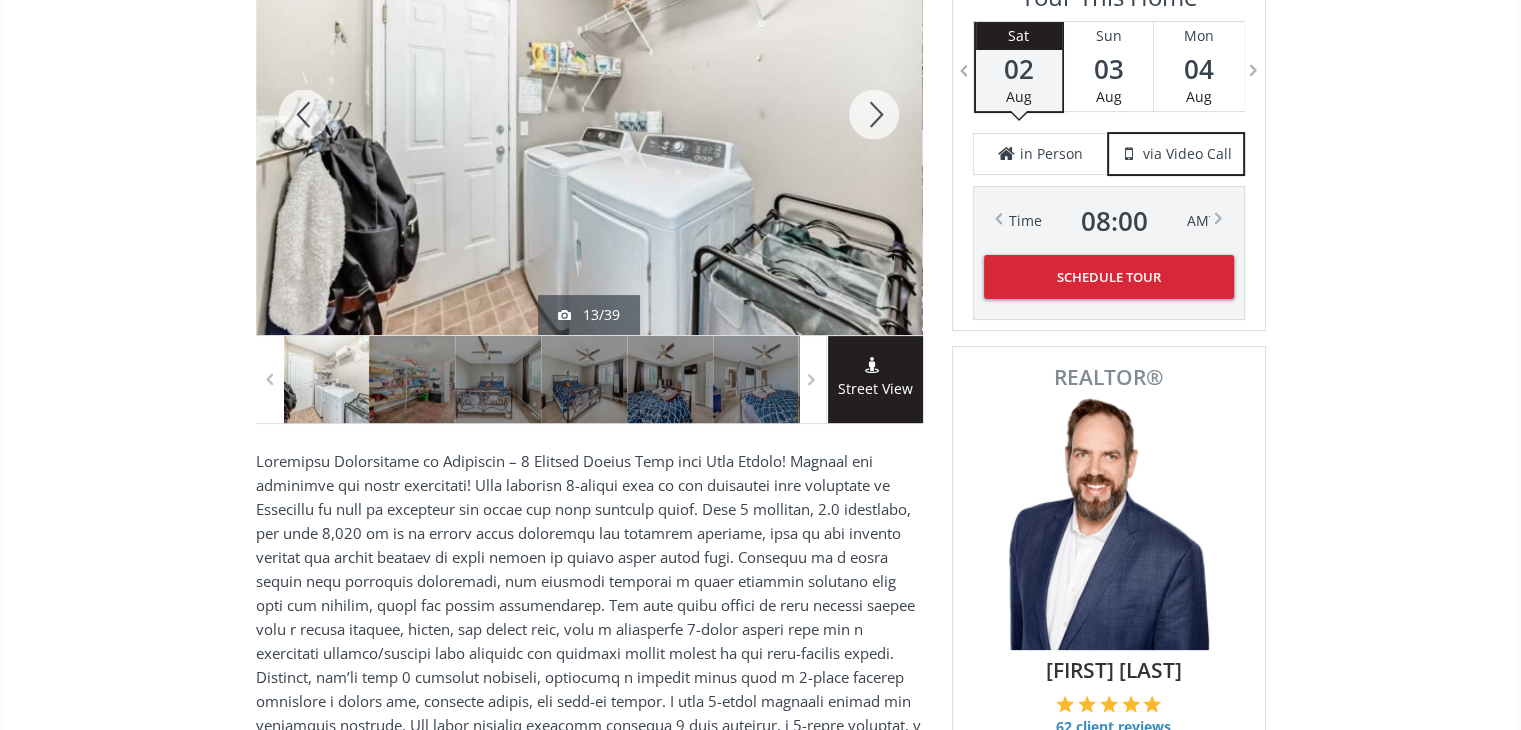 click at bounding box center [874, 114] 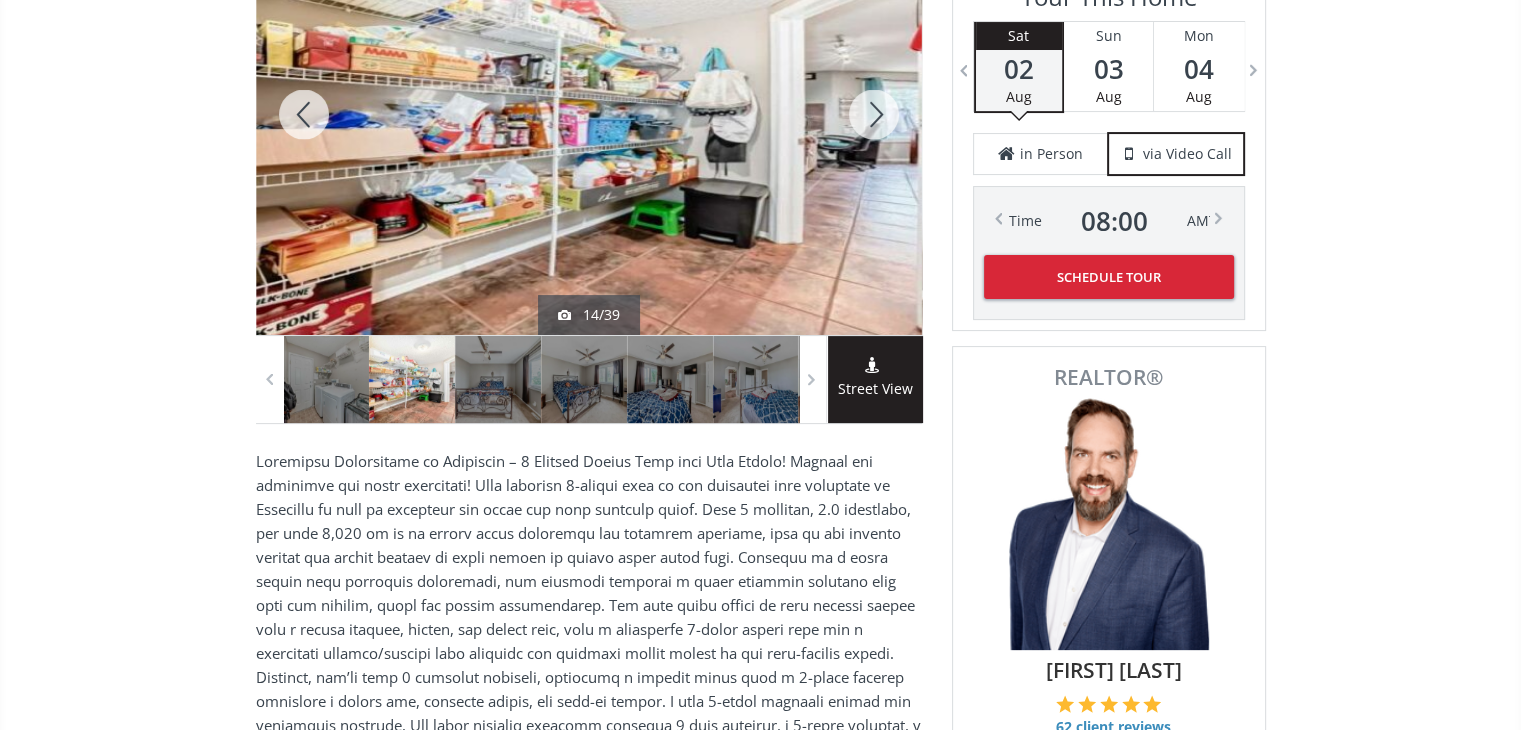 click at bounding box center (874, 114) 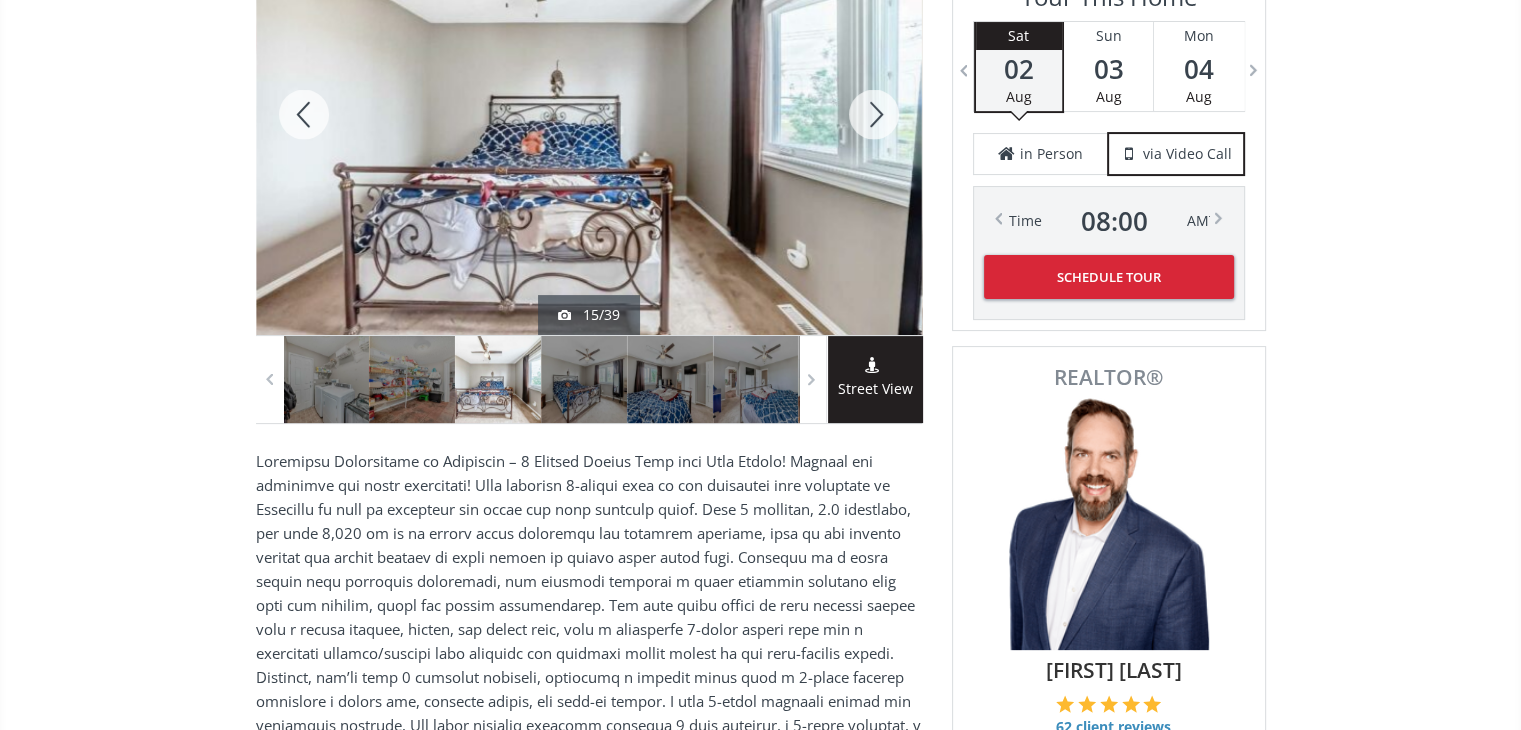 click at bounding box center (874, 114) 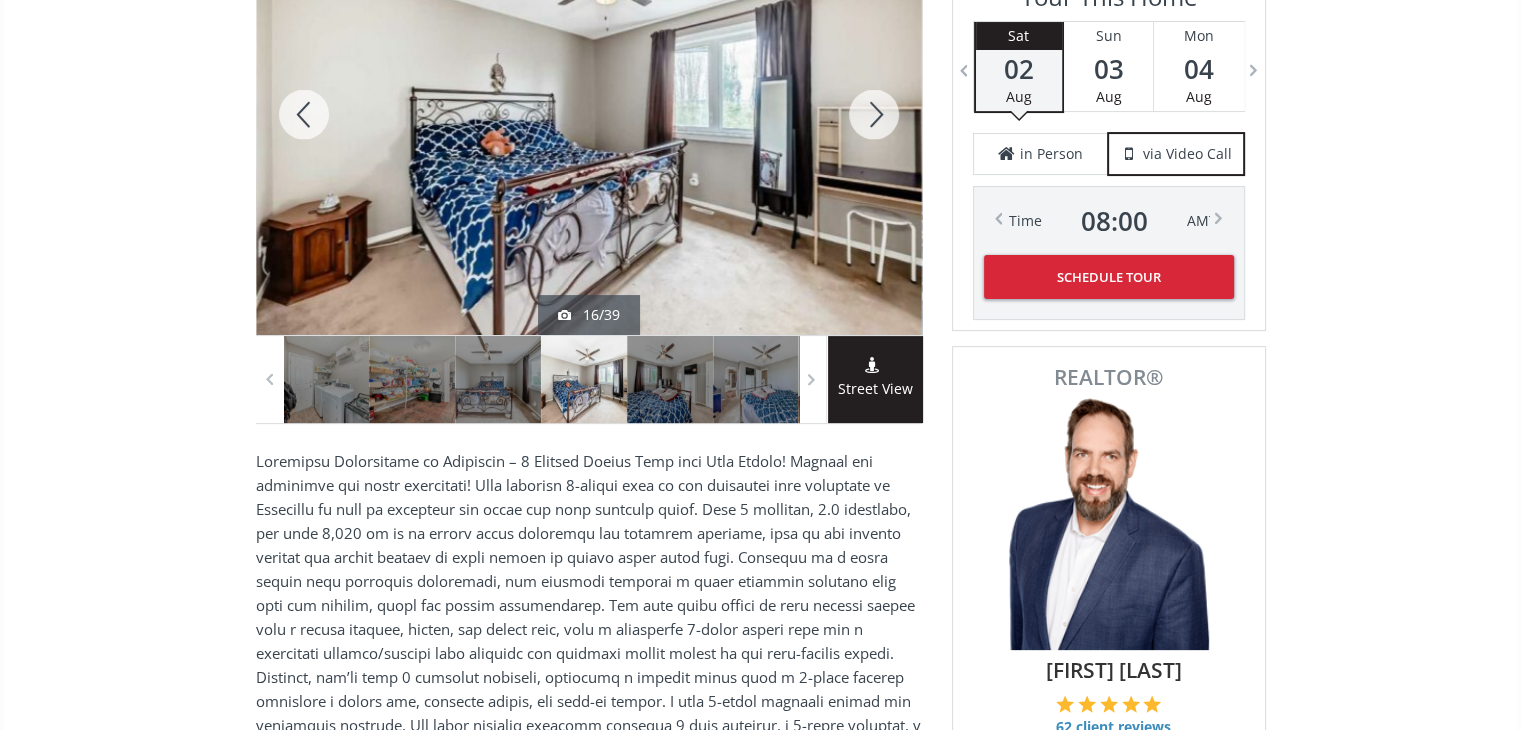 click at bounding box center [874, 114] 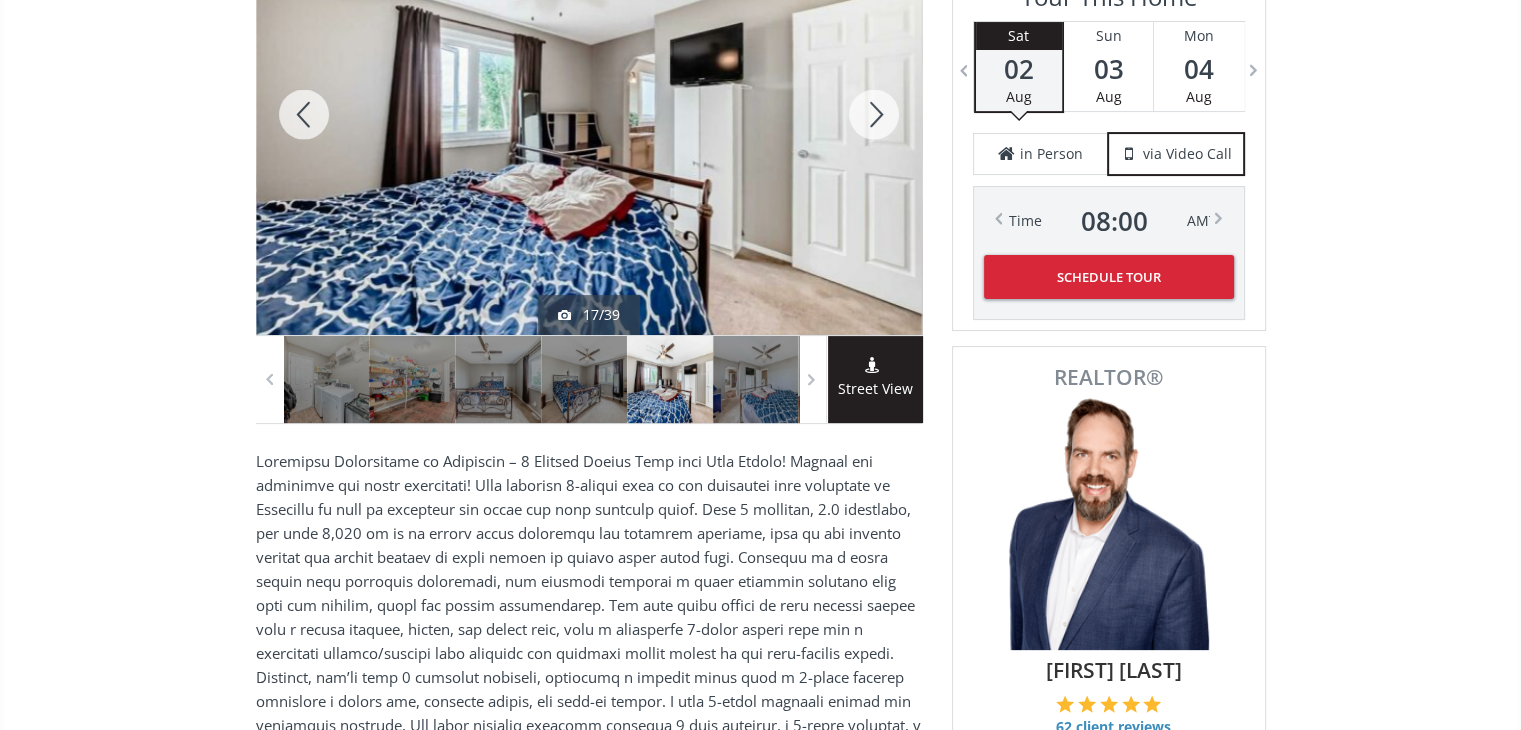 click at bounding box center [874, 114] 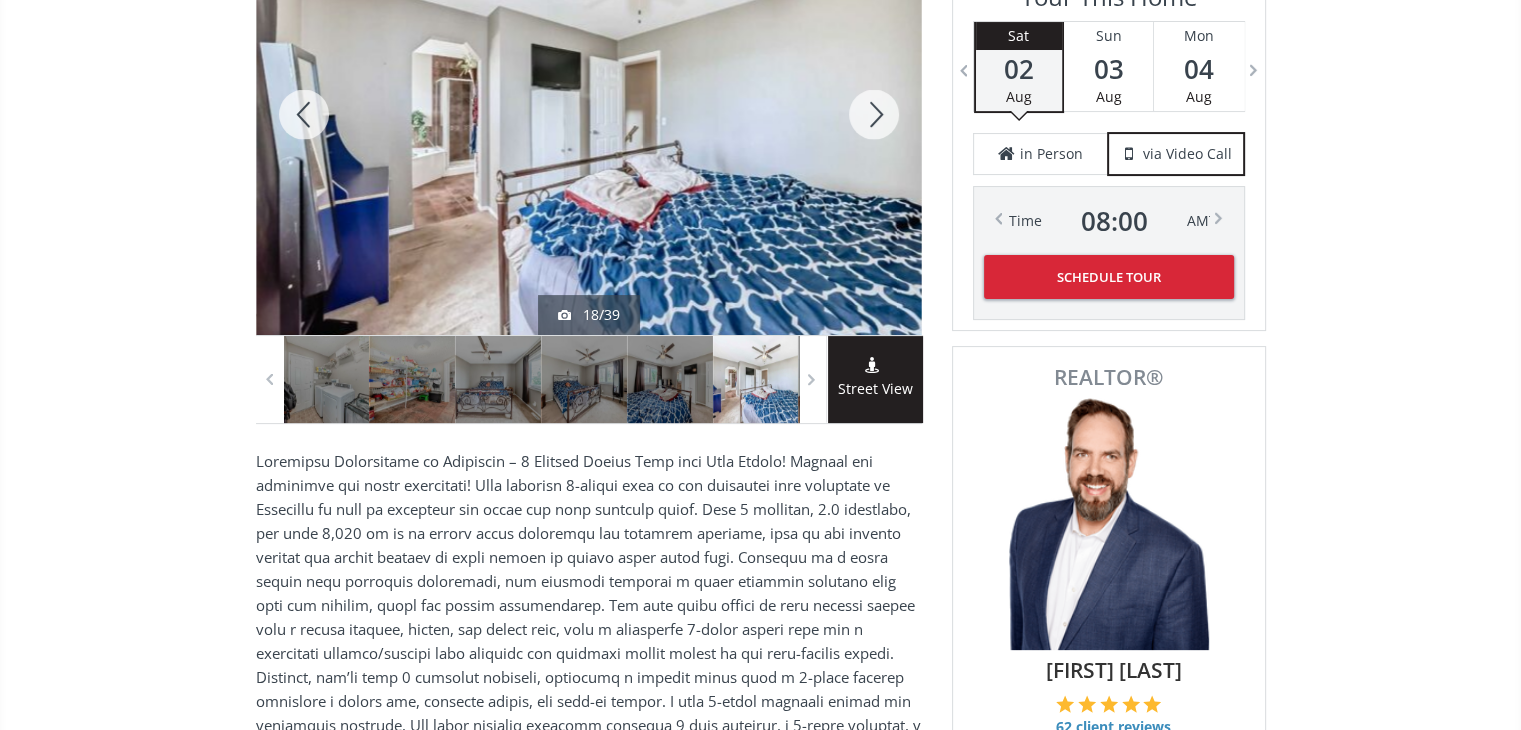click at bounding box center (874, 114) 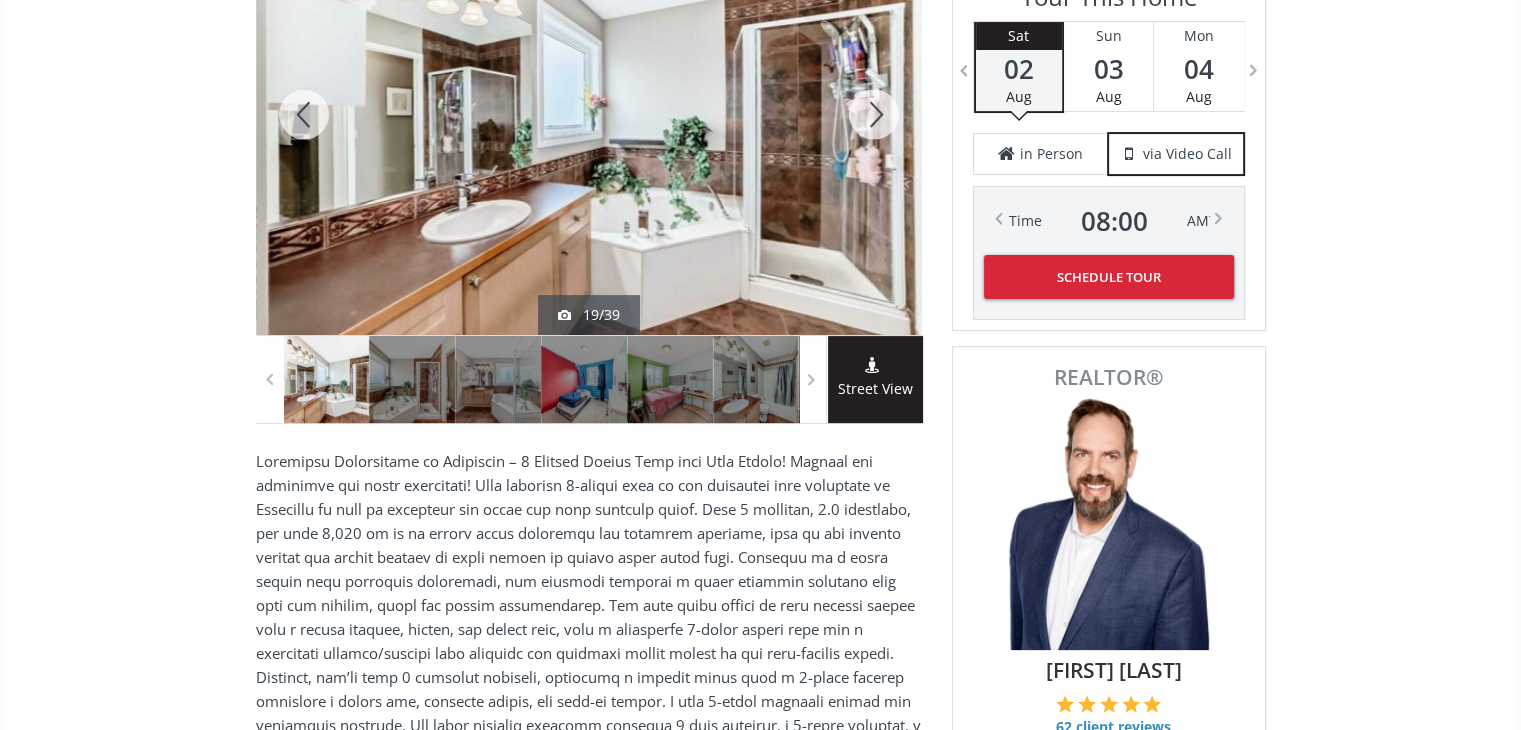 click at bounding box center (874, 114) 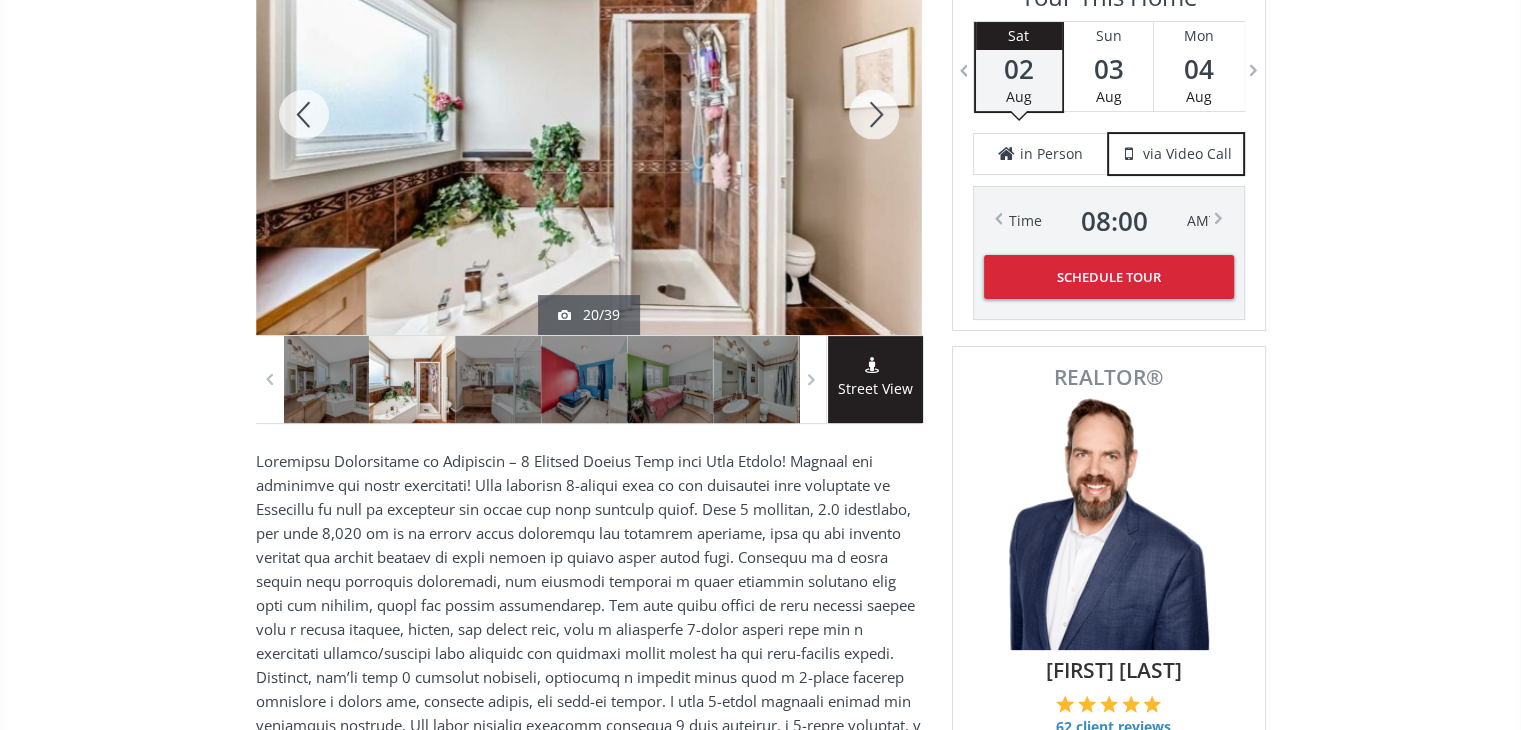 click at bounding box center (874, 114) 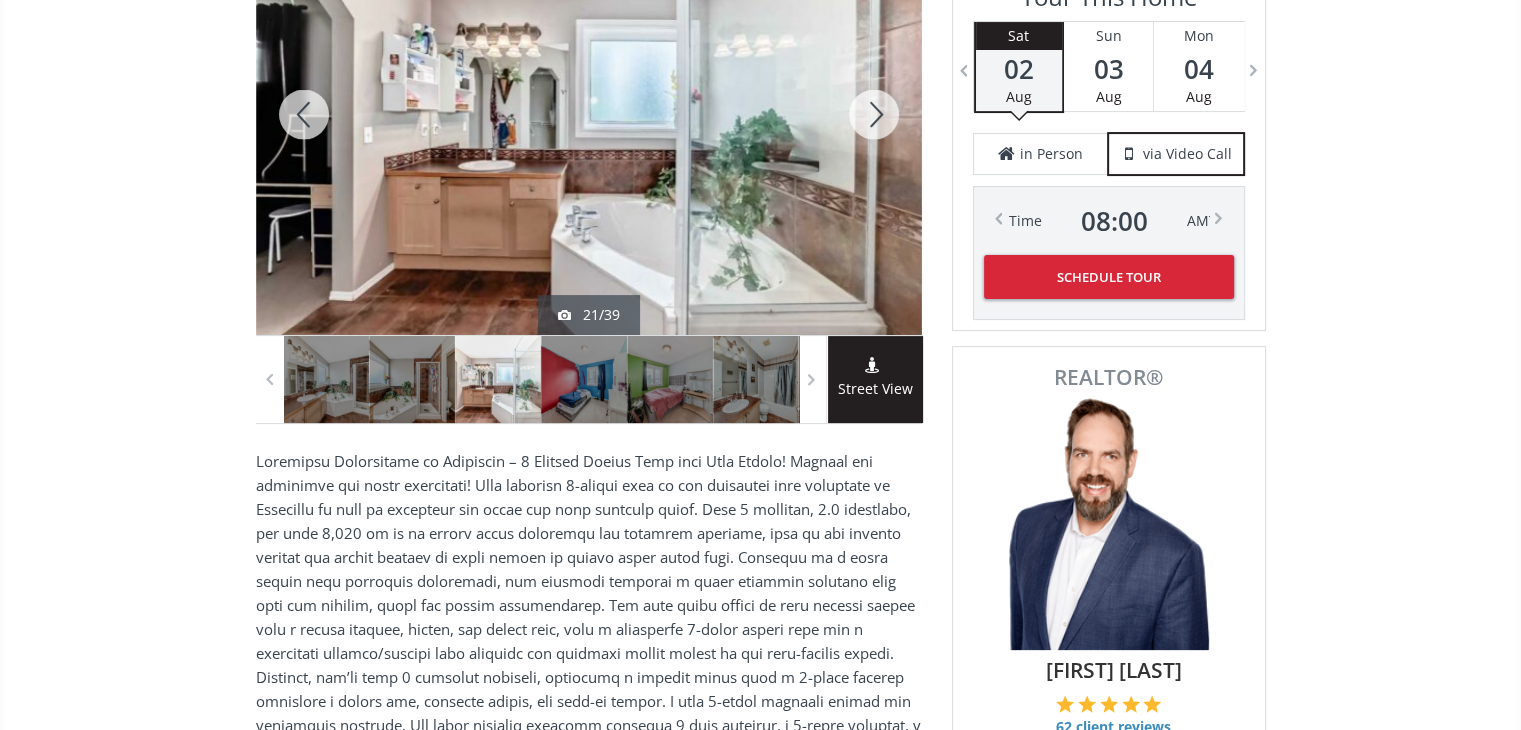 click at bounding box center [874, 114] 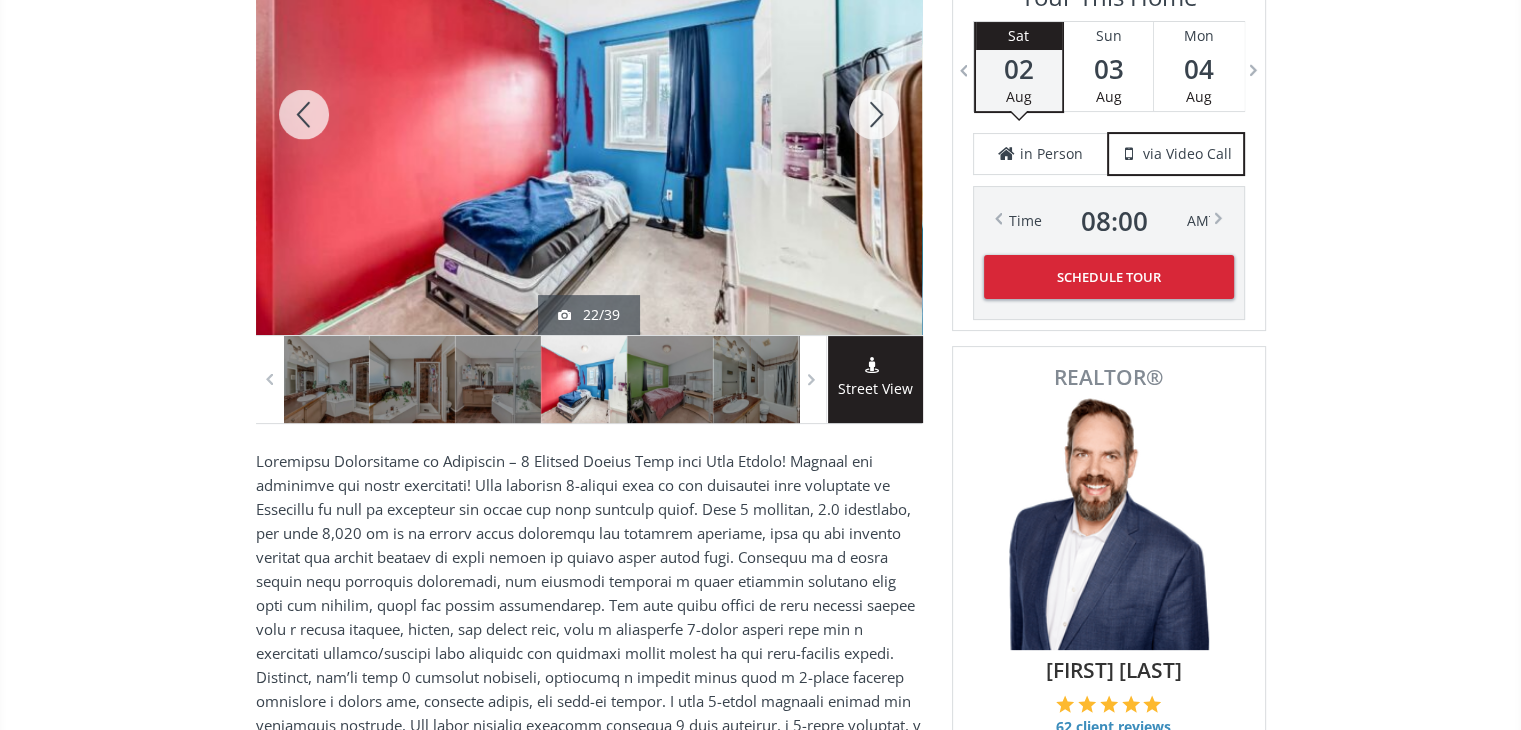 click at bounding box center (874, 114) 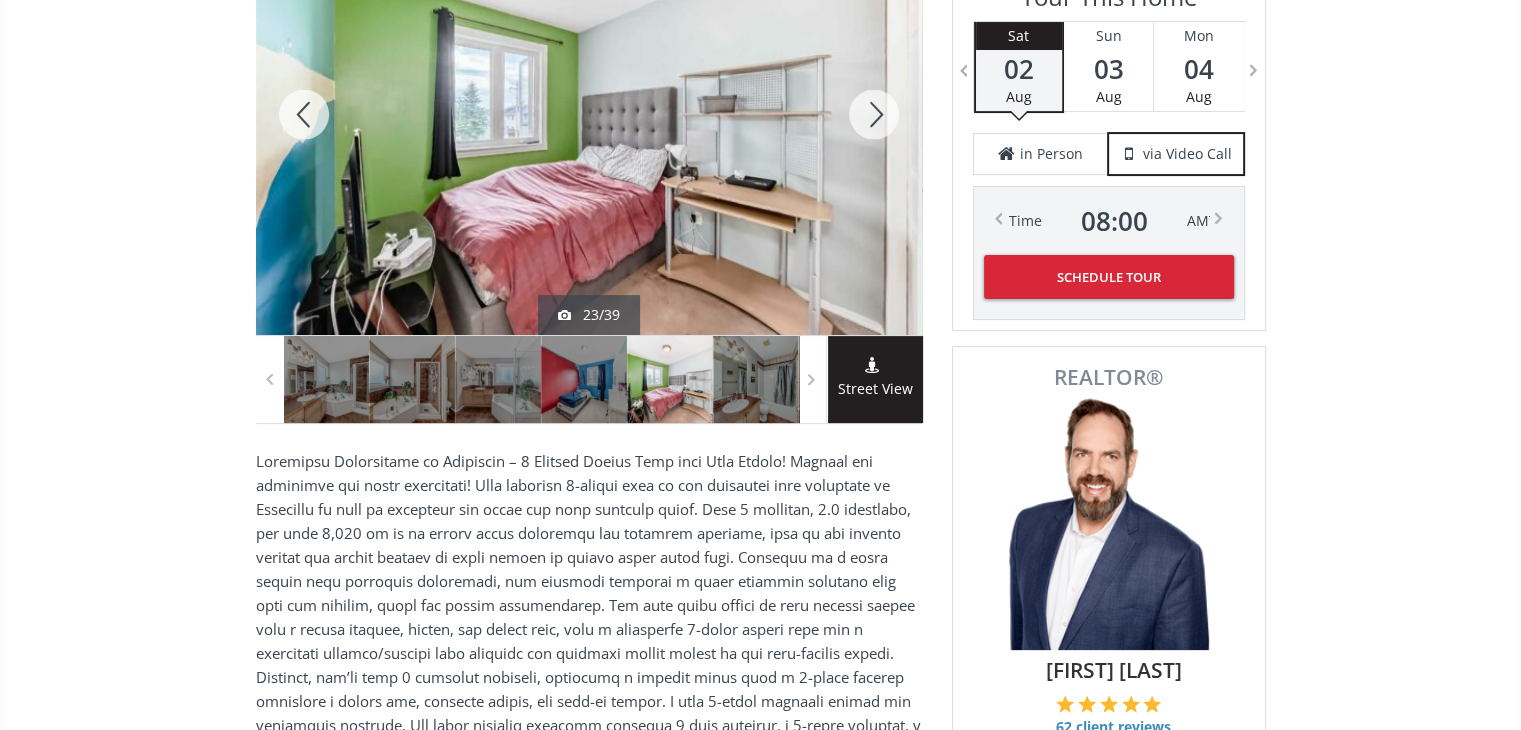 click at bounding box center (874, 114) 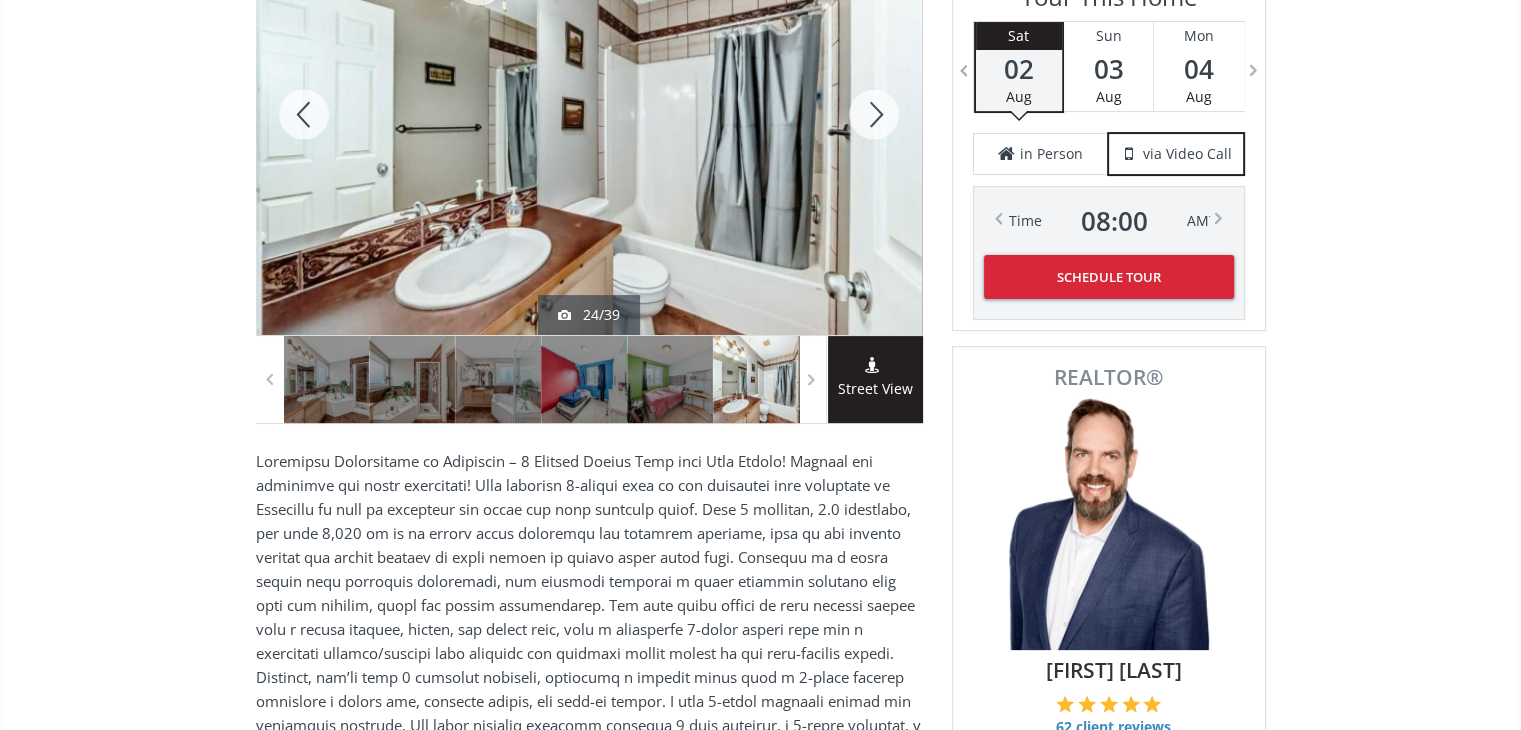 click at bounding box center [874, 114] 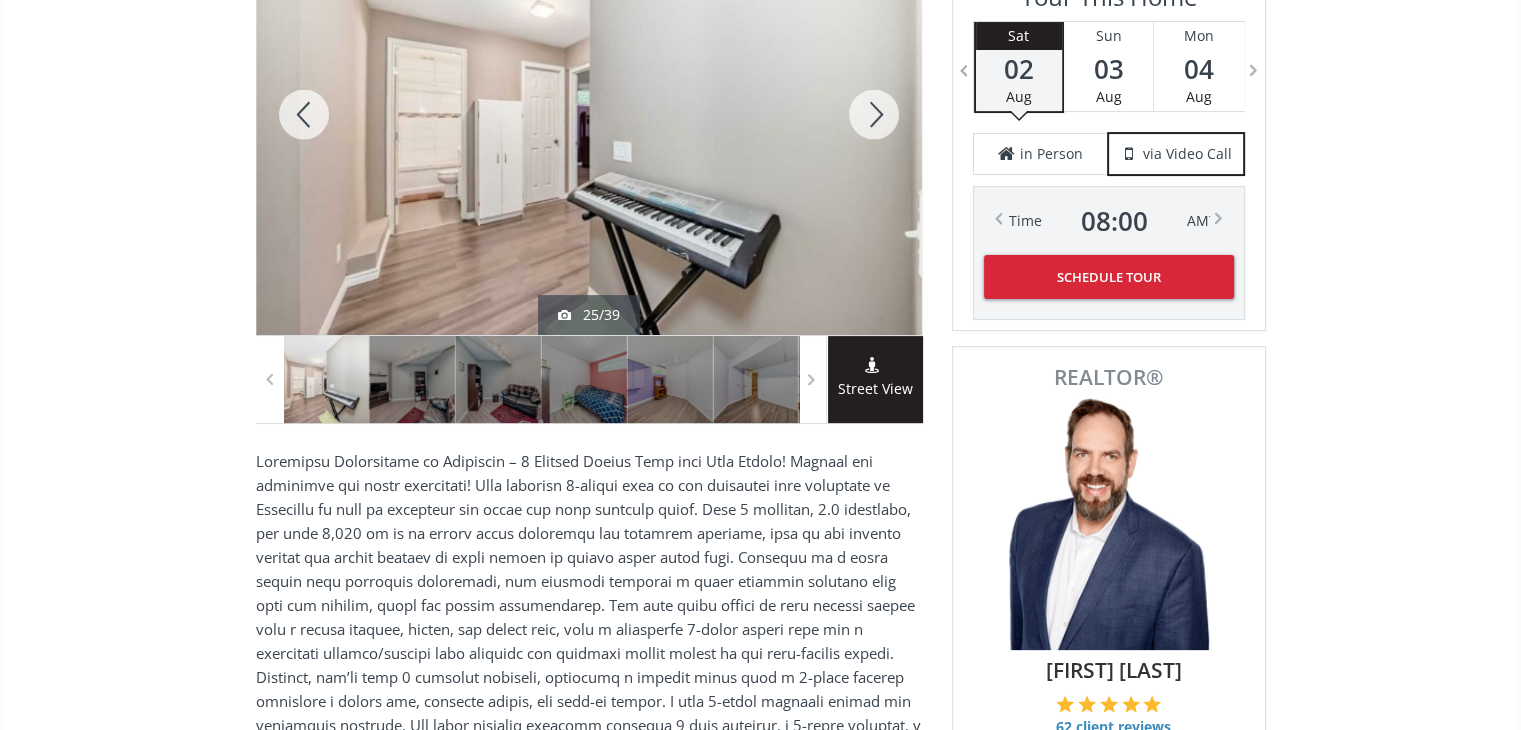 click at bounding box center (874, 114) 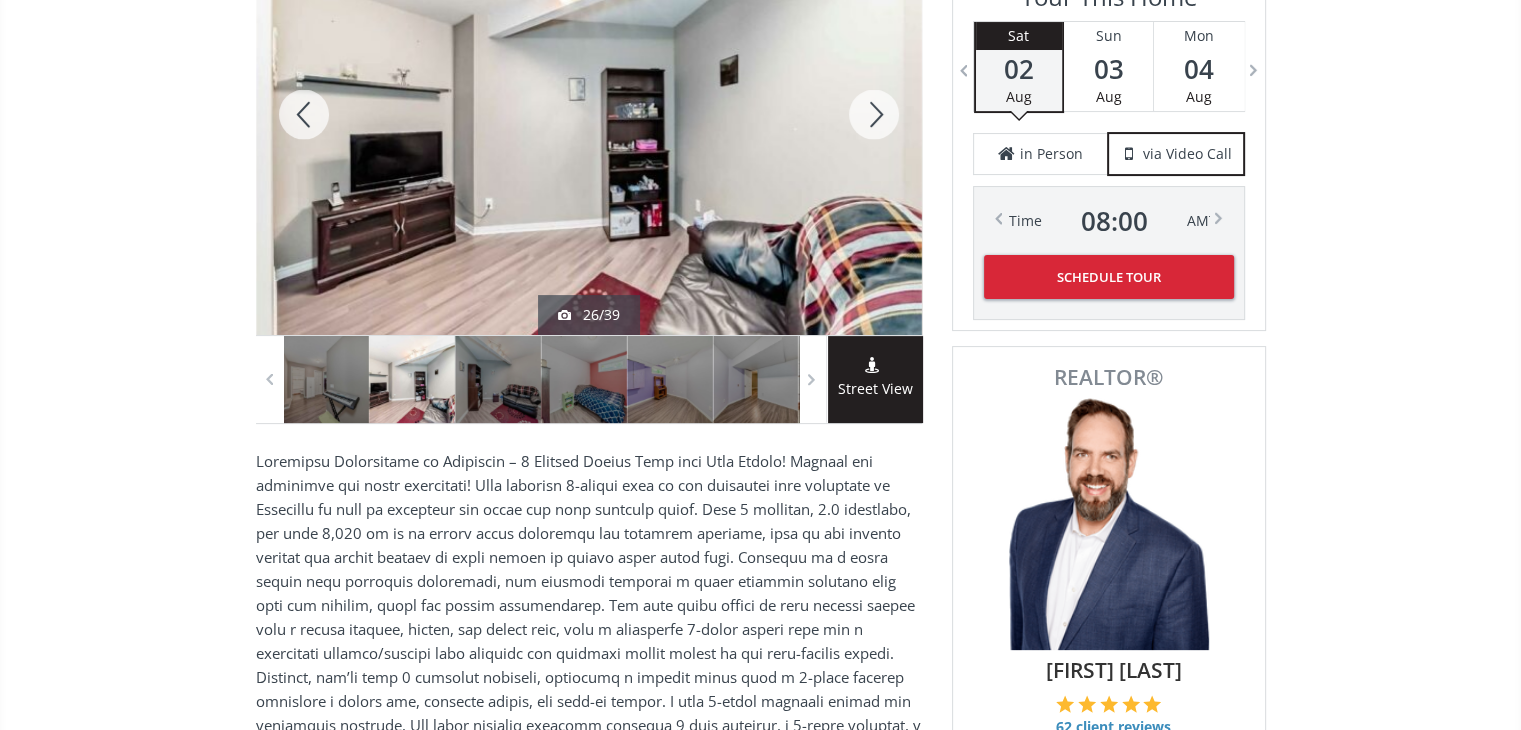 click at bounding box center (874, 114) 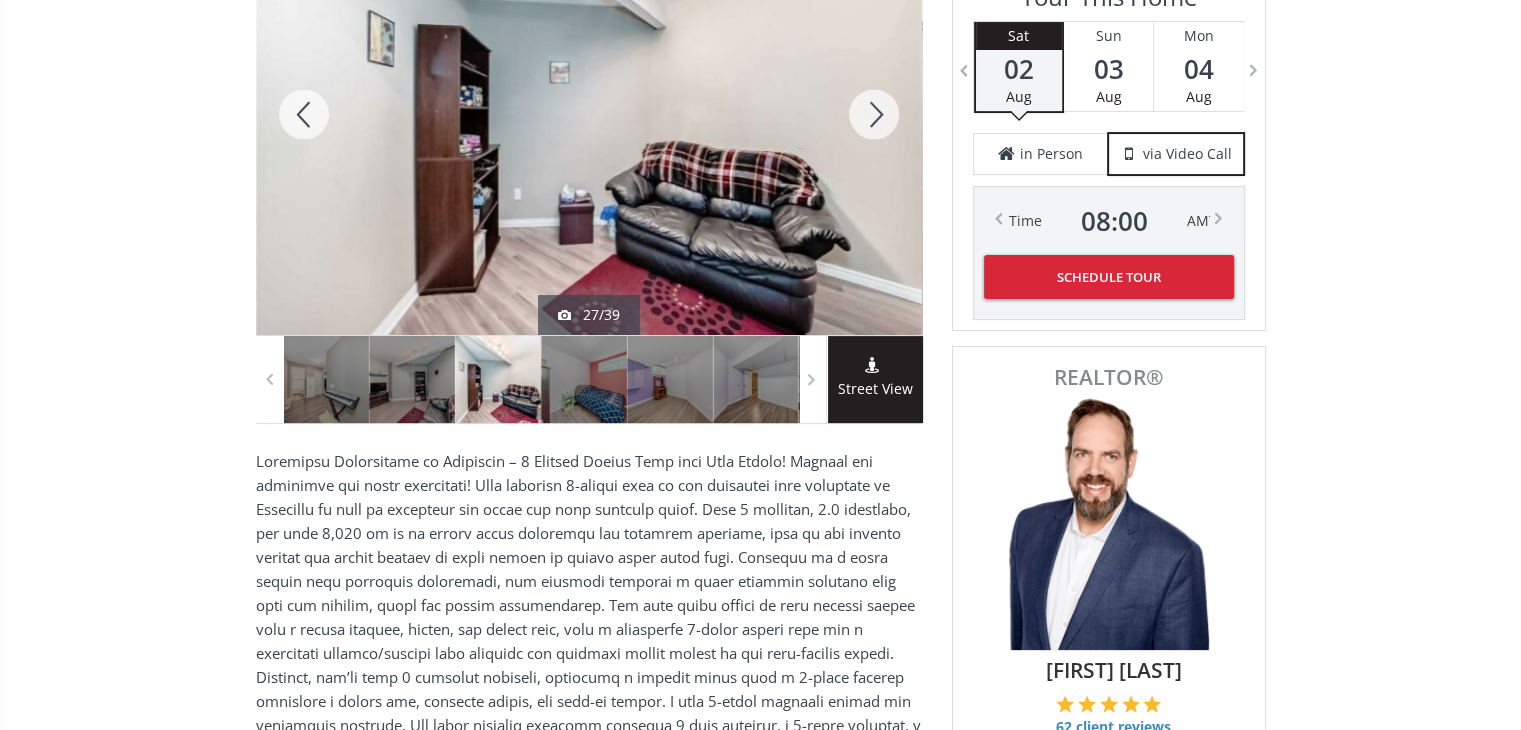click at bounding box center [874, 114] 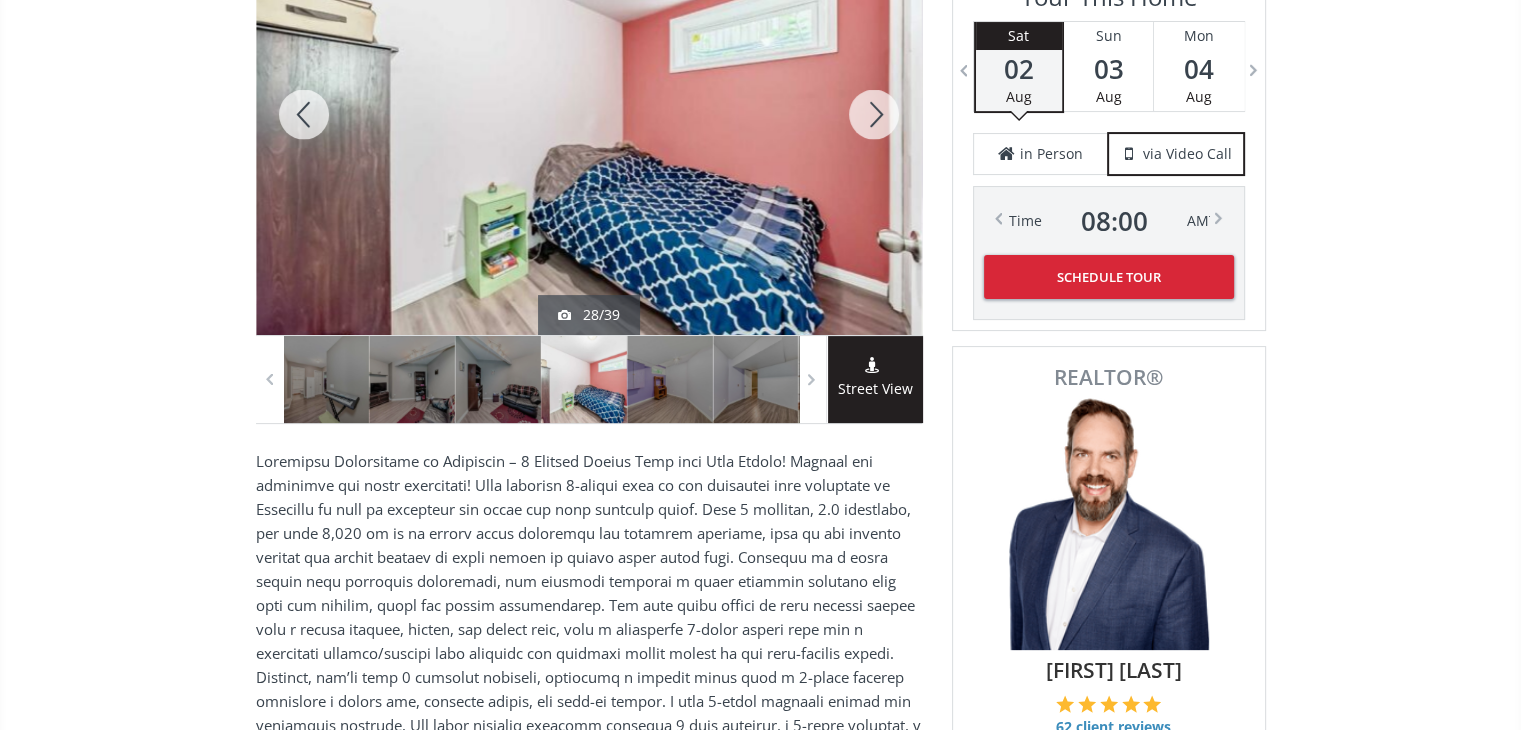 click at bounding box center [874, 114] 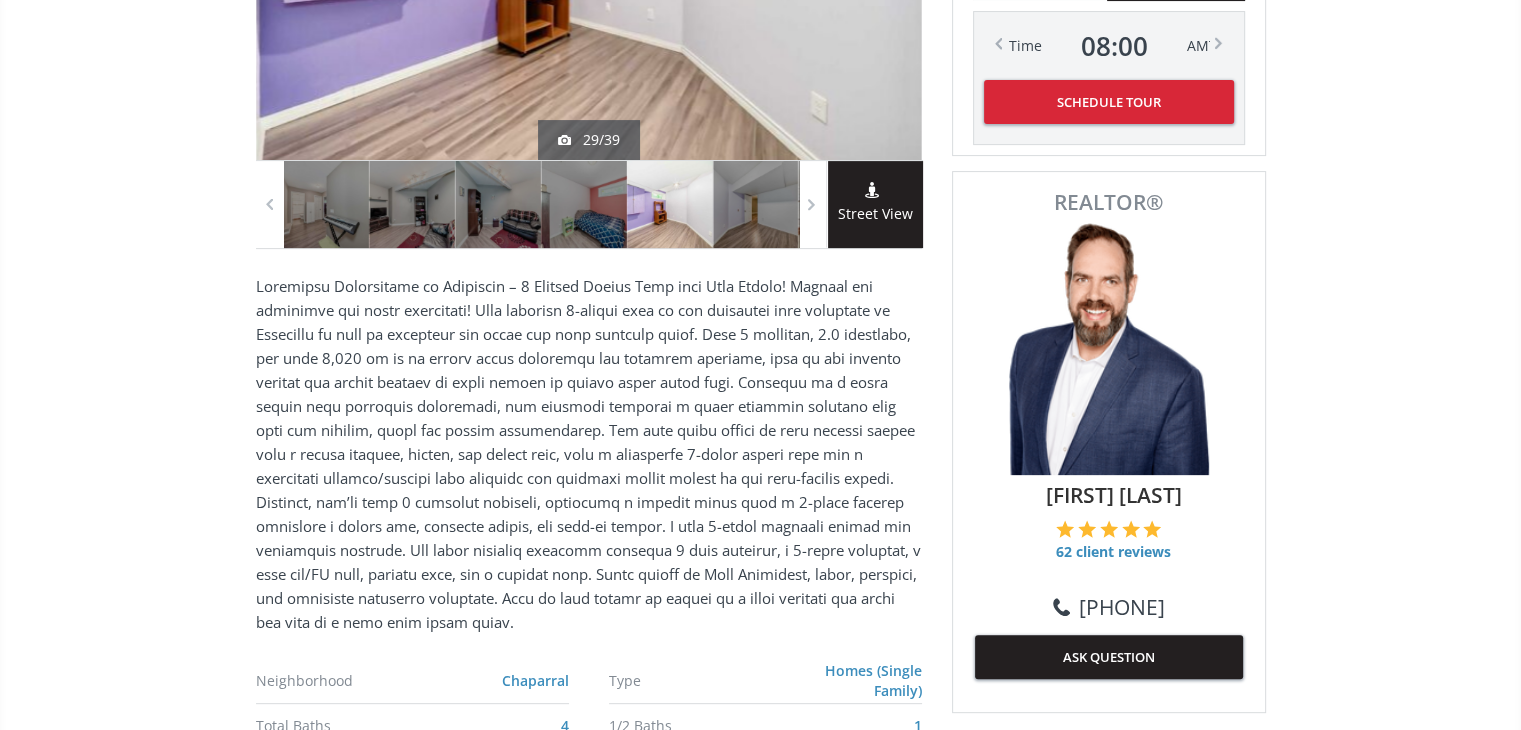 scroll, scrollTop: 400, scrollLeft: 0, axis: vertical 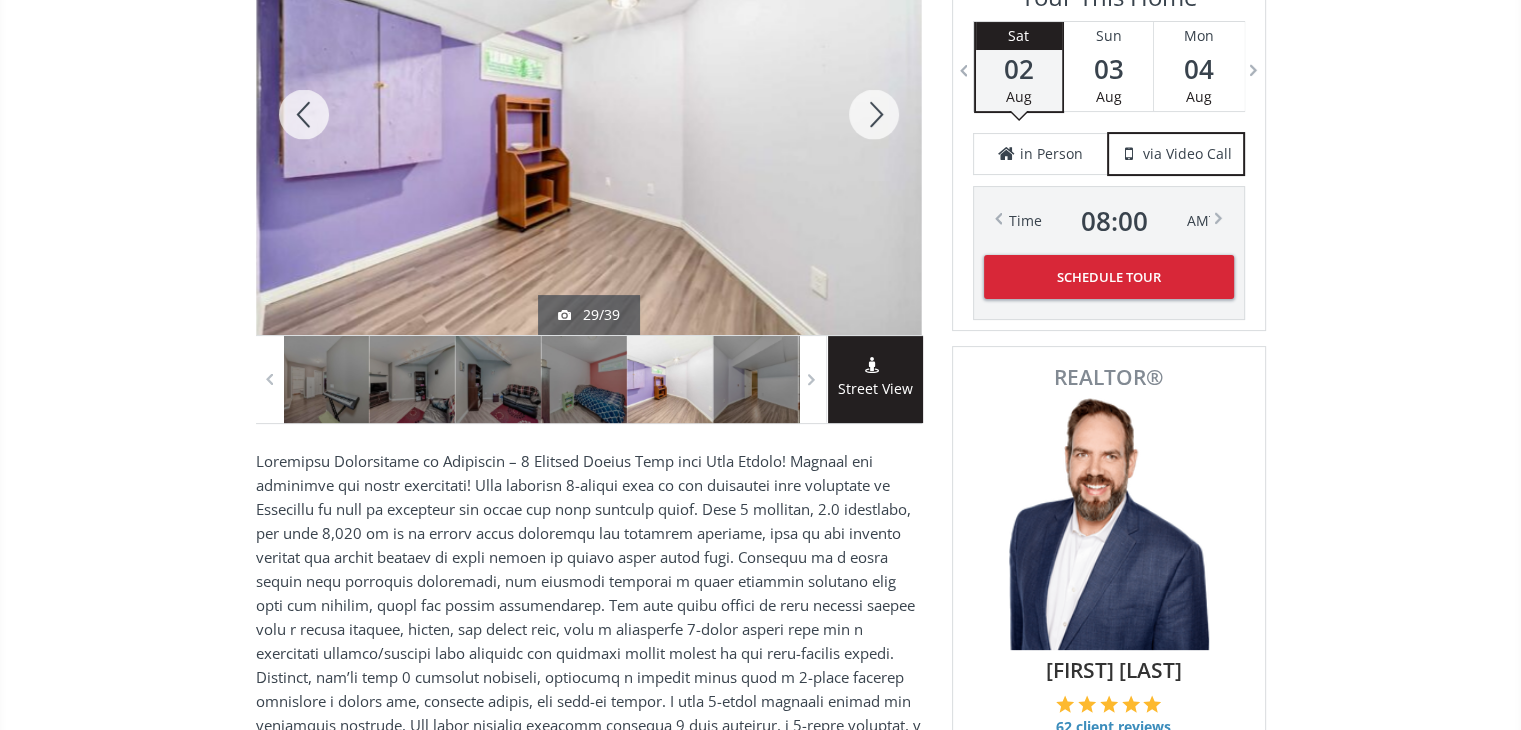 click at bounding box center [874, 114] 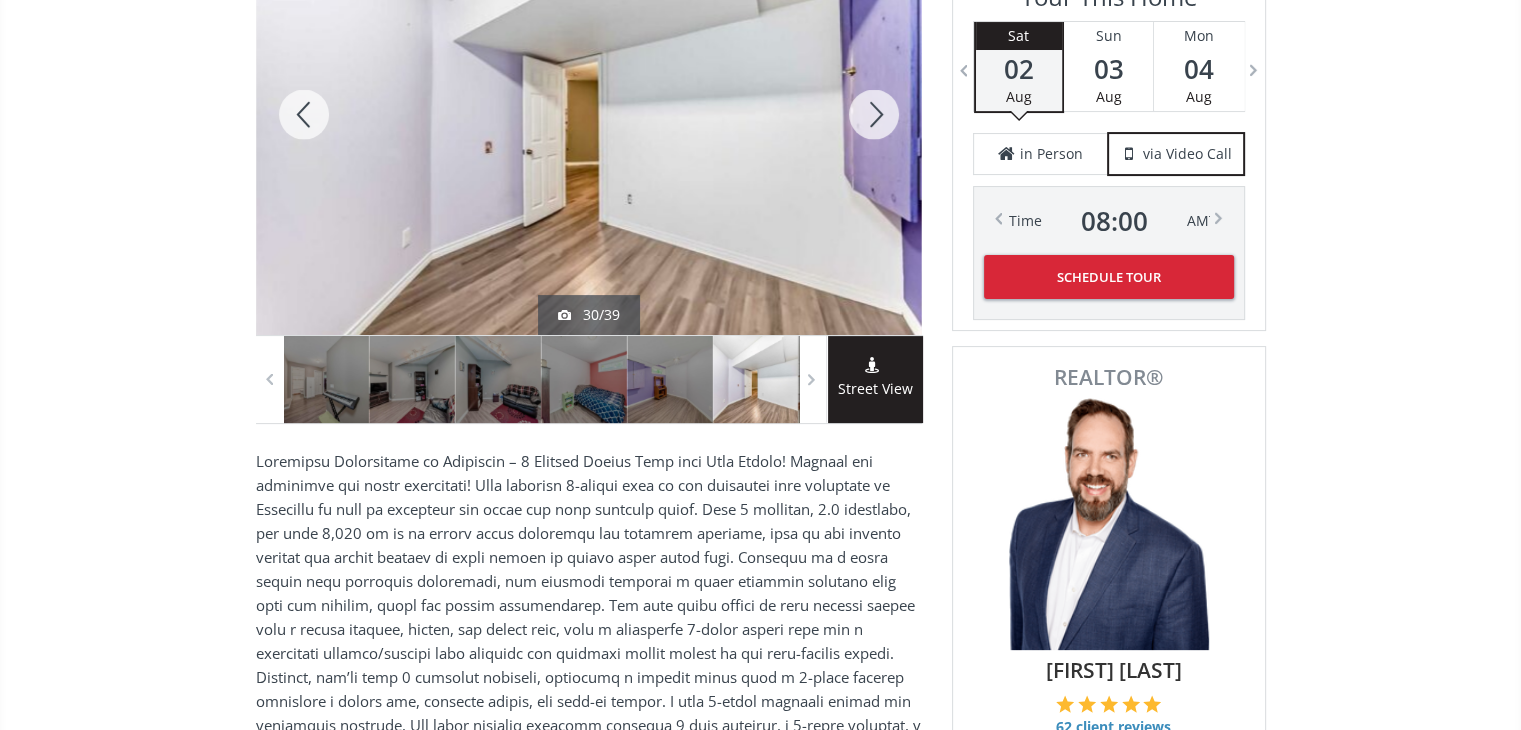 click at bounding box center [874, 114] 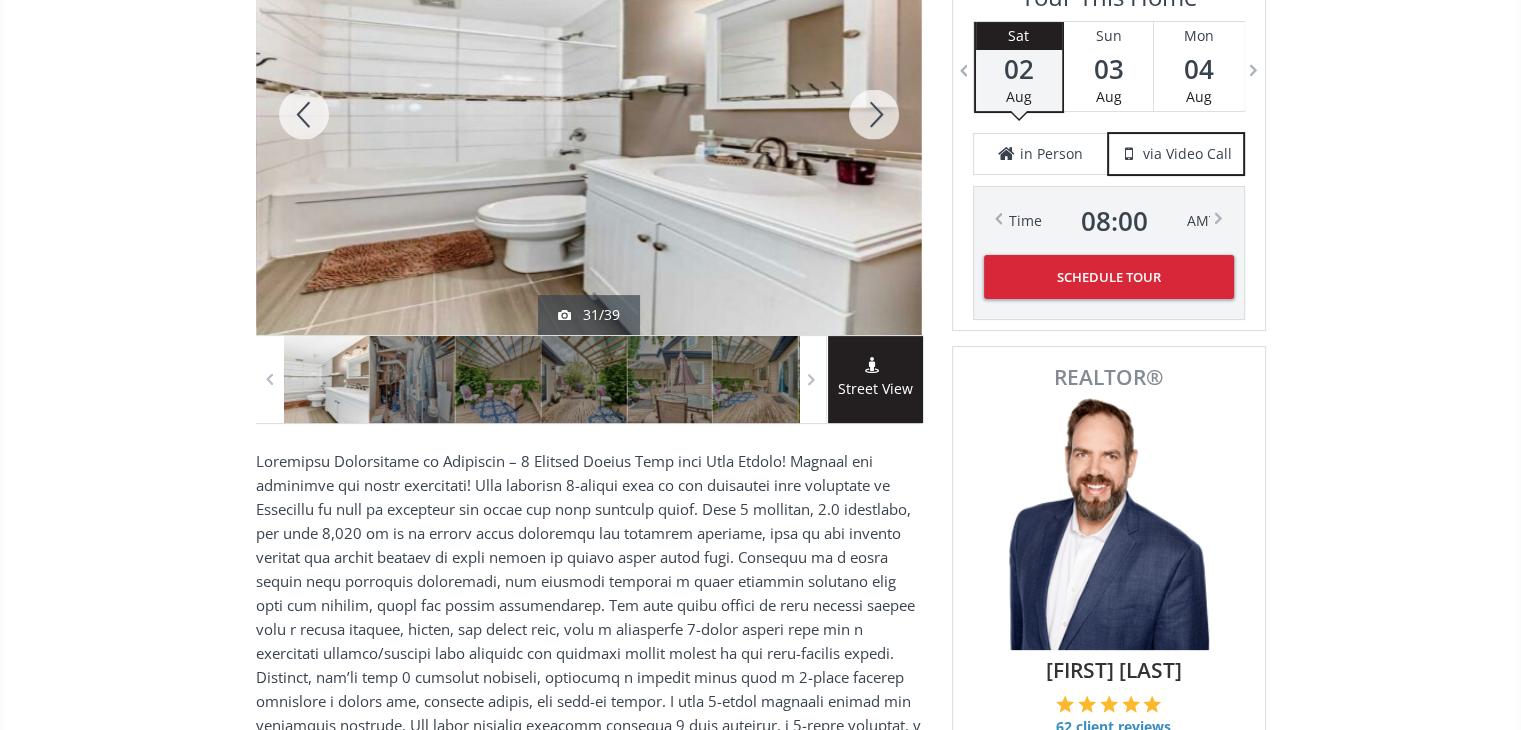 click at bounding box center (874, 114) 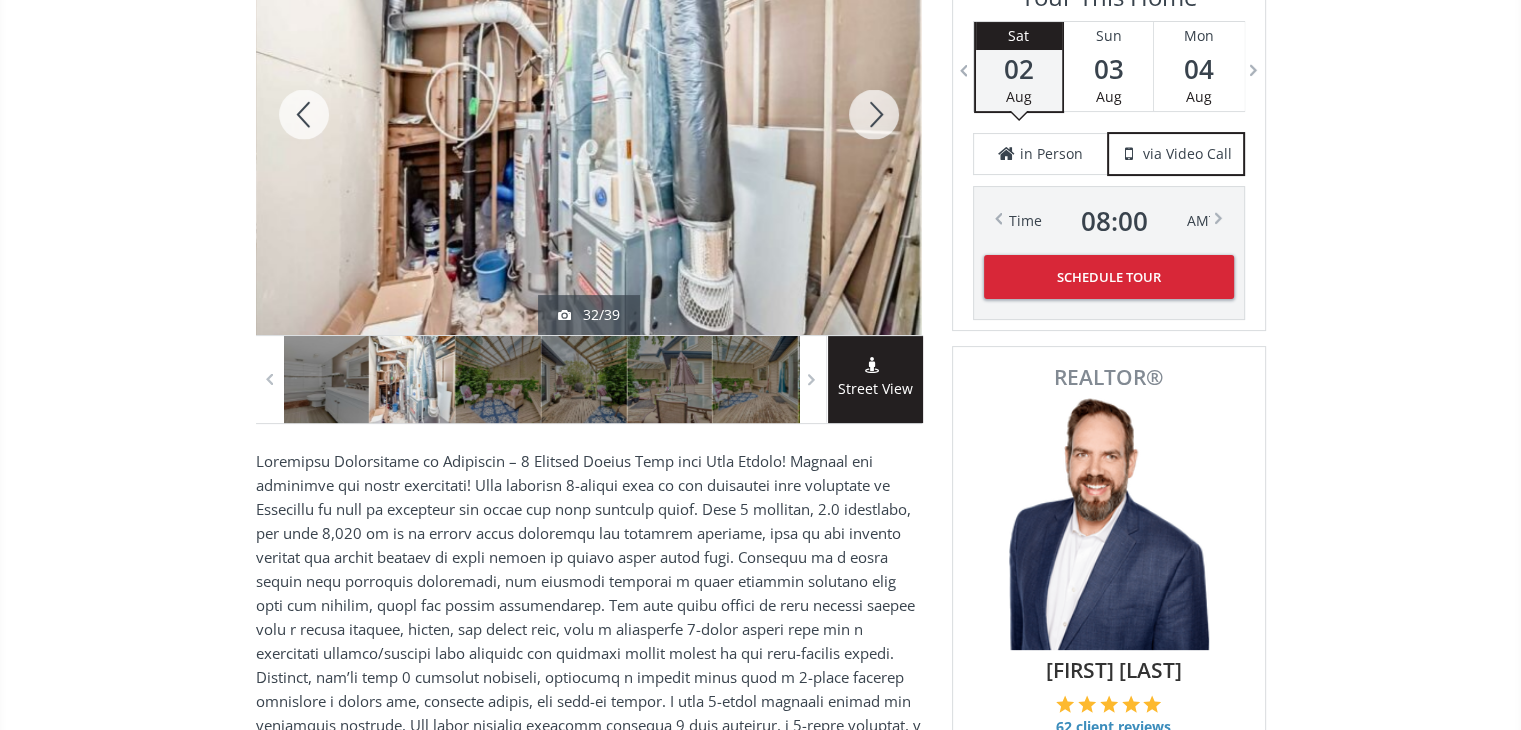 click at bounding box center [874, 114] 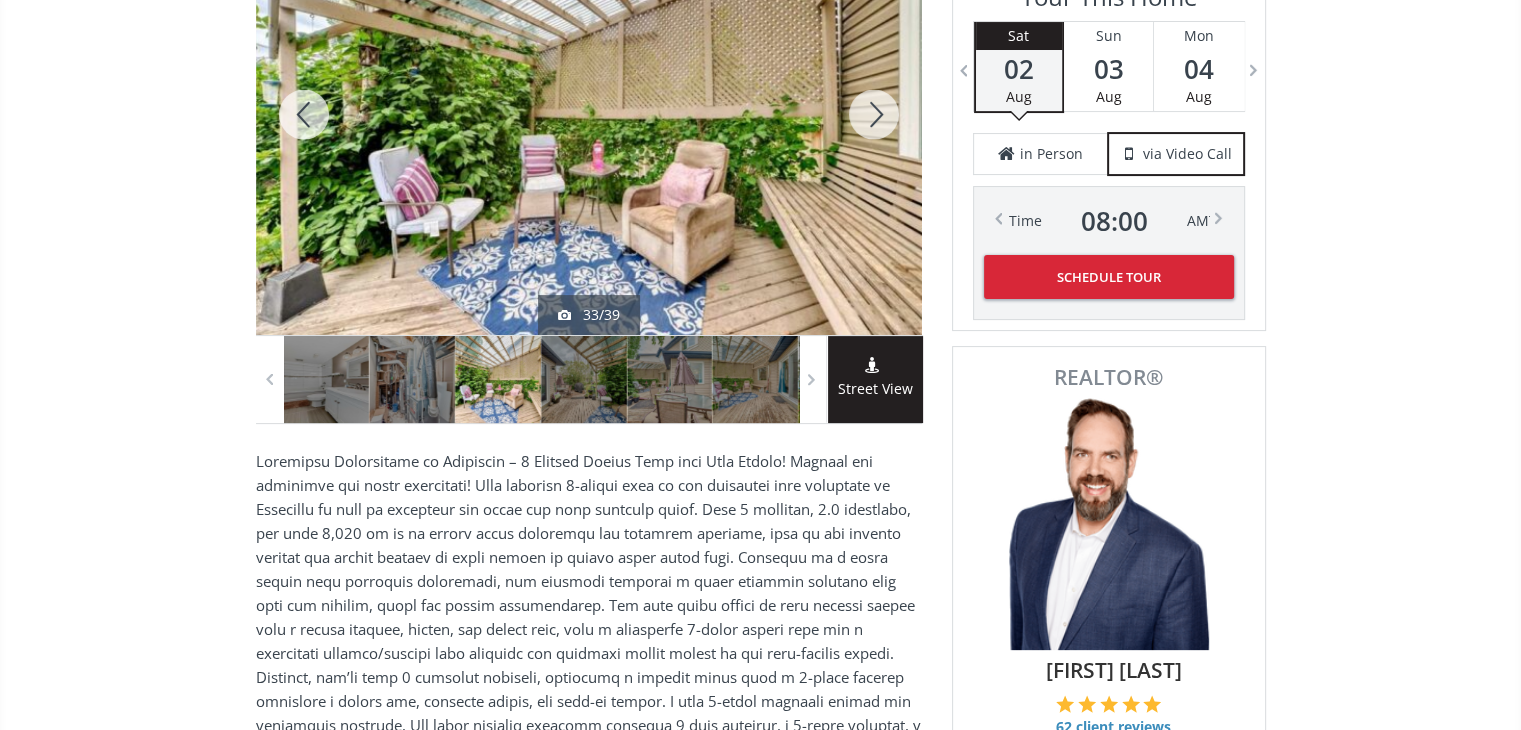 click at bounding box center [874, 114] 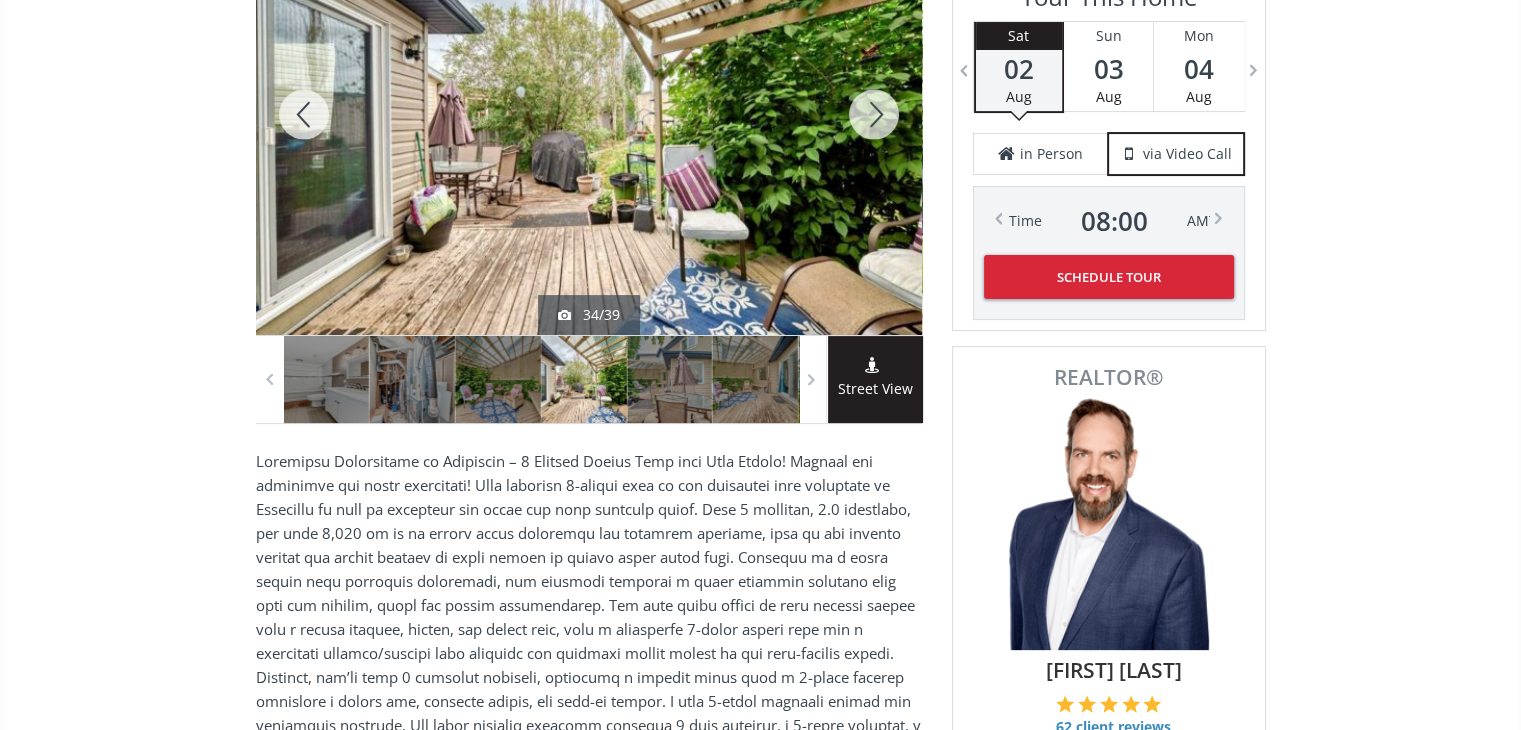 click at bounding box center (874, 114) 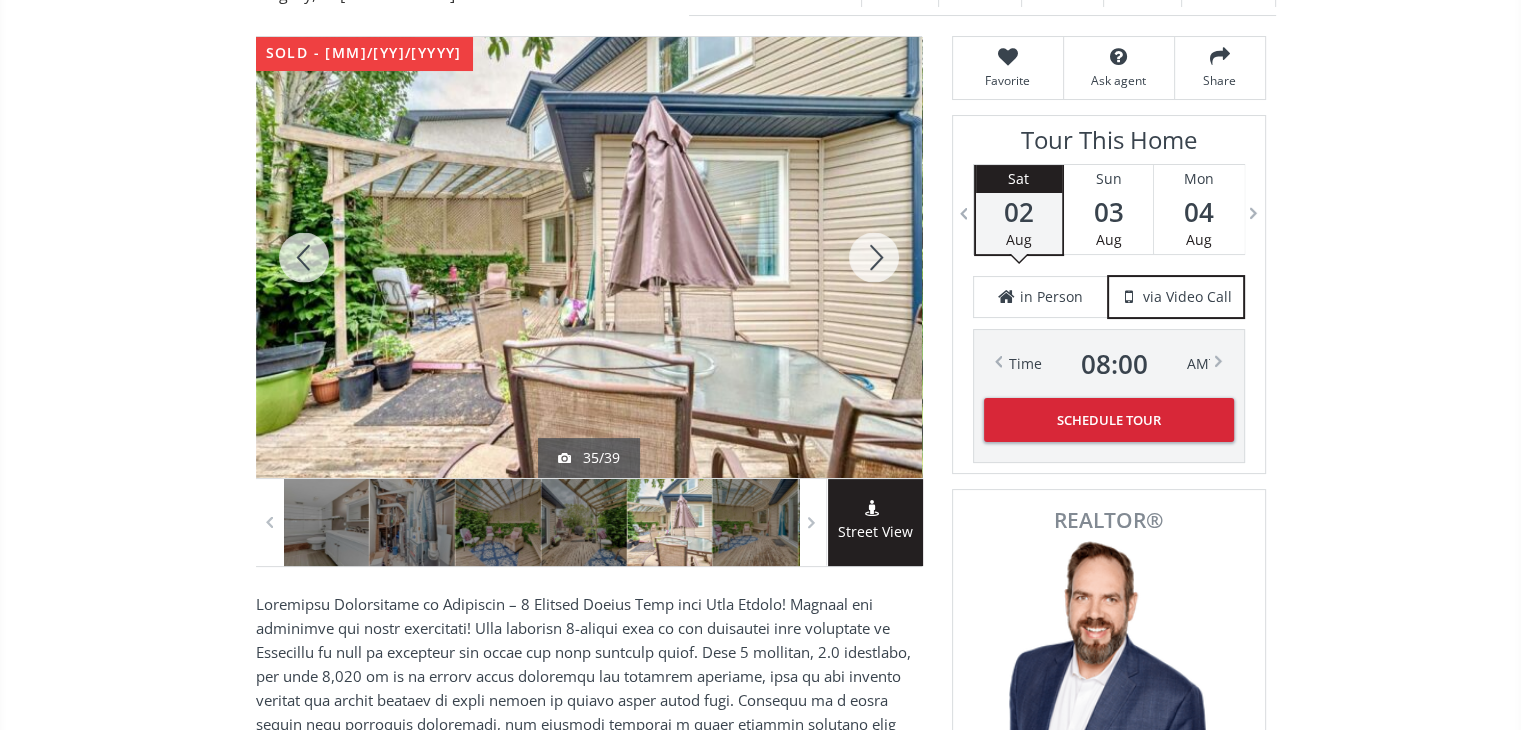 scroll, scrollTop: 300, scrollLeft: 0, axis: vertical 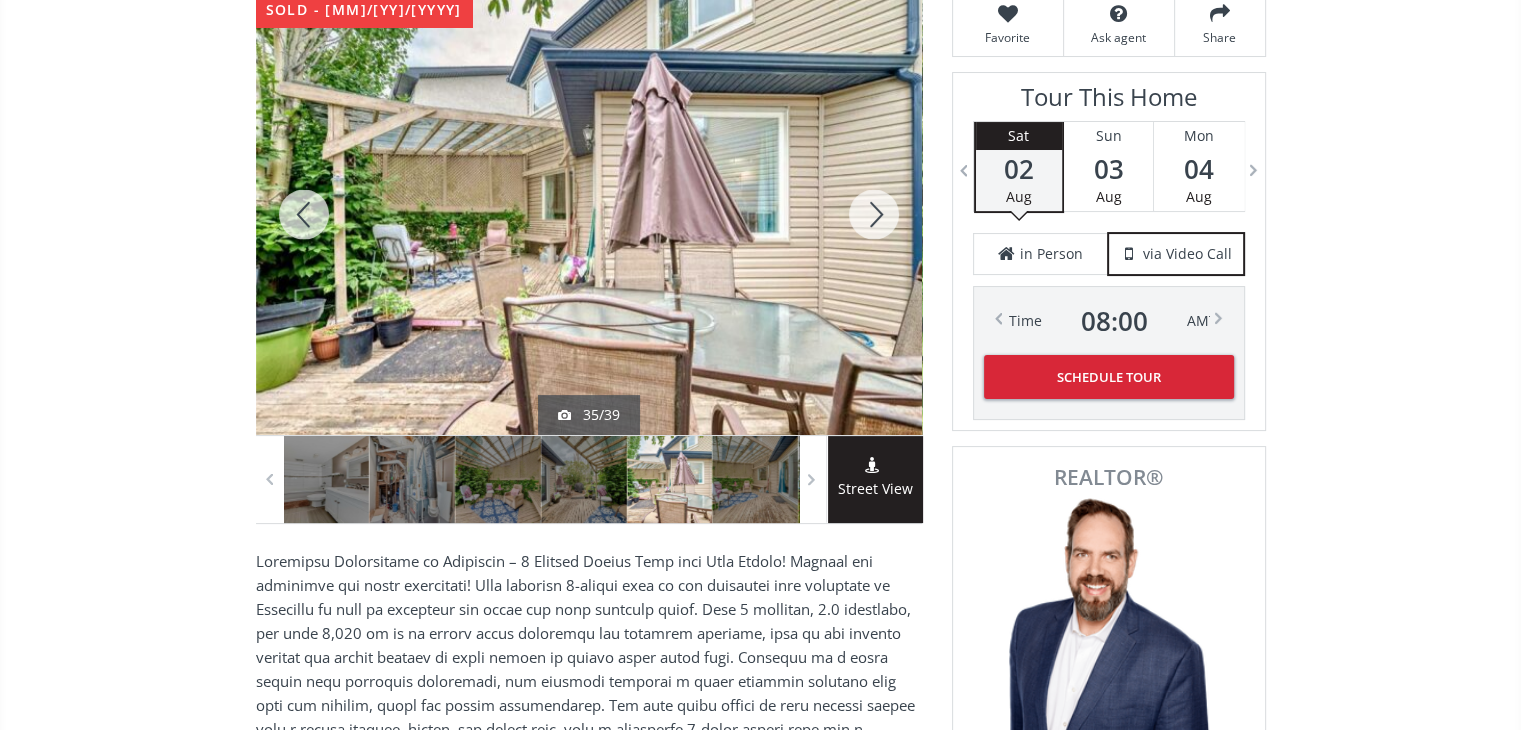 click at bounding box center [589, 214] 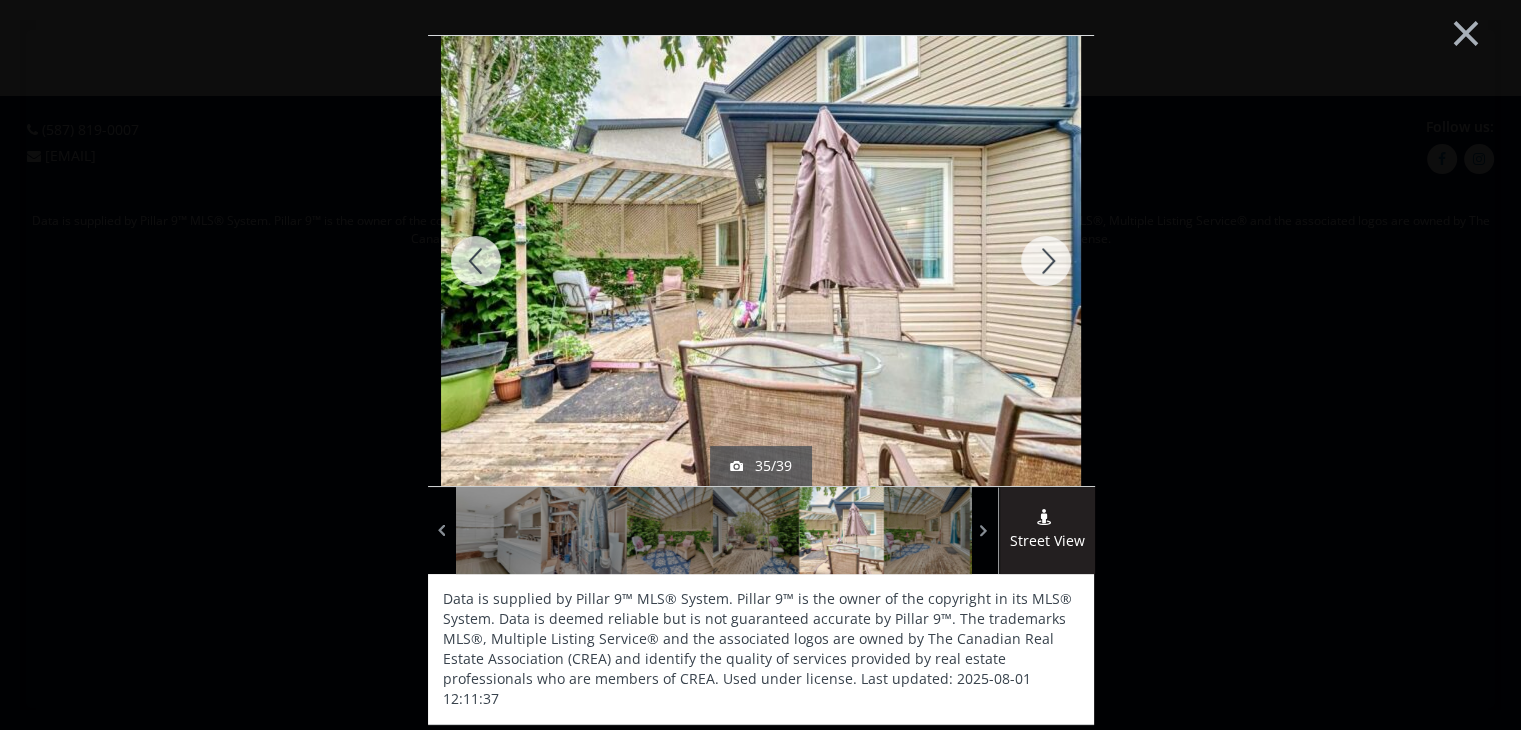 scroll, scrollTop: 0, scrollLeft: 0, axis: both 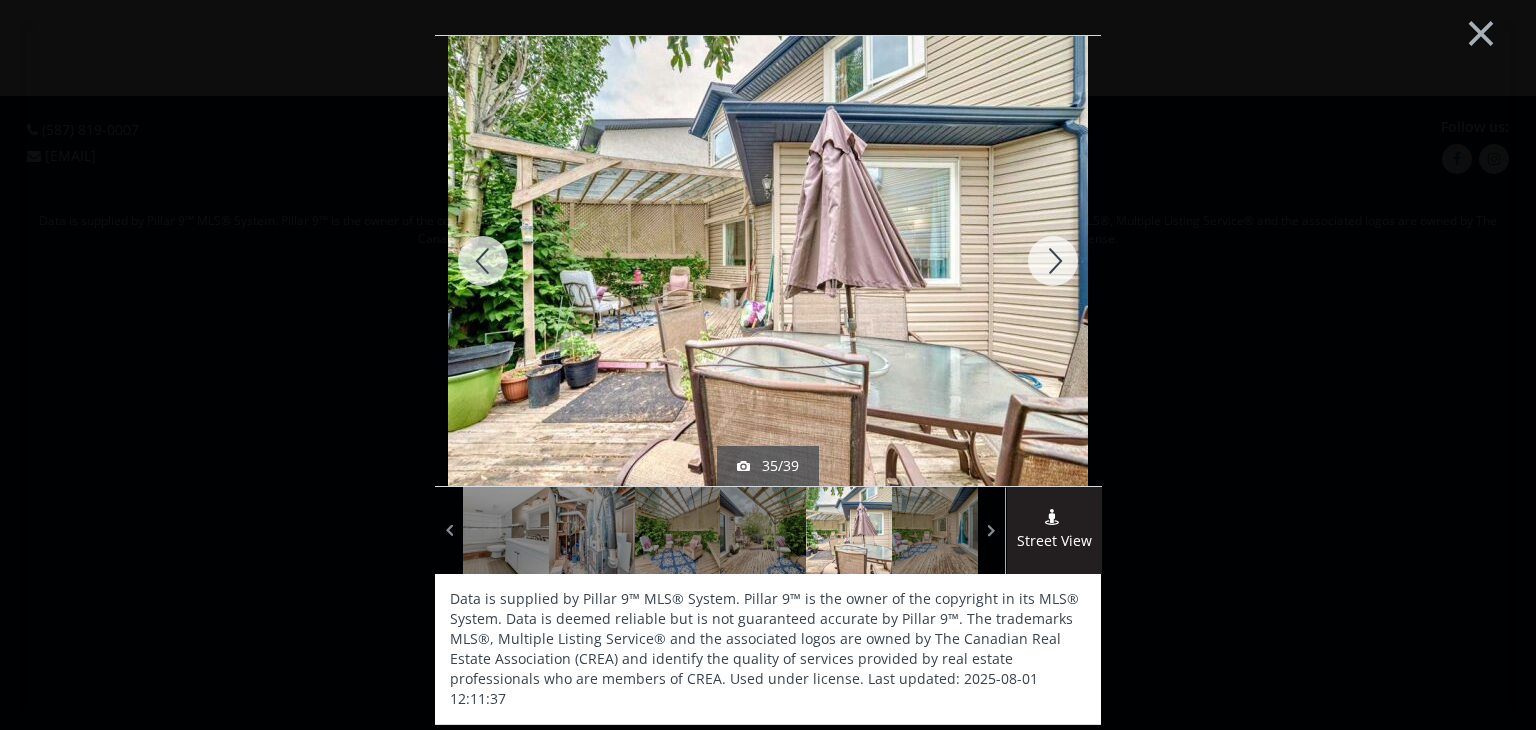 click at bounding box center (1053, 261) 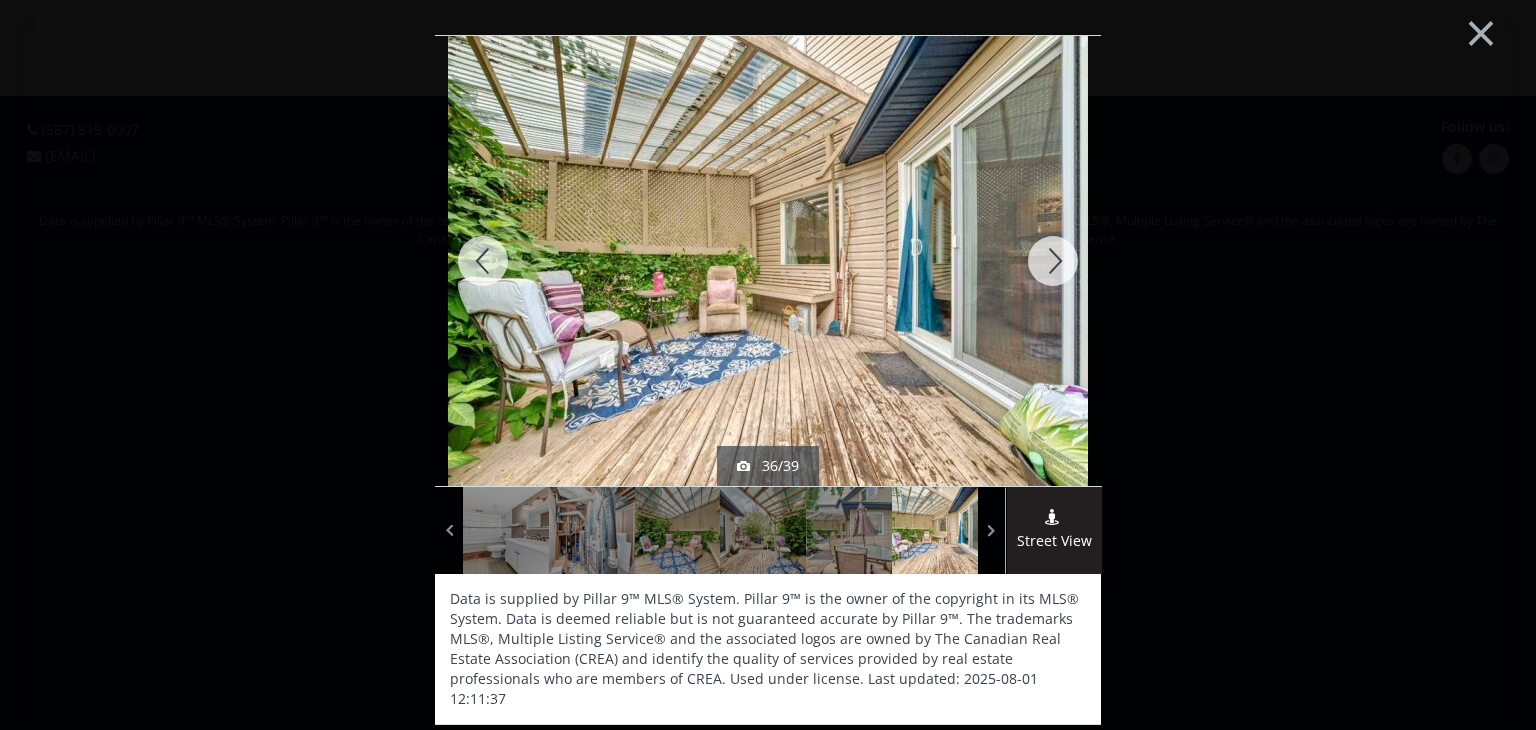 click at bounding box center (1053, 261) 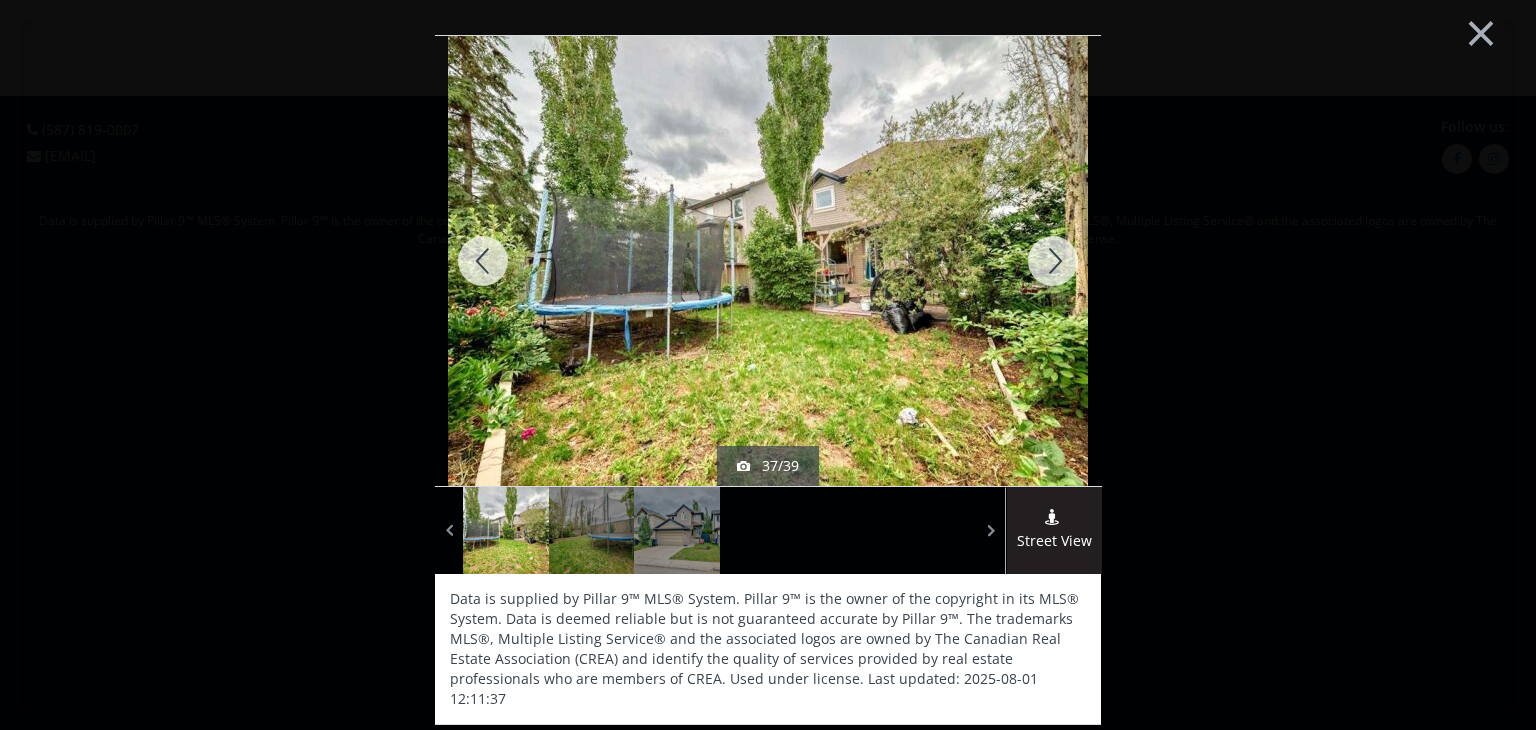 click at bounding box center [1053, 261] 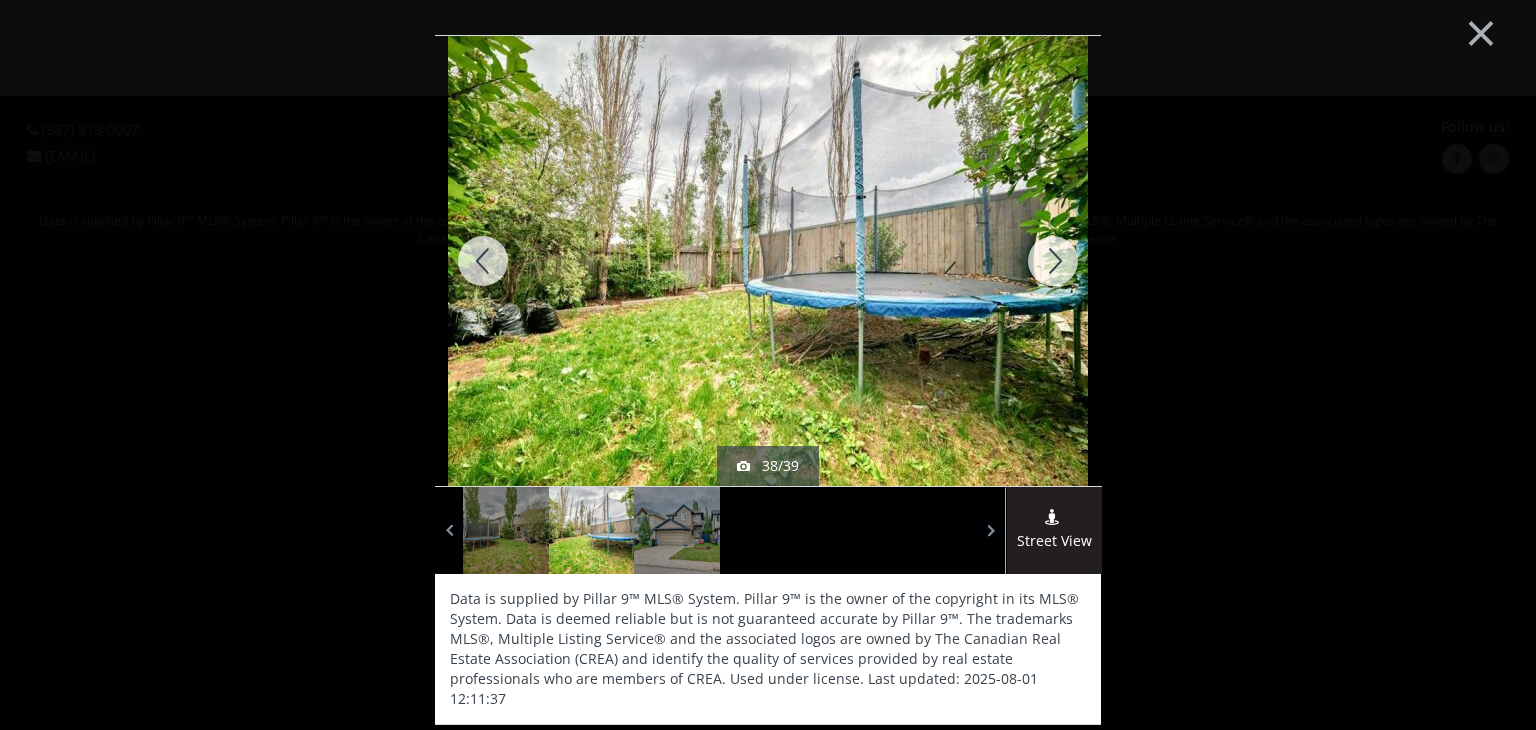 click at bounding box center [1053, 261] 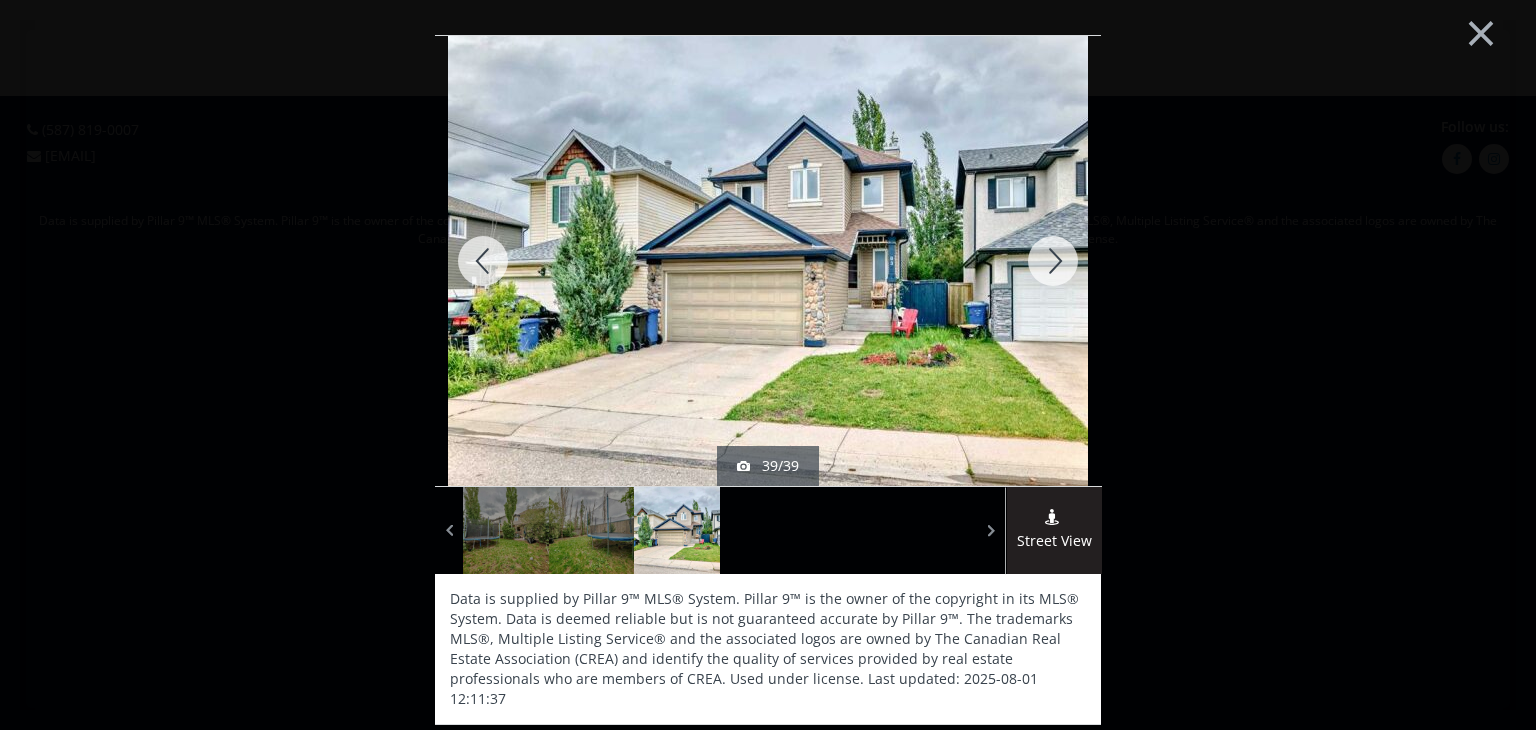 click at bounding box center [1053, 261] 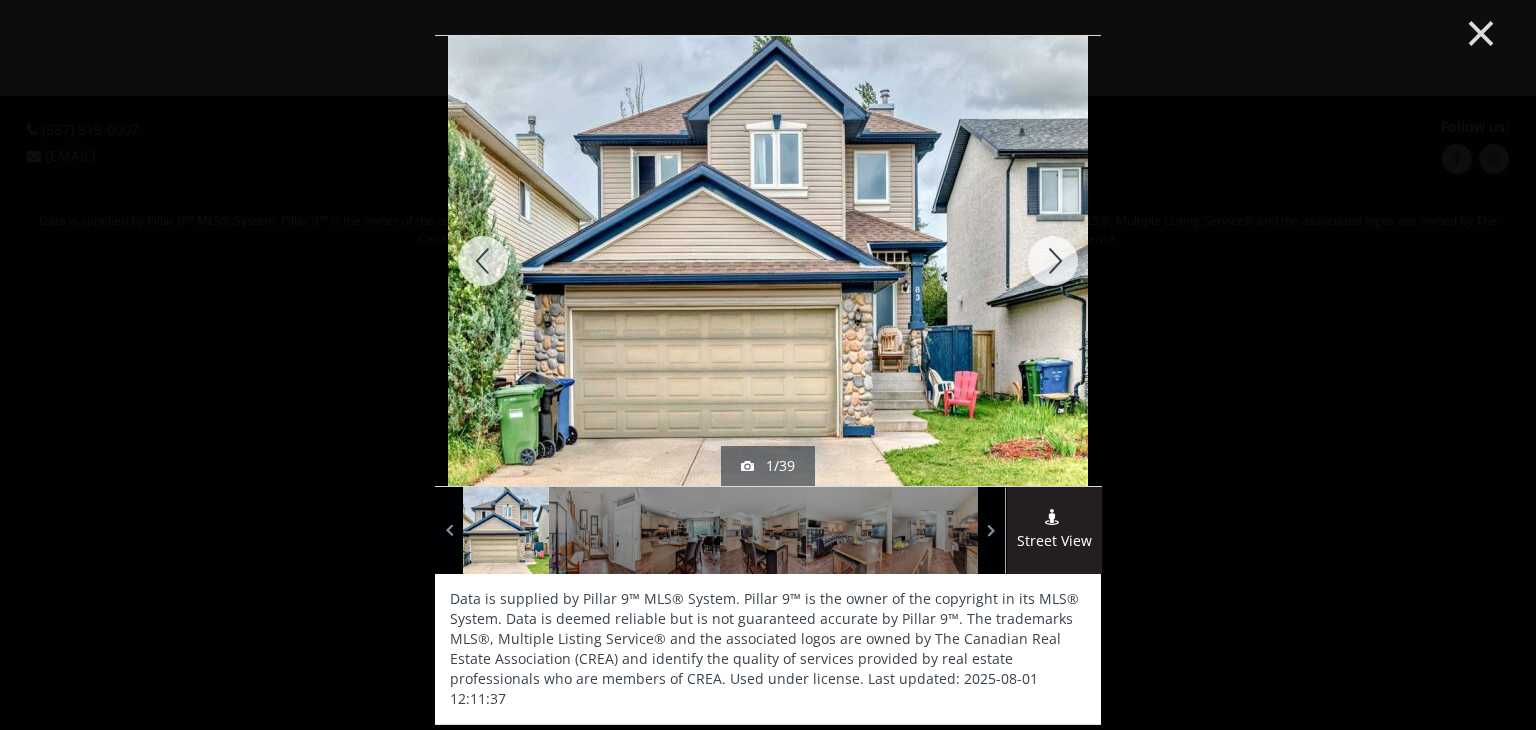 click on "×" at bounding box center [1481, 31] 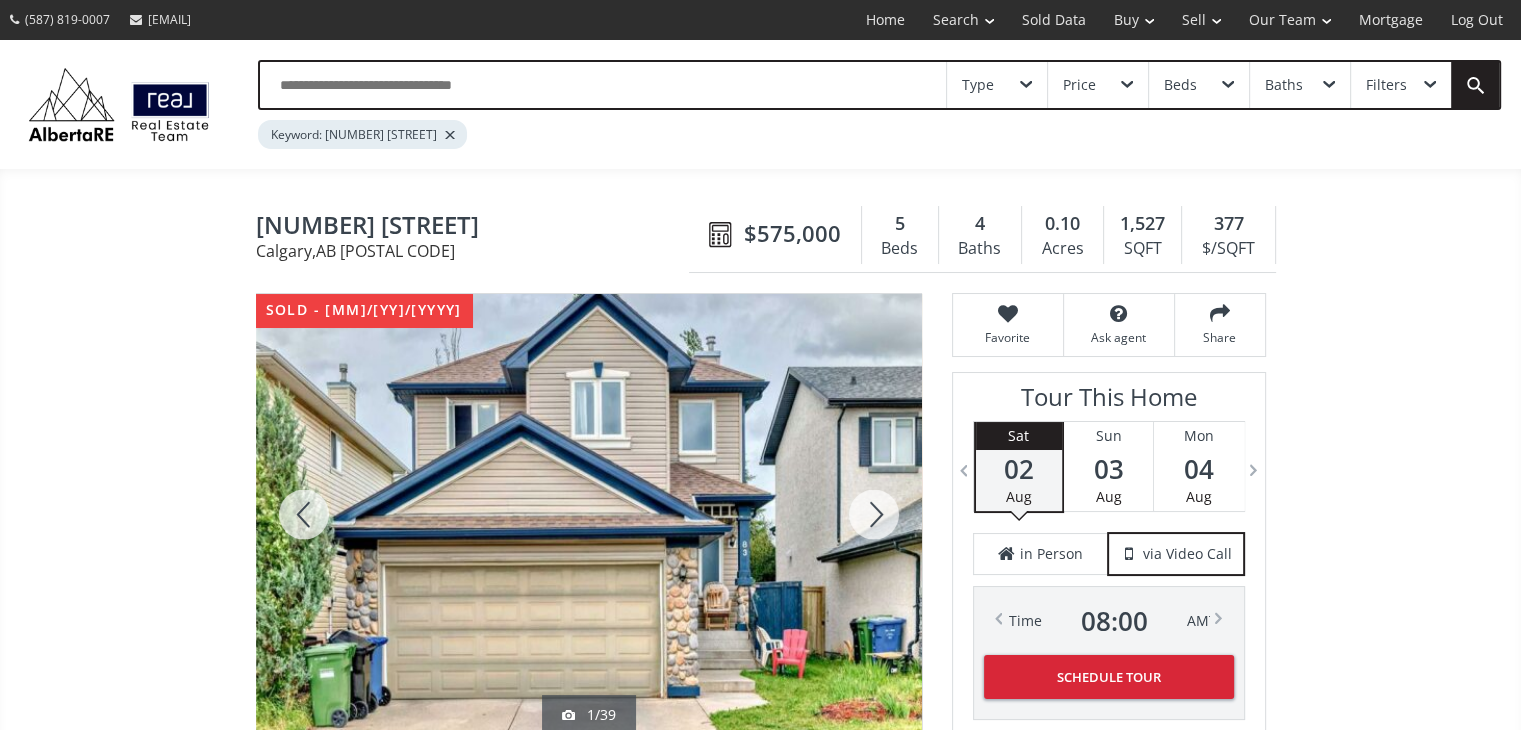 click at bounding box center (603, 85) 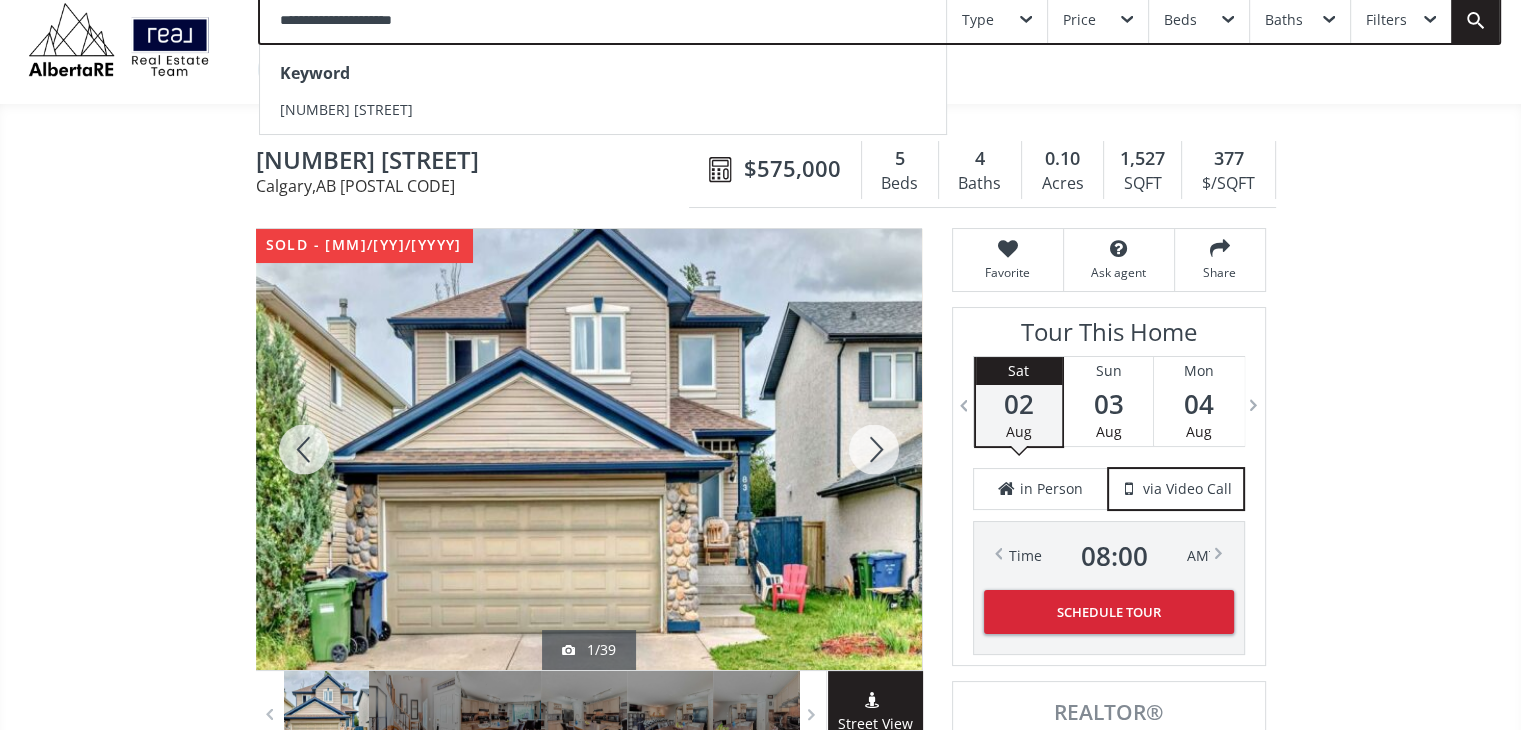 scroll, scrollTop: 100, scrollLeft: 0, axis: vertical 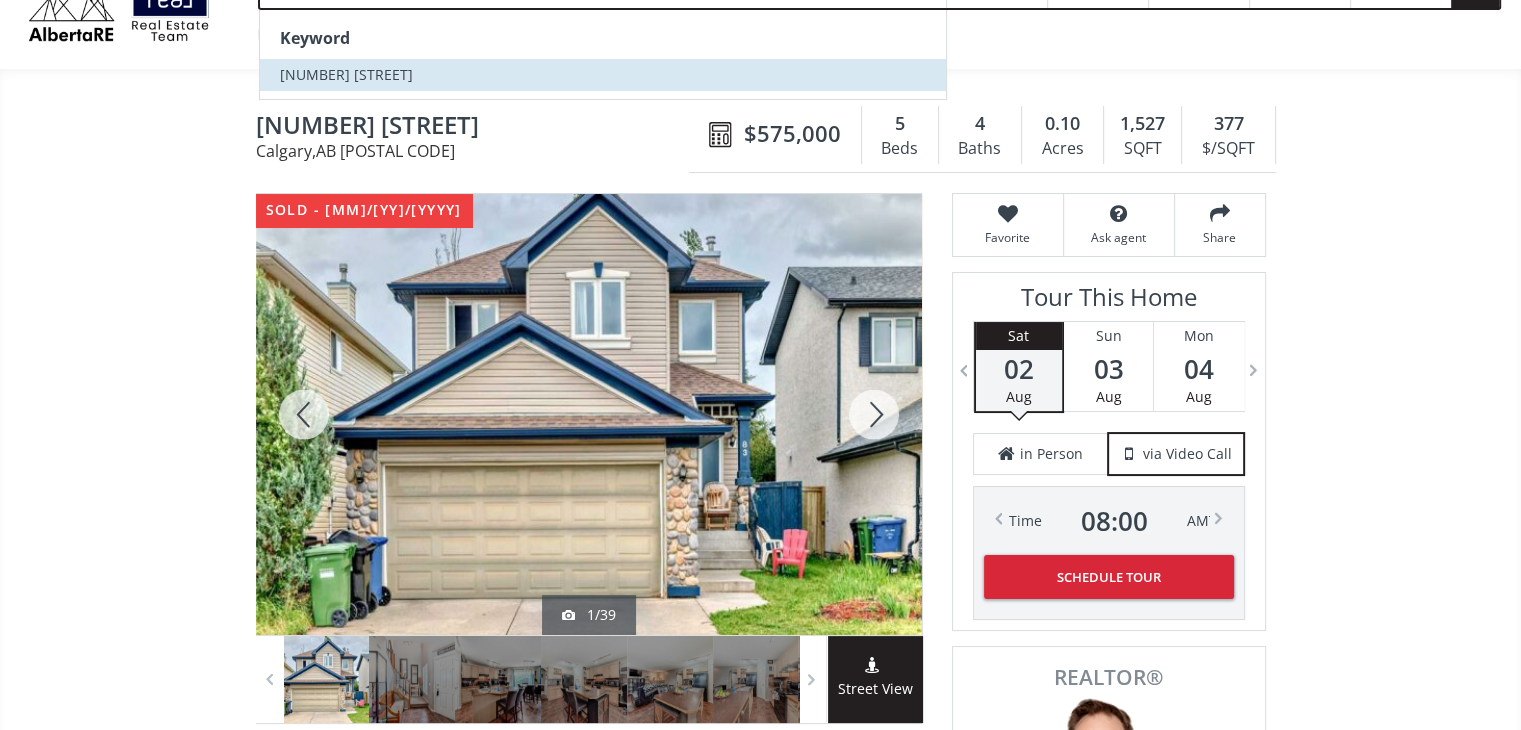 type on "**********" 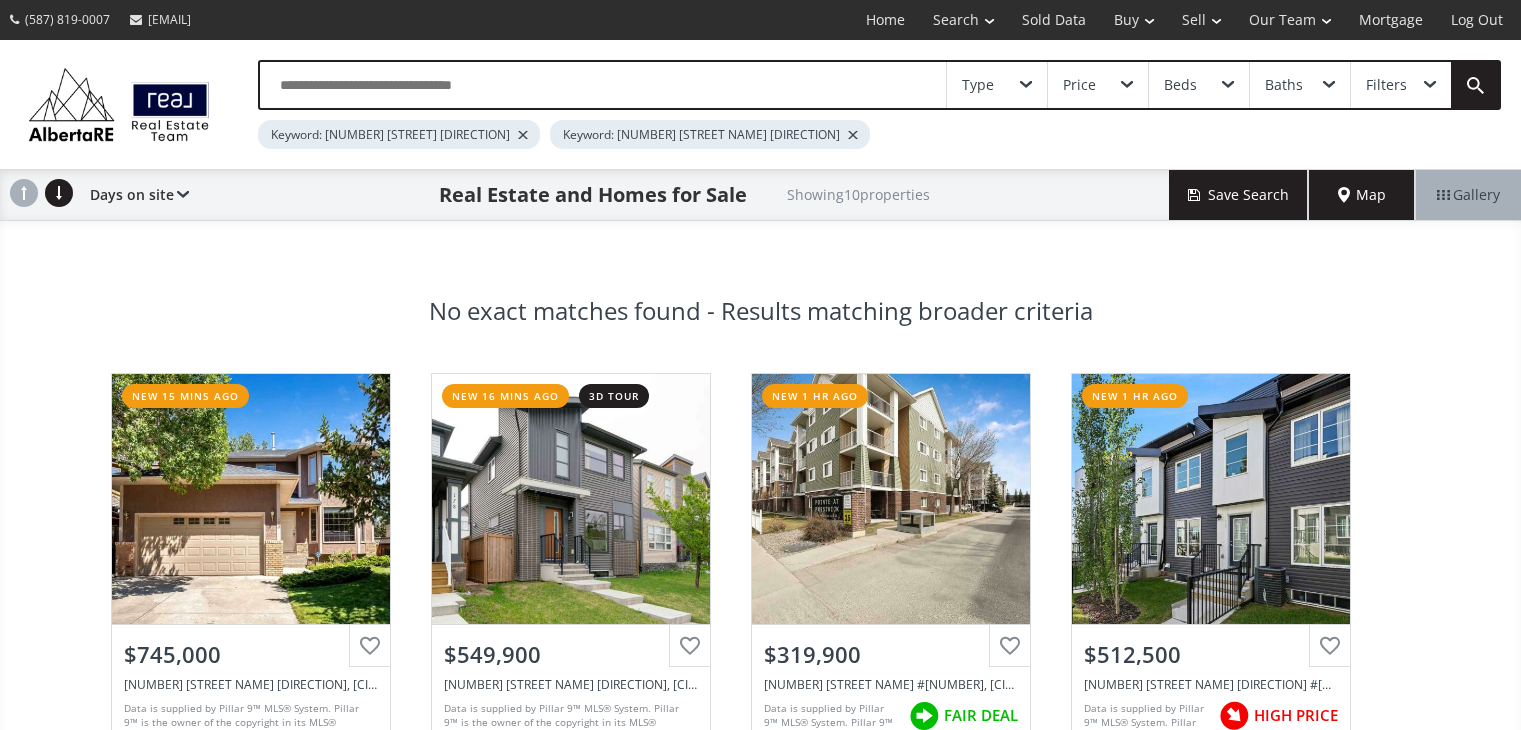 scroll, scrollTop: 0, scrollLeft: 0, axis: both 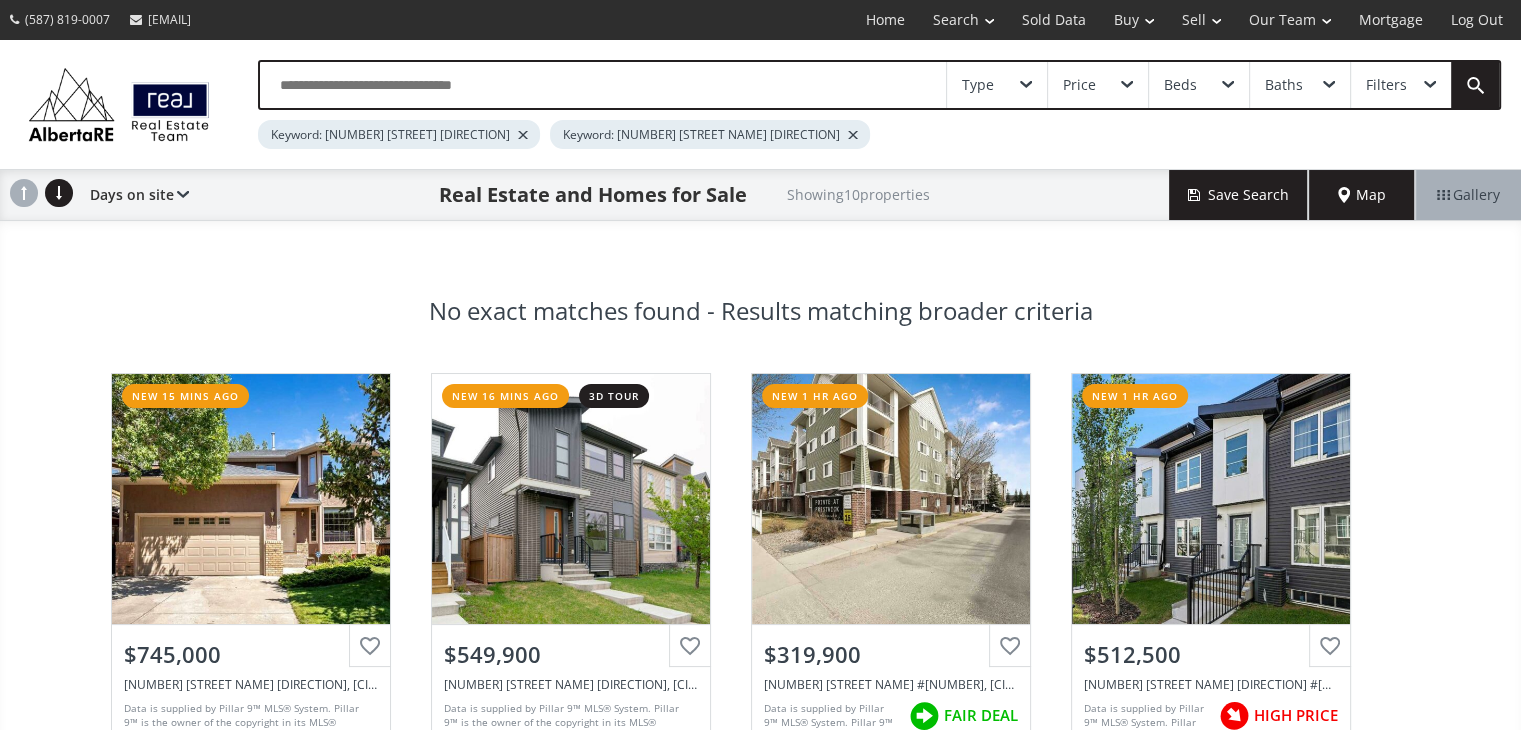 click on "Keyword: [NUMBER] [STREET NAME] [DIRECTION]" at bounding box center [710, 134] 